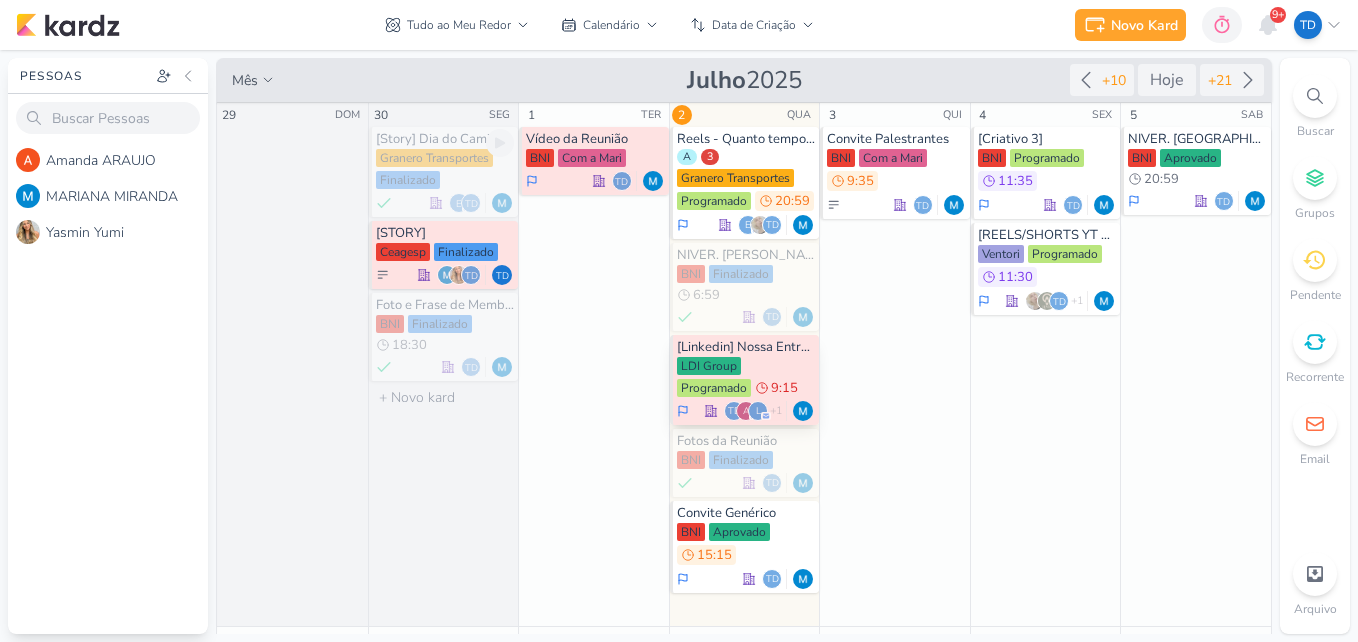scroll, scrollTop: 0, scrollLeft: 0, axis: both 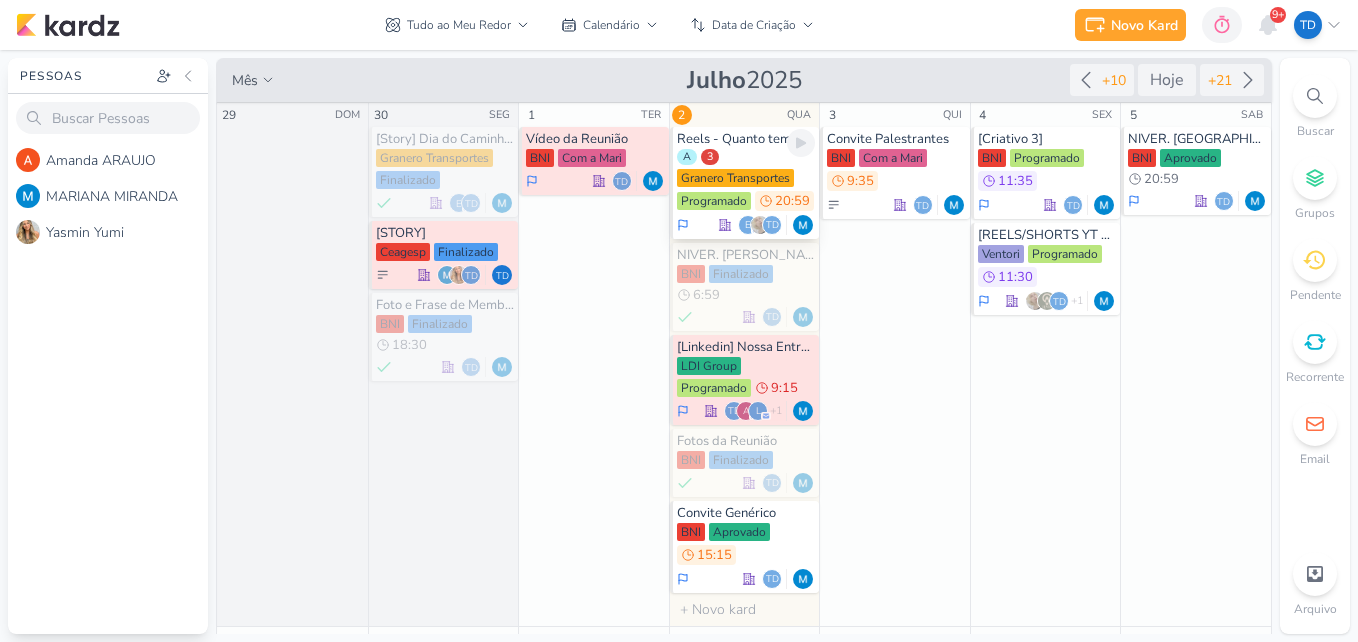 click on "A
3
Granero Transportes
Programado
20:59" at bounding box center (746, 181) 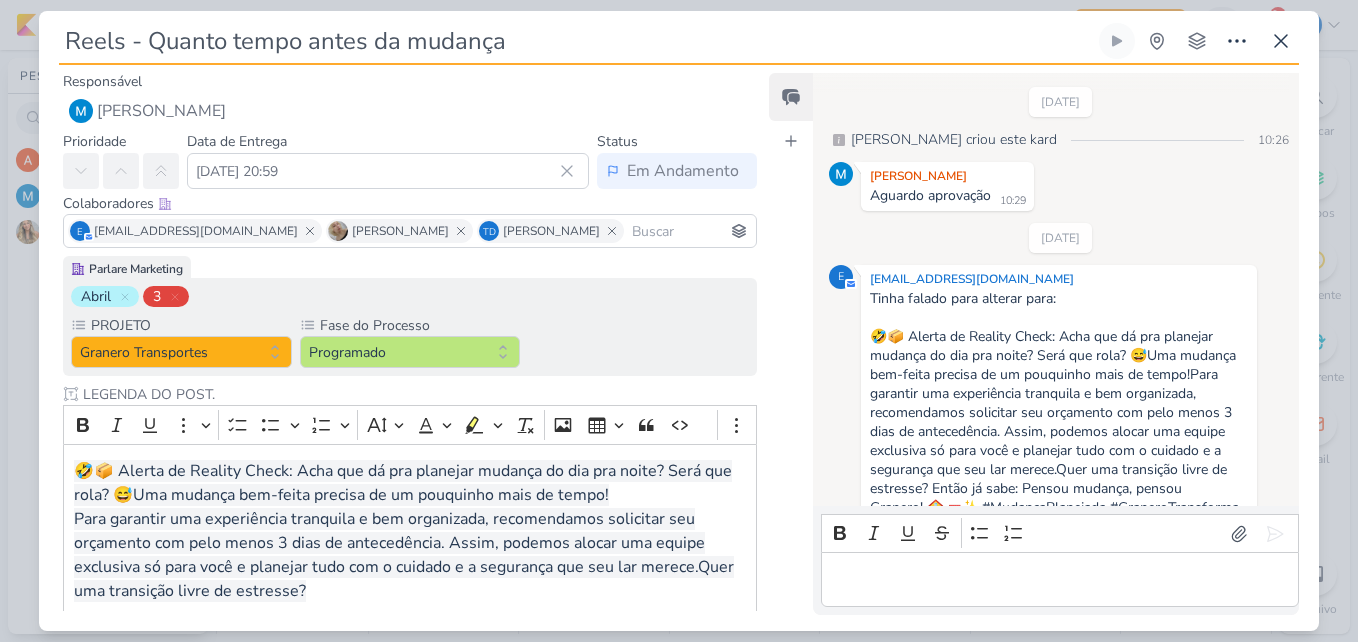 scroll, scrollTop: 739, scrollLeft: 0, axis: vertical 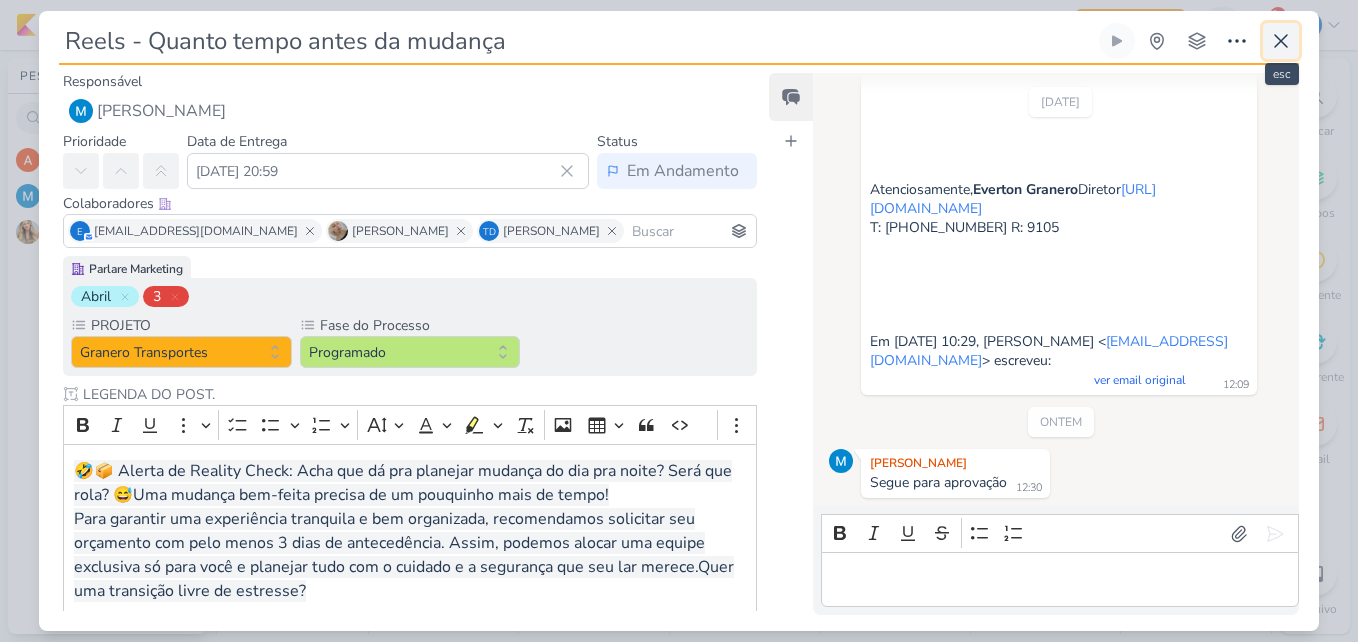 click 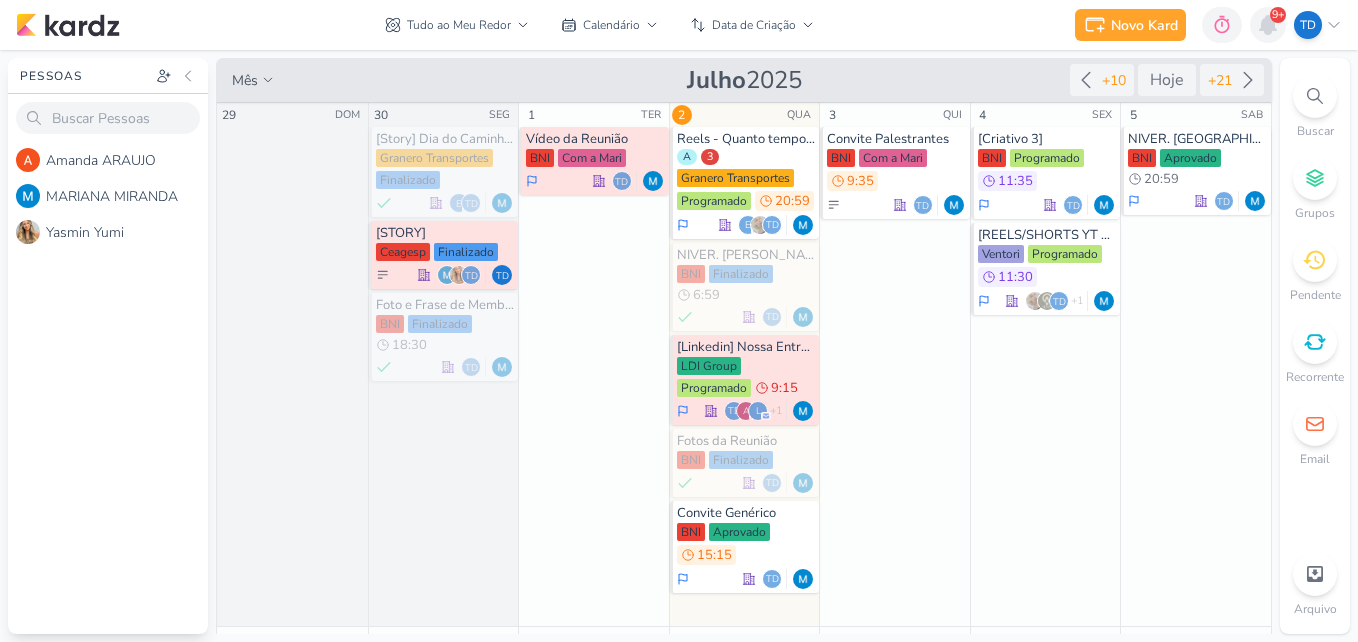 click 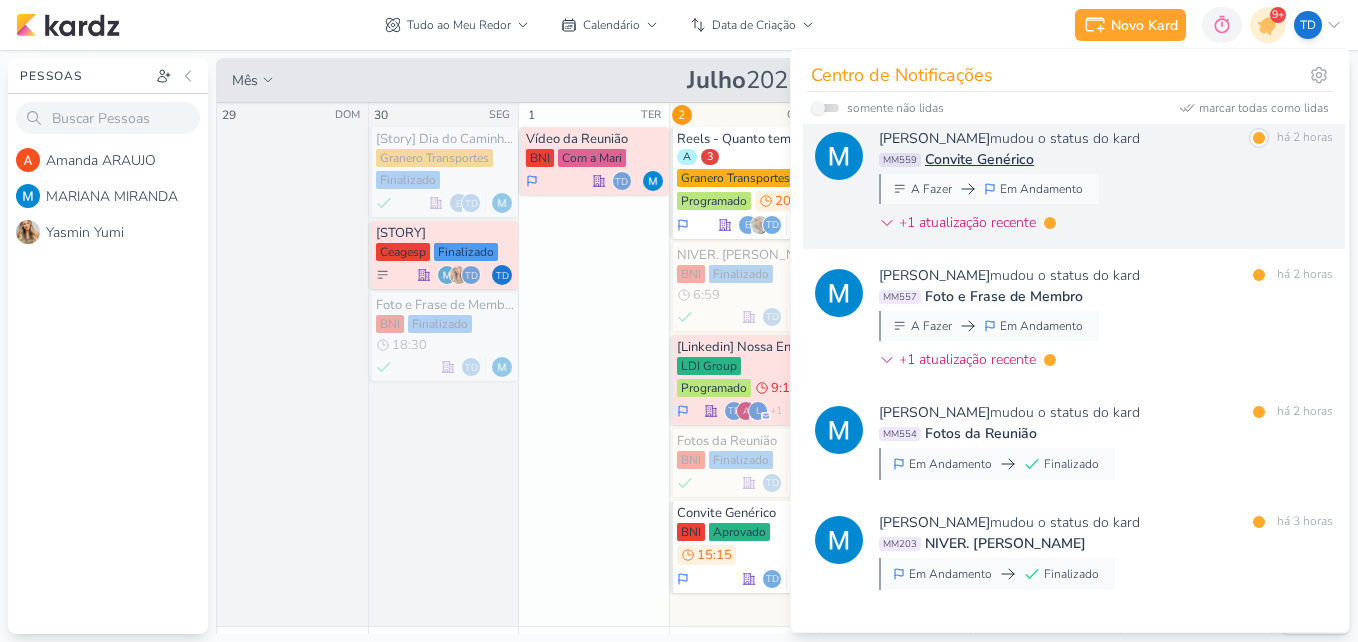scroll, scrollTop: 110, scrollLeft: 0, axis: vertical 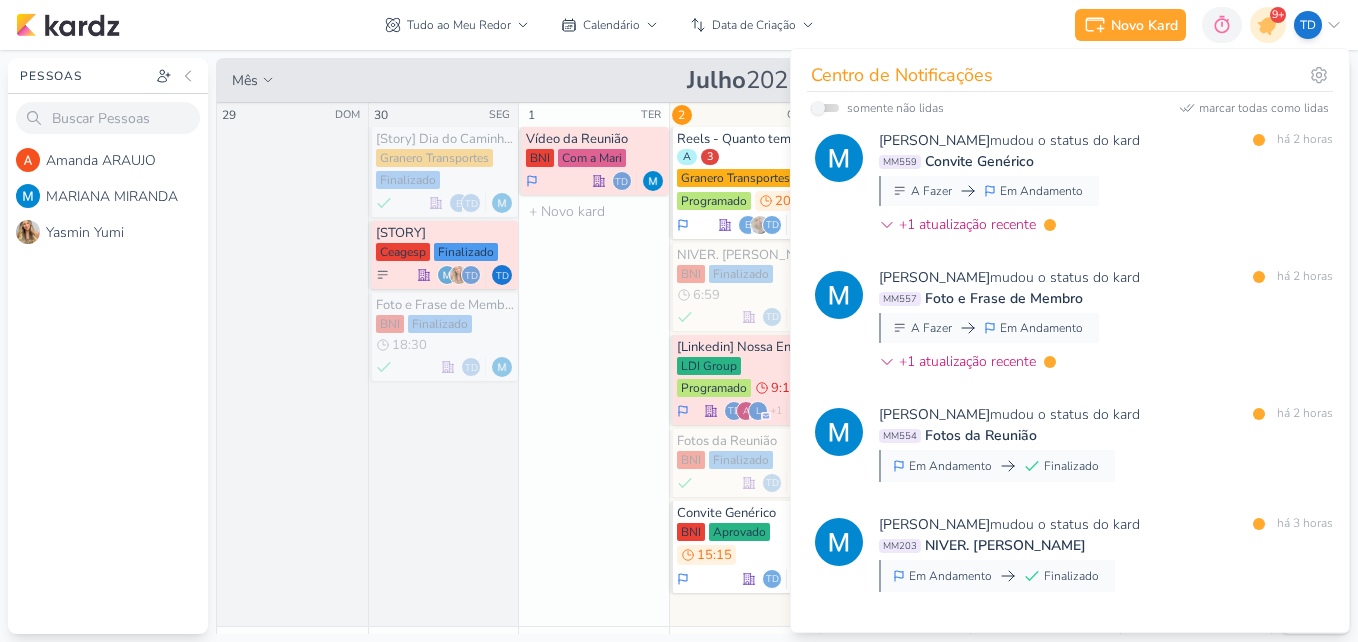 click on "1
TER
Vídeo da Reunião
BNI
Com a Mari
Td" at bounding box center (593, 365) 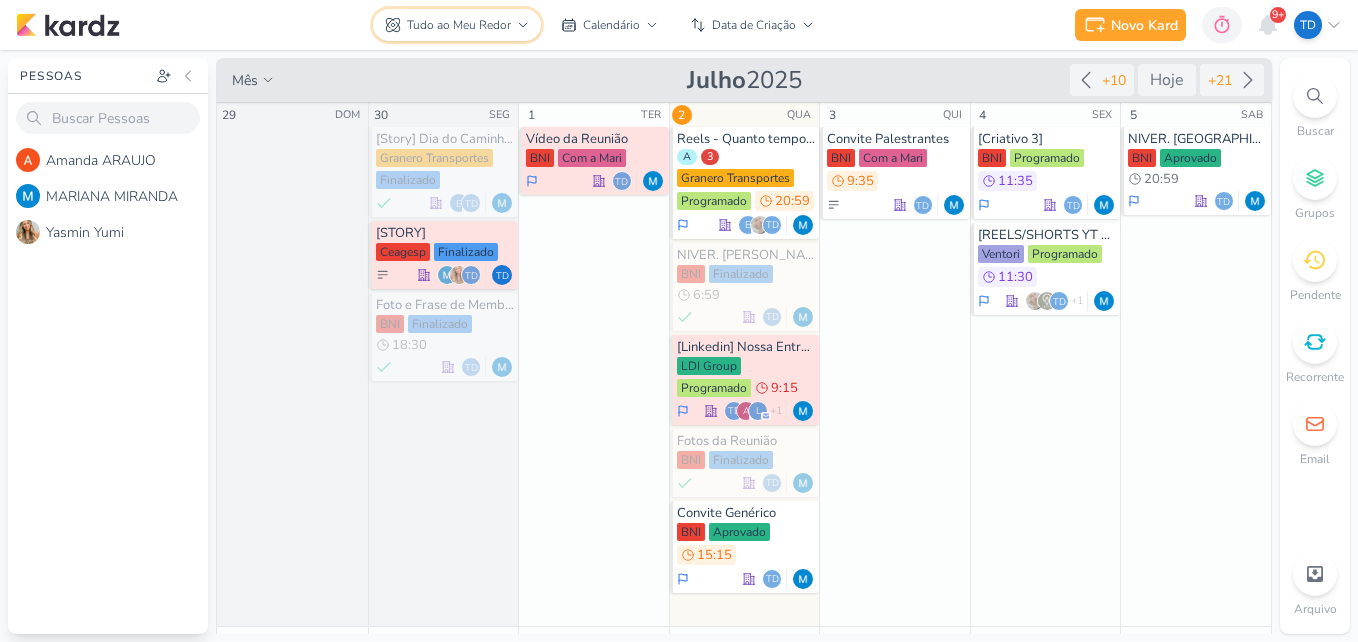 click on "Tudo ao Meu Redor" at bounding box center [459, 25] 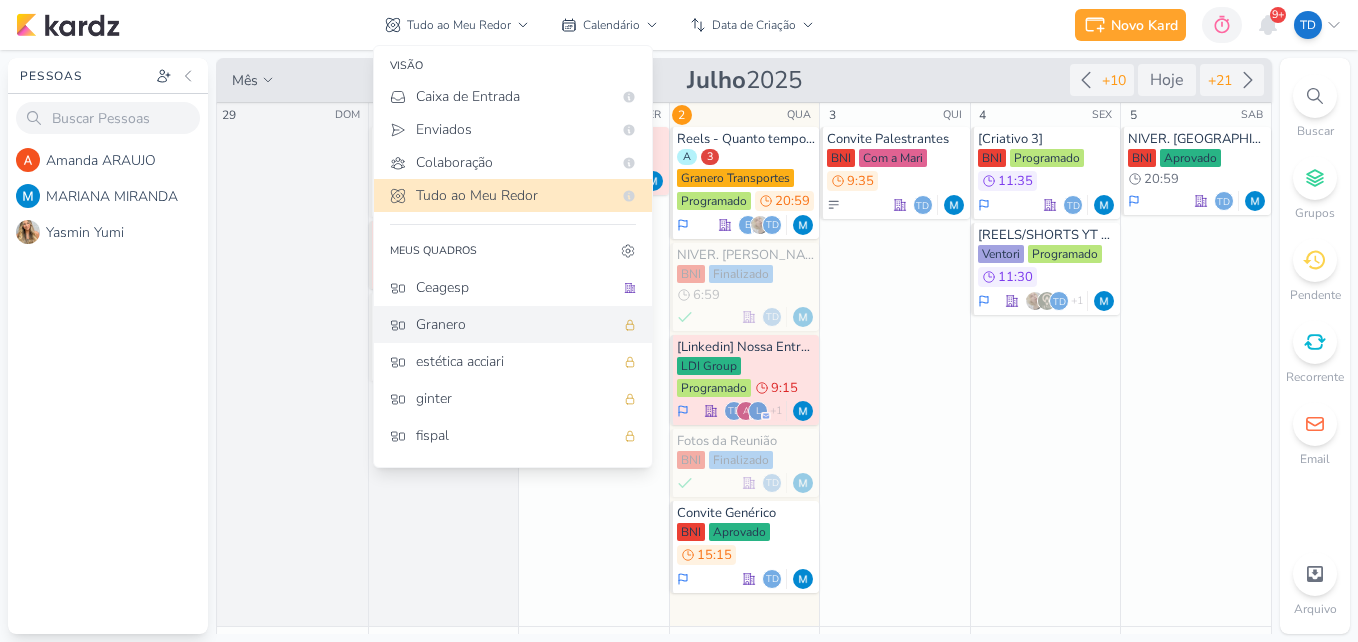 click on "Granero" at bounding box center [515, 324] 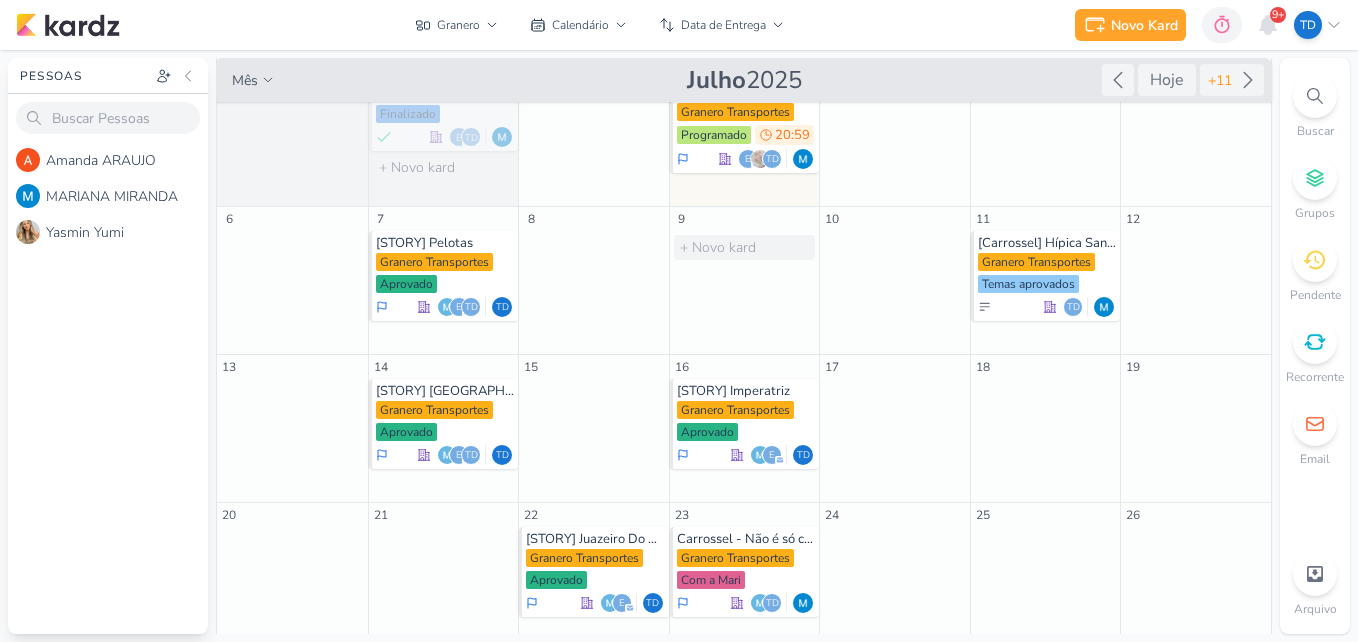scroll, scrollTop: 67, scrollLeft: 0, axis: vertical 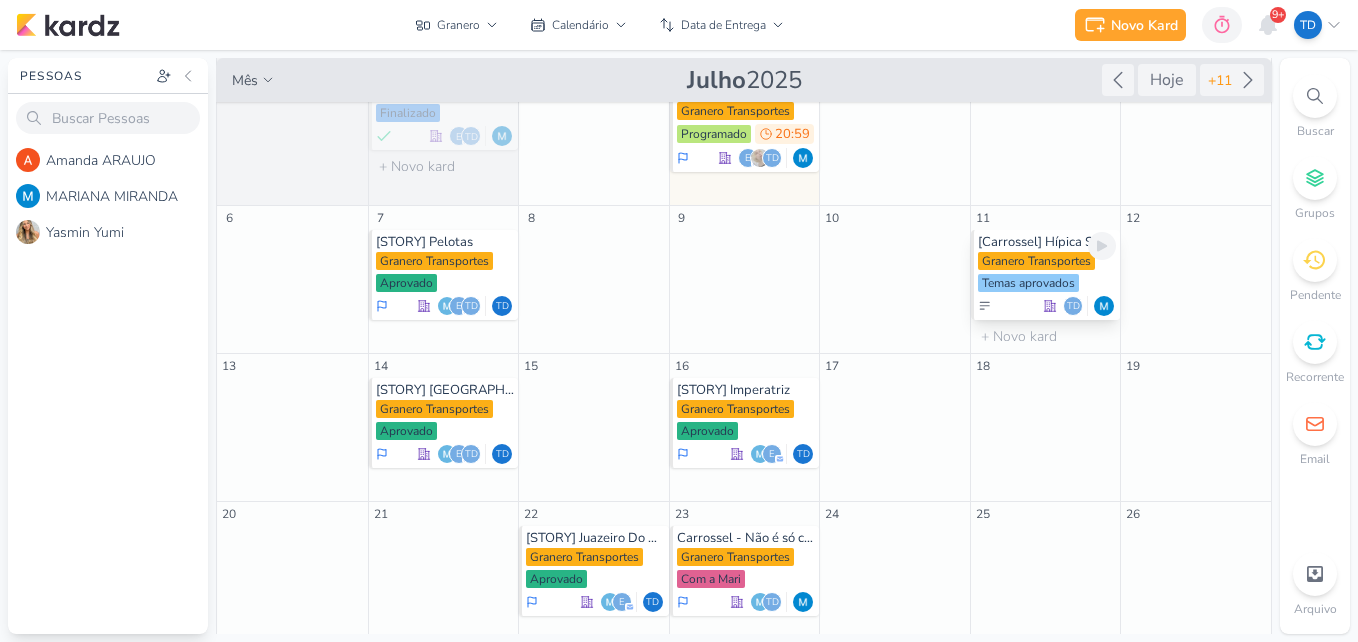click on "Granero Transportes" at bounding box center [1036, 261] 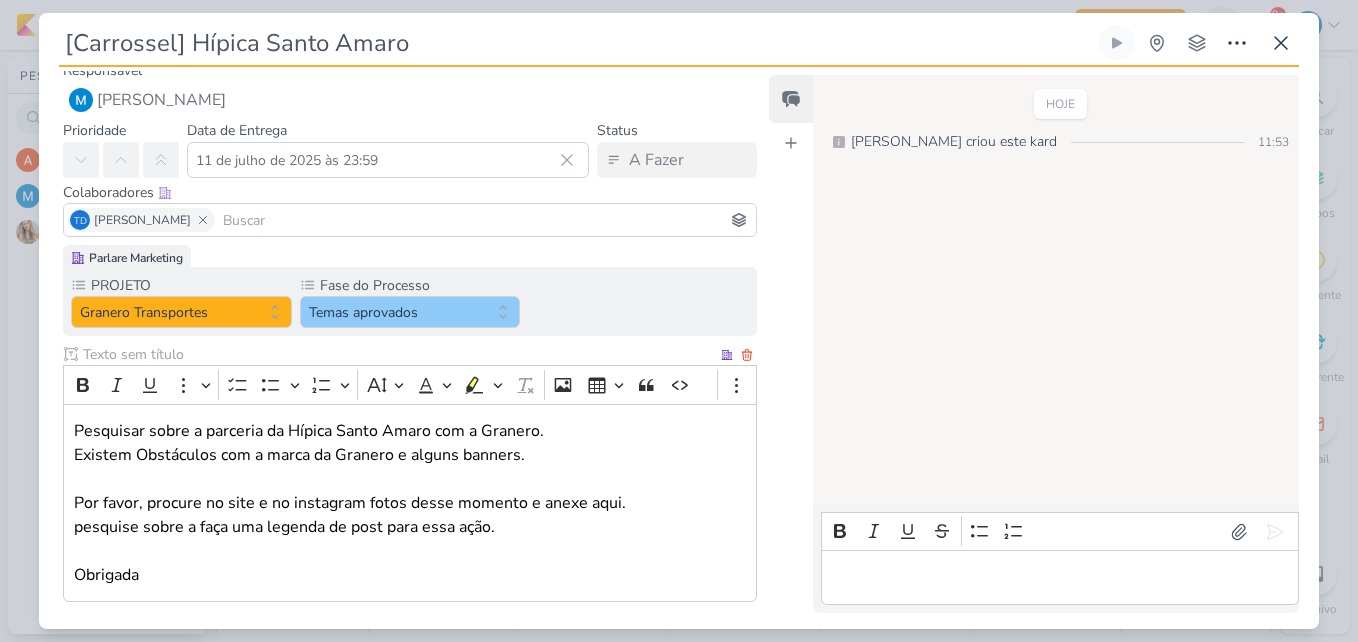 scroll, scrollTop: 113, scrollLeft: 0, axis: vertical 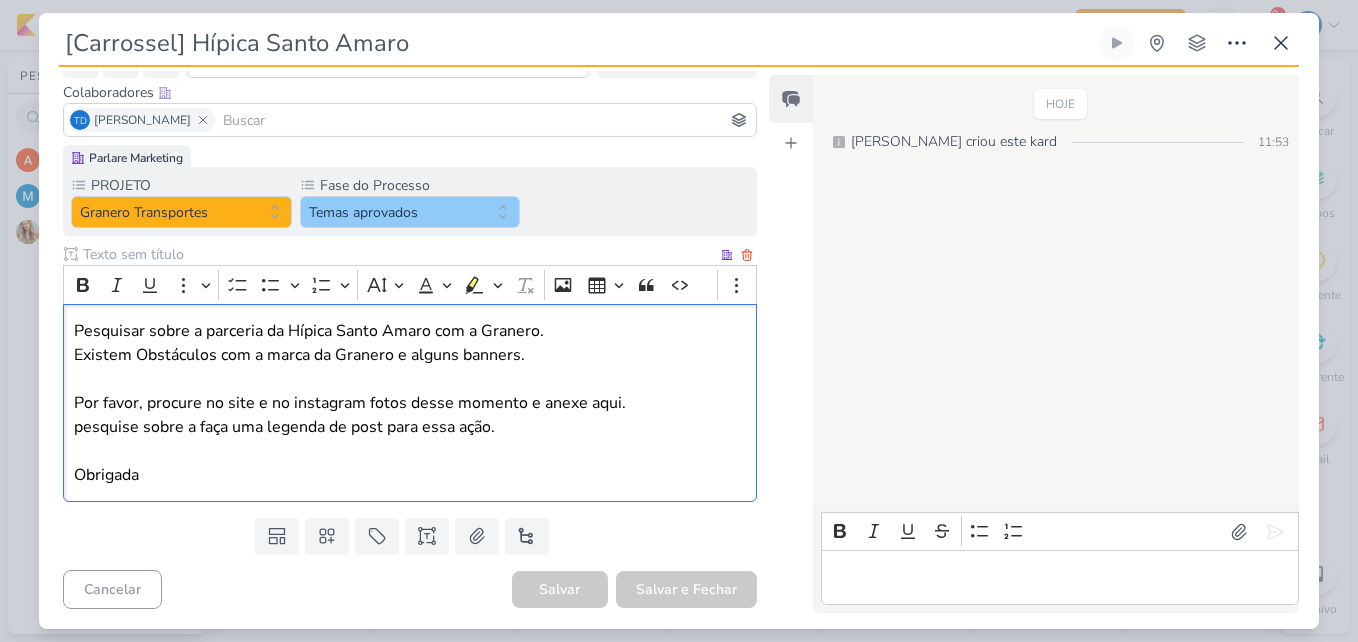 click on "Obrigada" at bounding box center [410, 475] 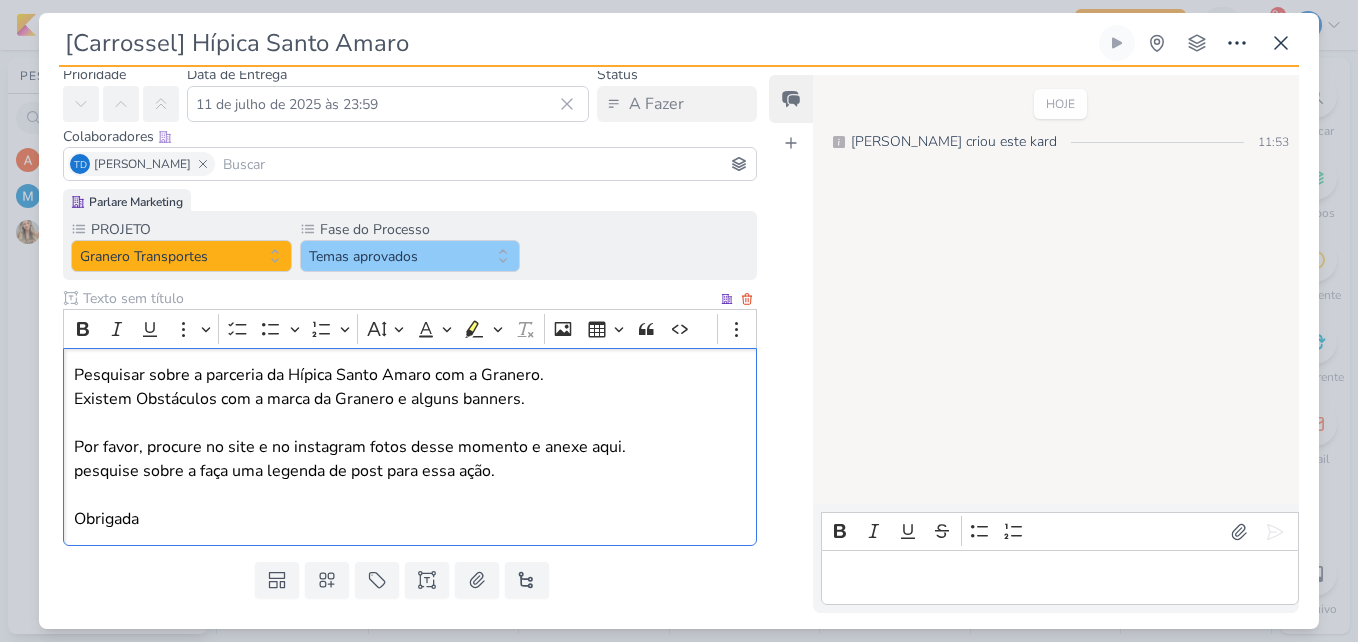 scroll, scrollTop: 113, scrollLeft: 0, axis: vertical 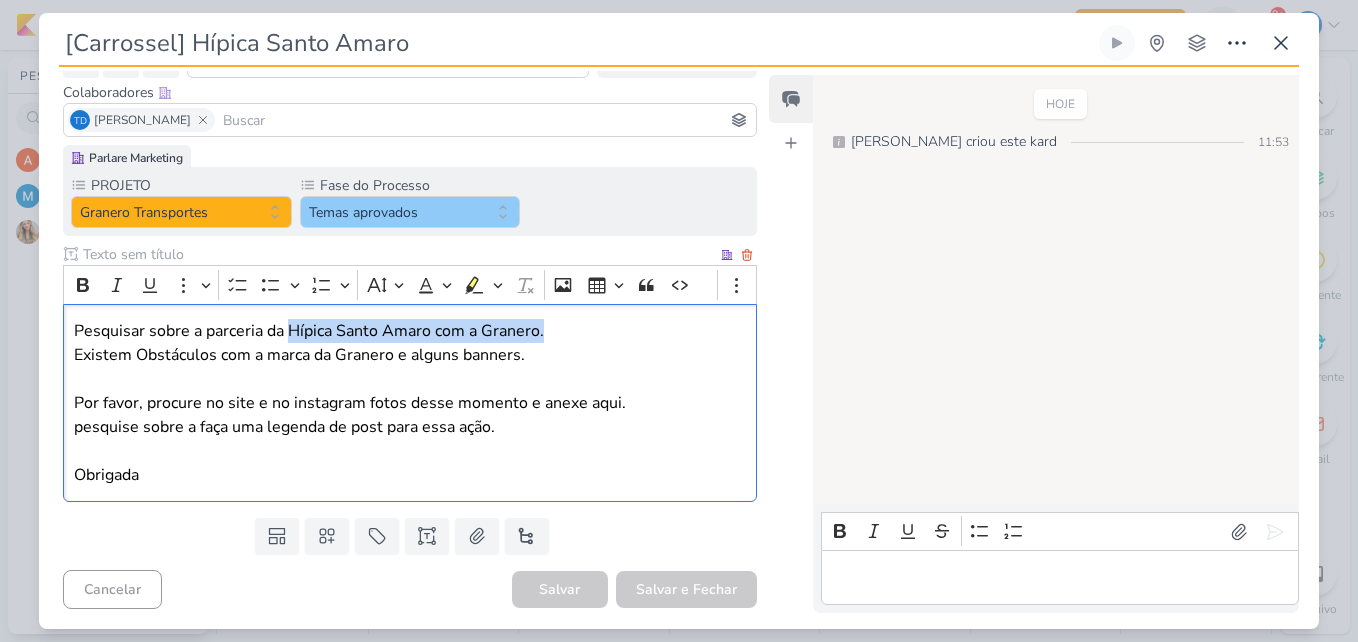 drag, startPoint x: 291, startPoint y: 325, endPoint x: 551, endPoint y: 330, distance: 260.04807 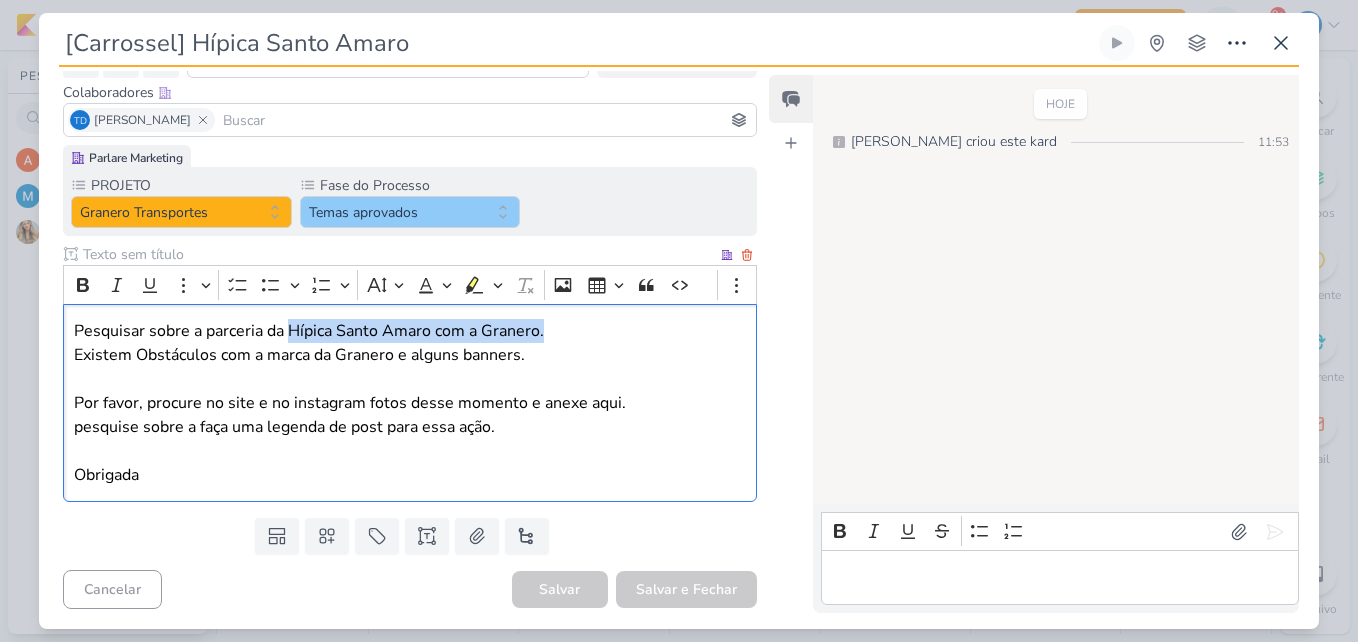 click on "Pesquisar sobre a parceria da Hípica Santo Amaro com a Granero." at bounding box center [410, 331] 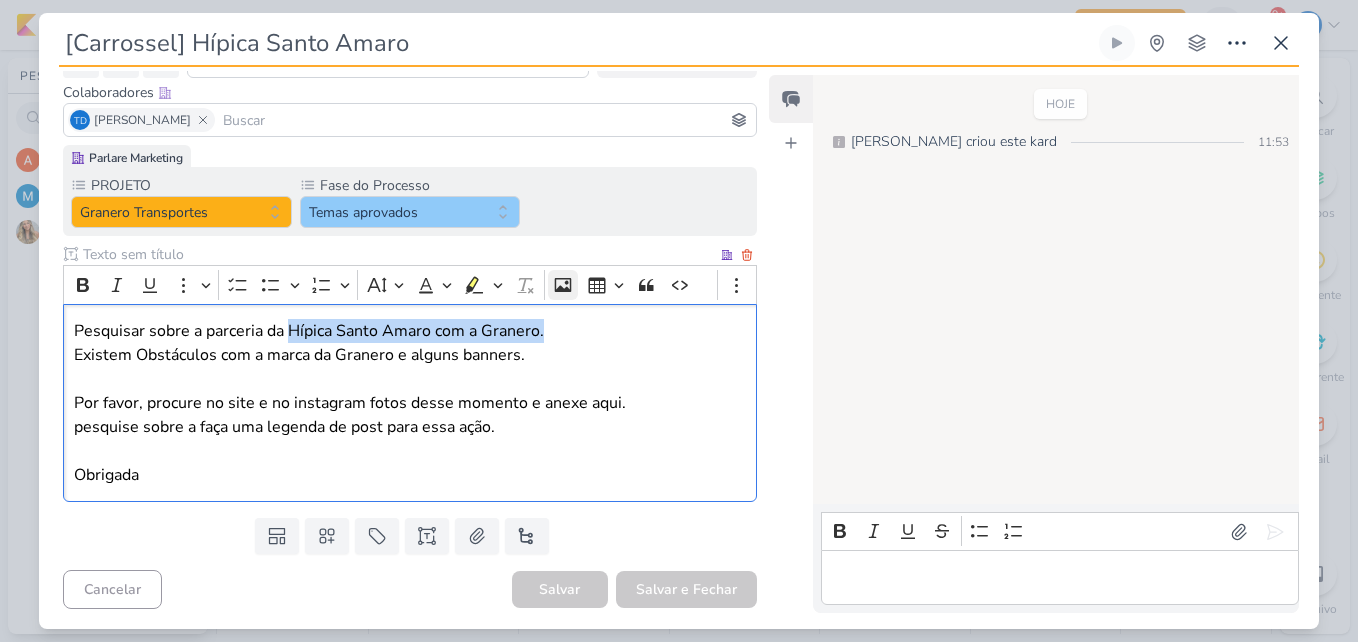 copy on "Hípica Santo Amaro com a Granero." 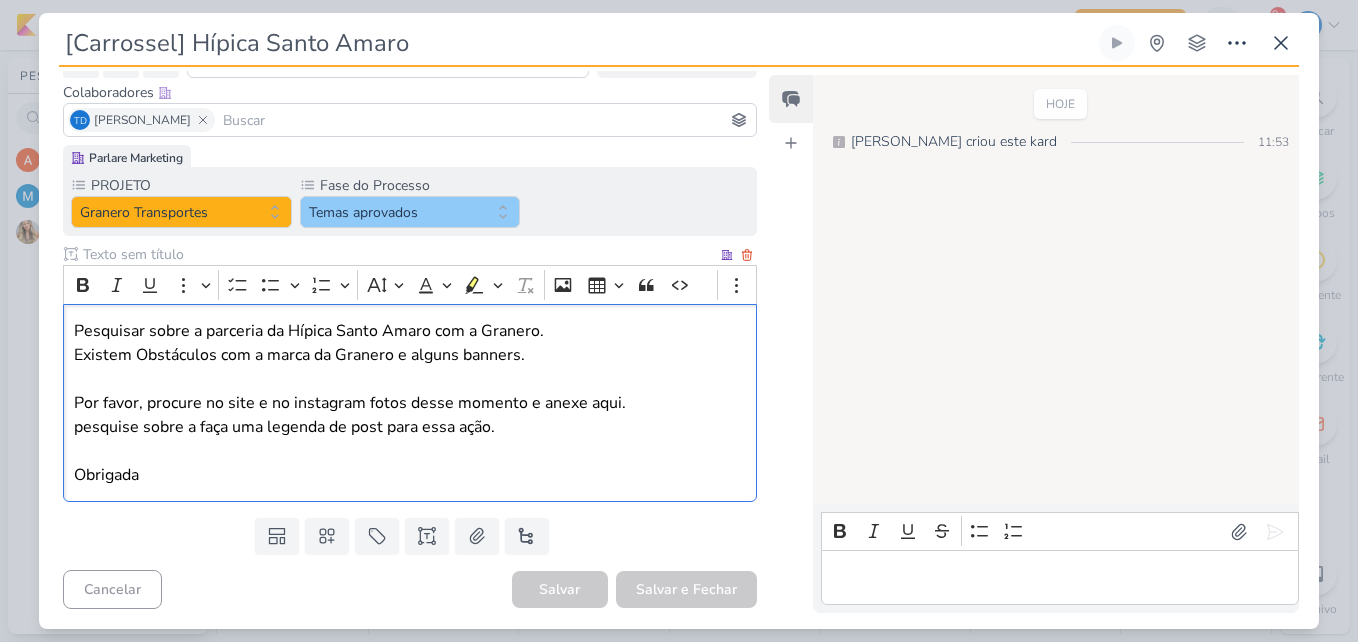click on "Obrigada" at bounding box center (410, 475) 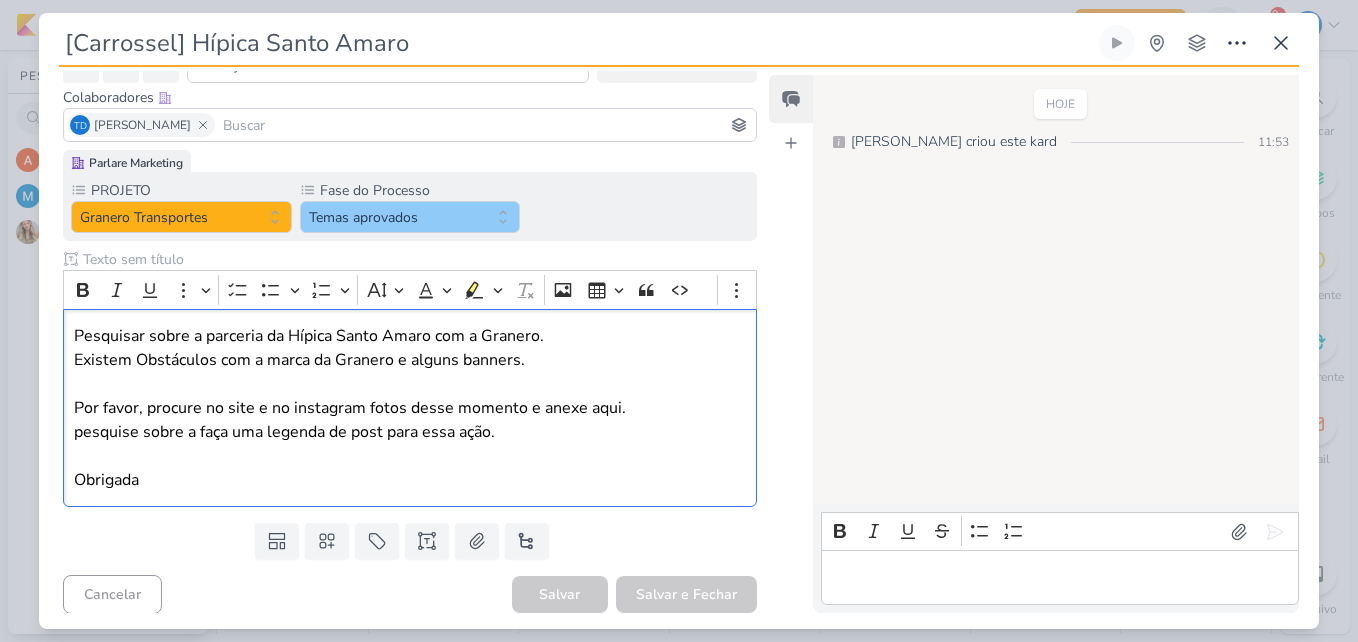 scroll, scrollTop: 113, scrollLeft: 0, axis: vertical 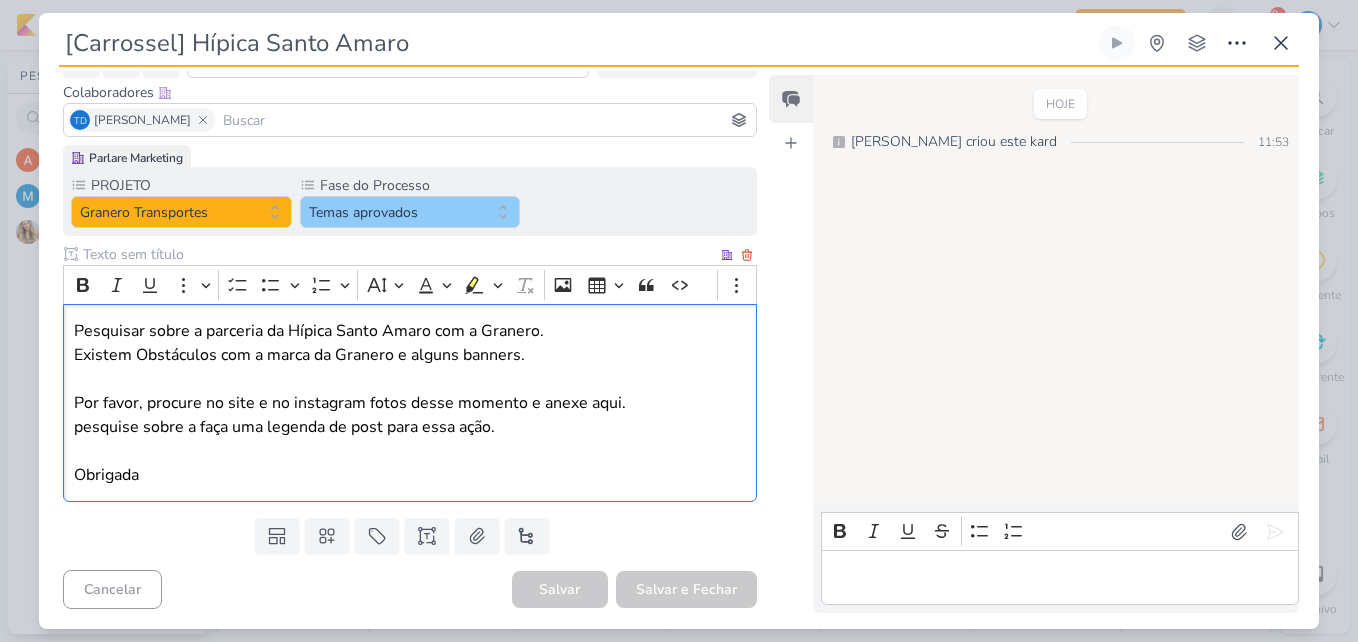 click on "Obrigada" at bounding box center [410, 475] 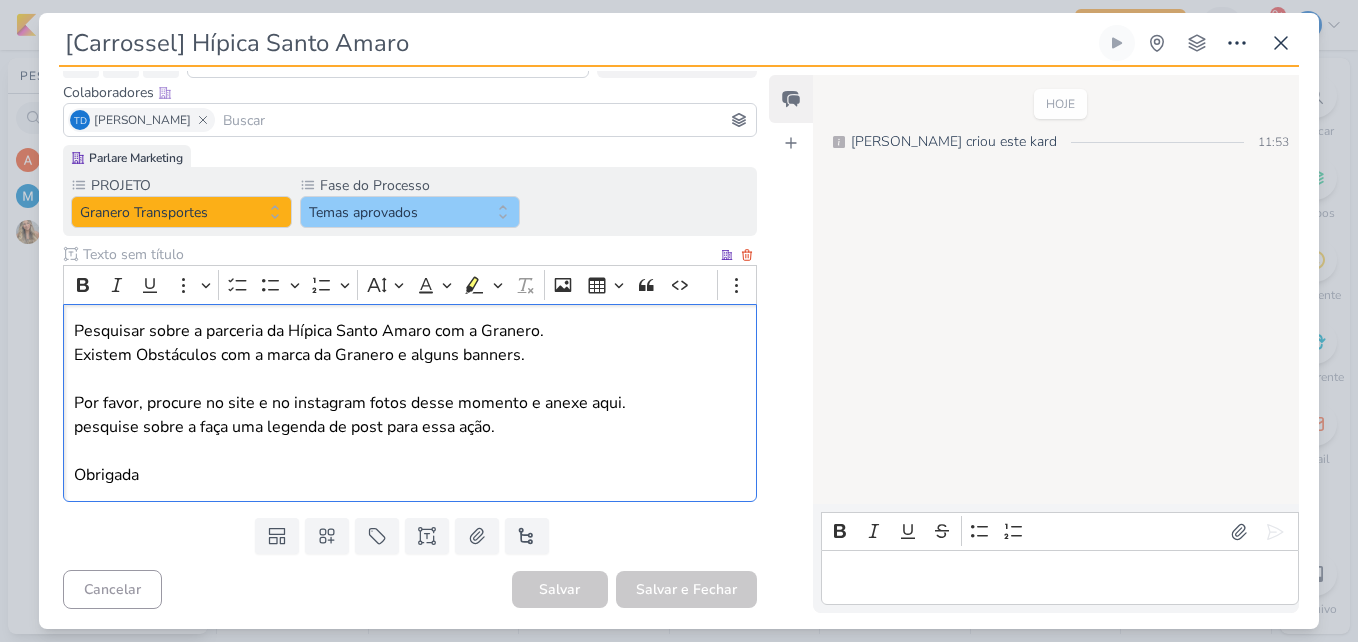 click on "Obrigada" at bounding box center (410, 475) 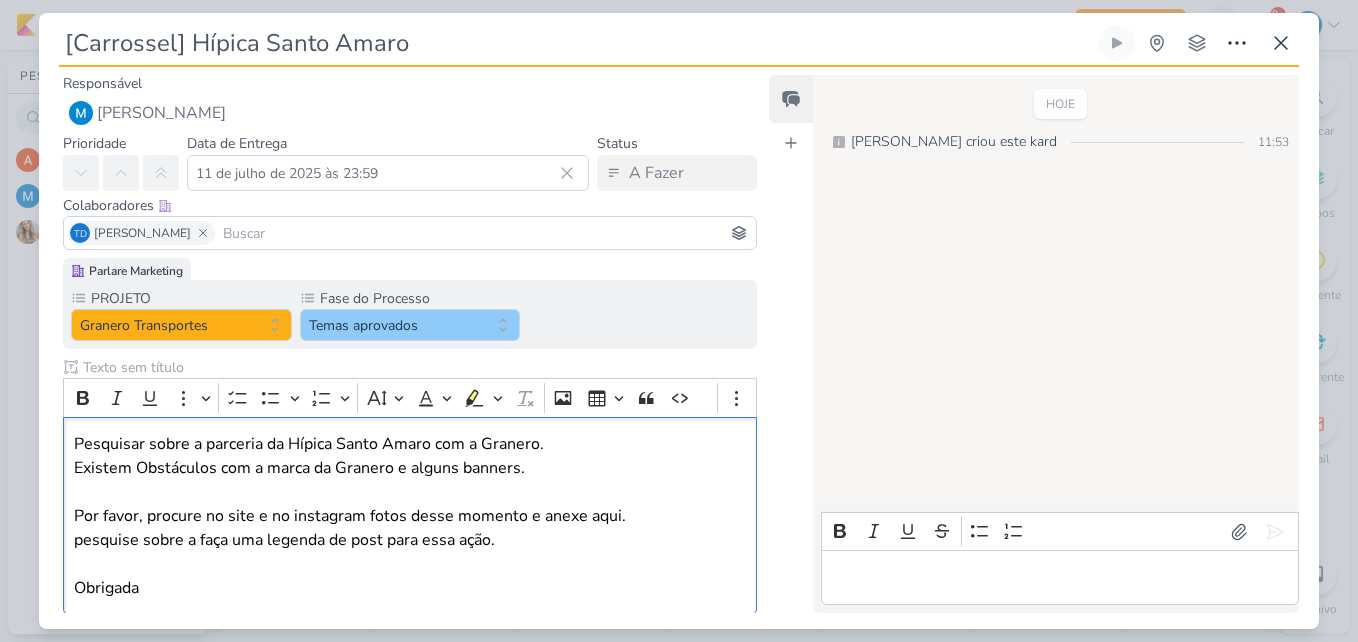 scroll, scrollTop: 113, scrollLeft: 0, axis: vertical 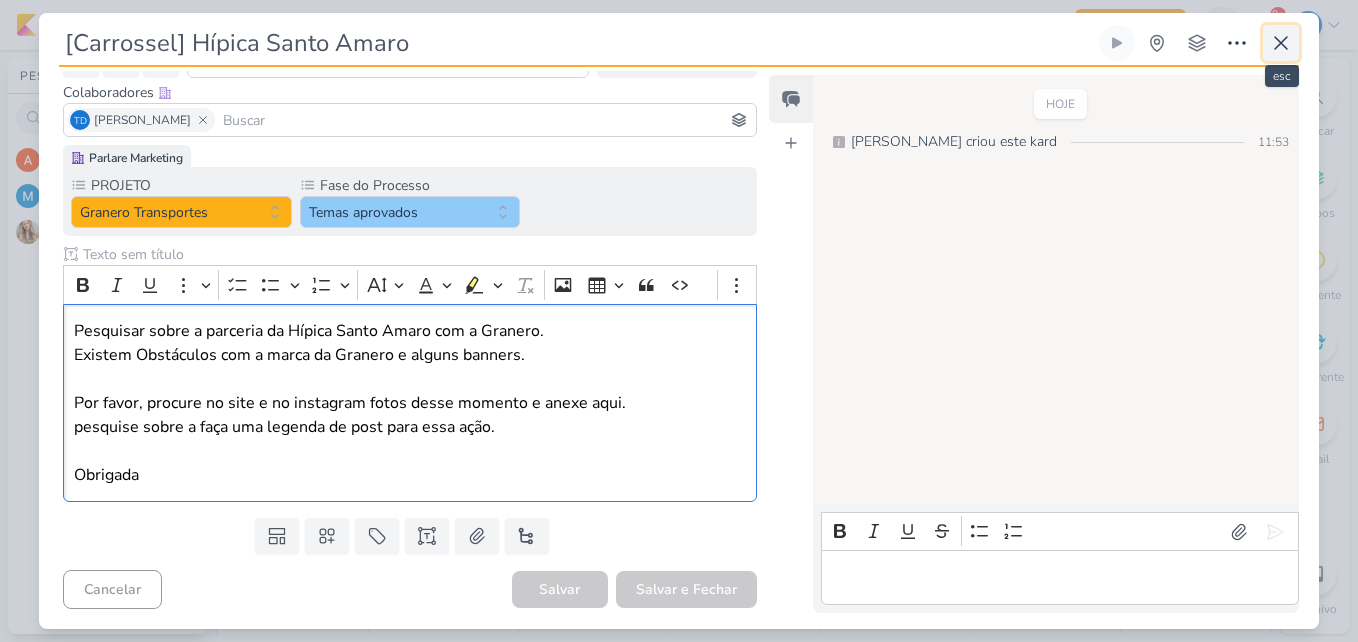click at bounding box center (1281, 43) 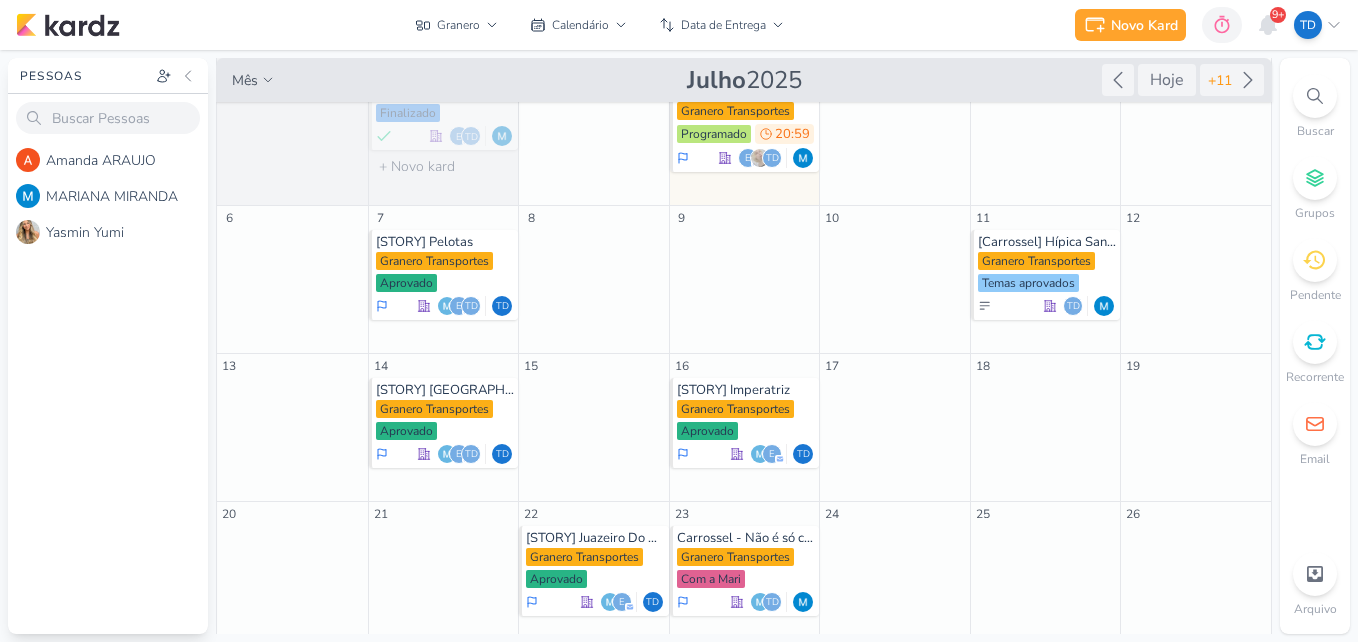 scroll, scrollTop: 0, scrollLeft: 0, axis: both 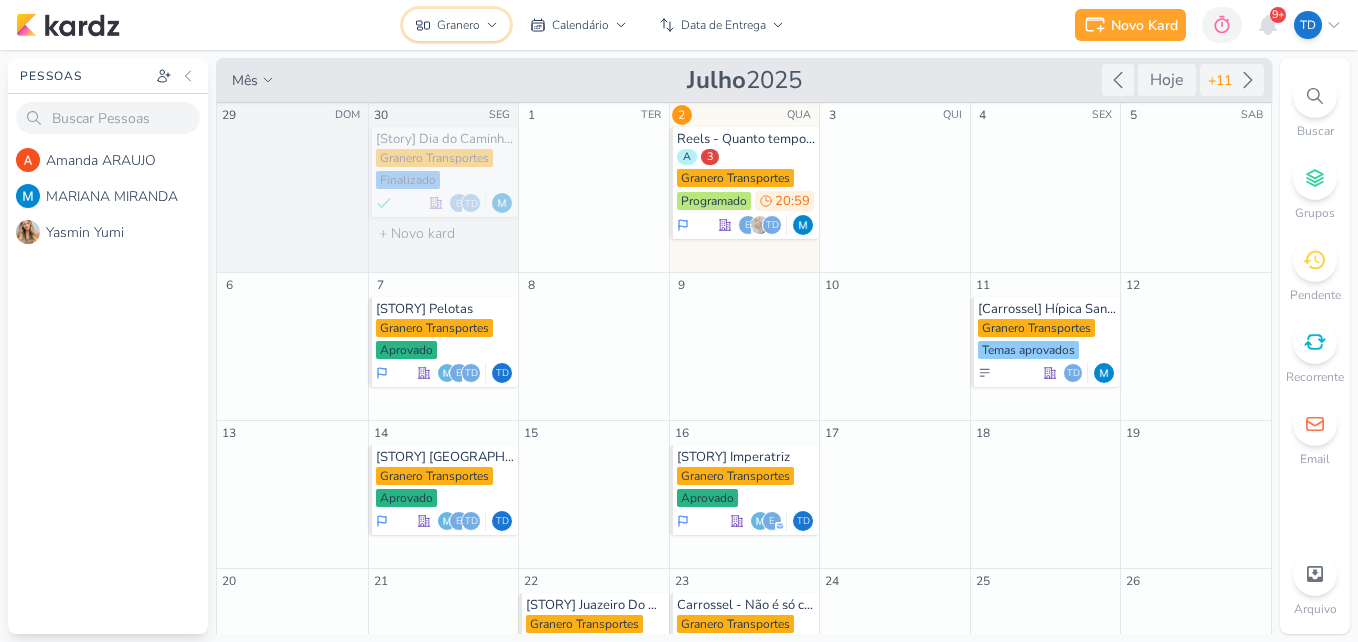 click 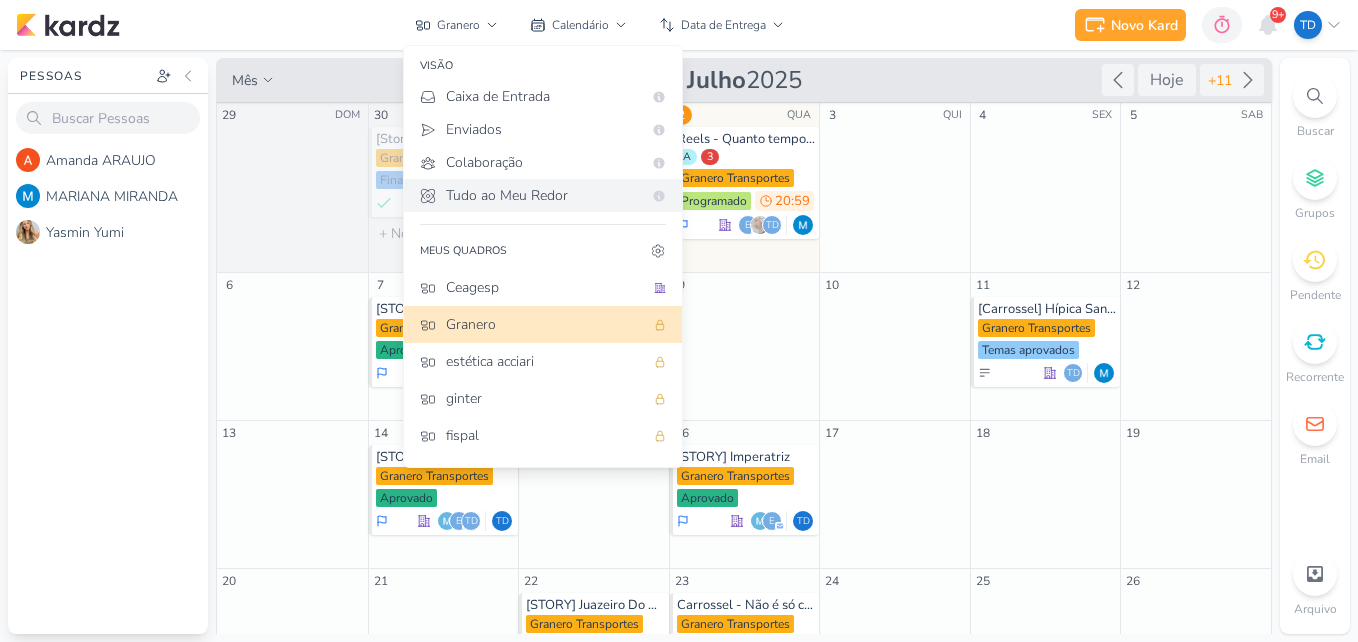 click on "Tudo ao Meu Redor" at bounding box center (544, 195) 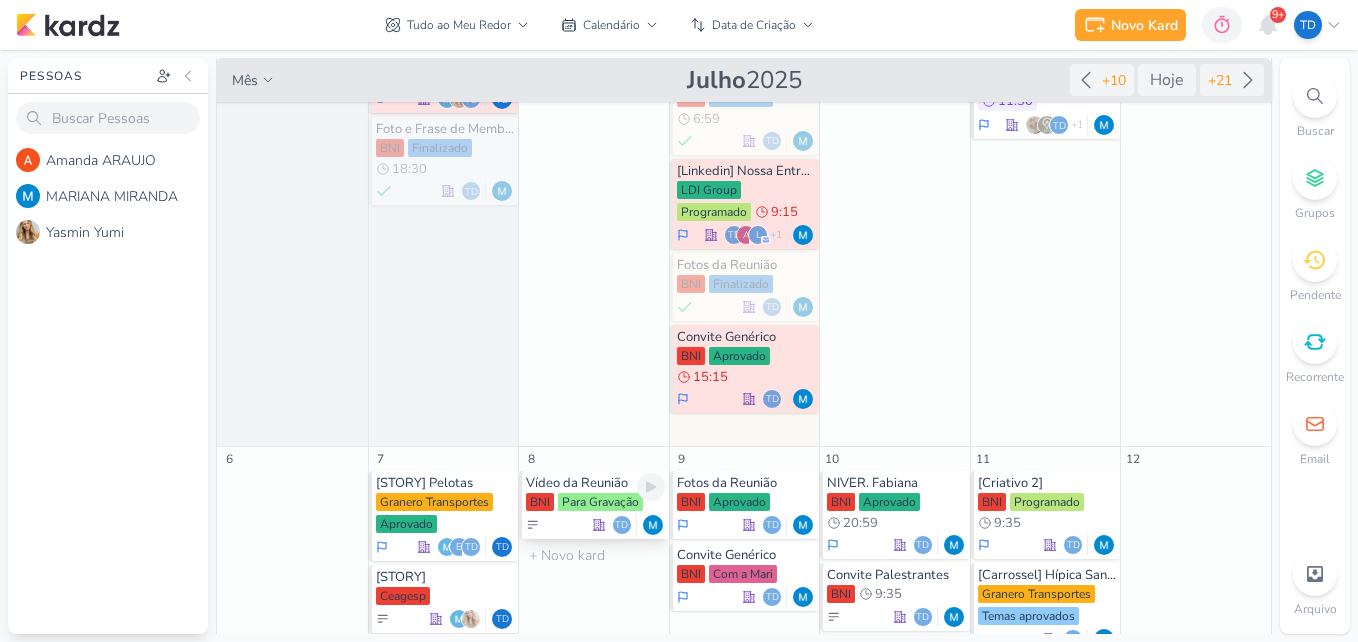 scroll, scrollTop: 0, scrollLeft: 0, axis: both 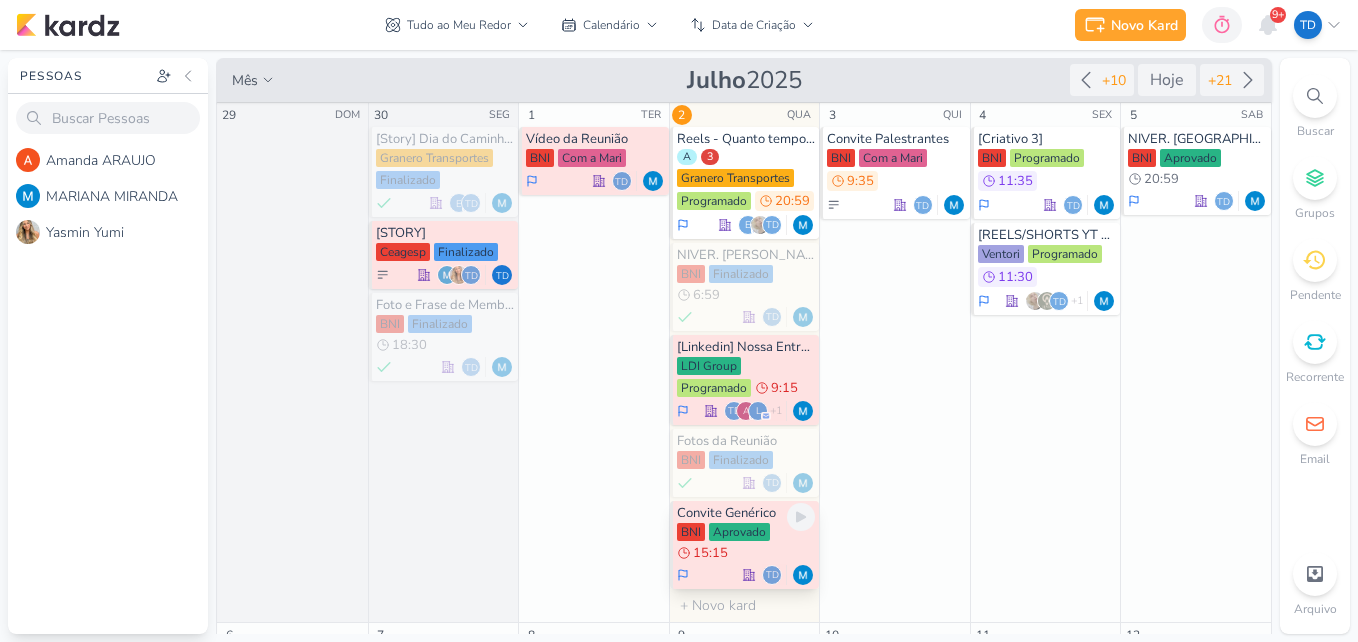 click on "BNI
Aprovado
15:15" at bounding box center (746, 543) 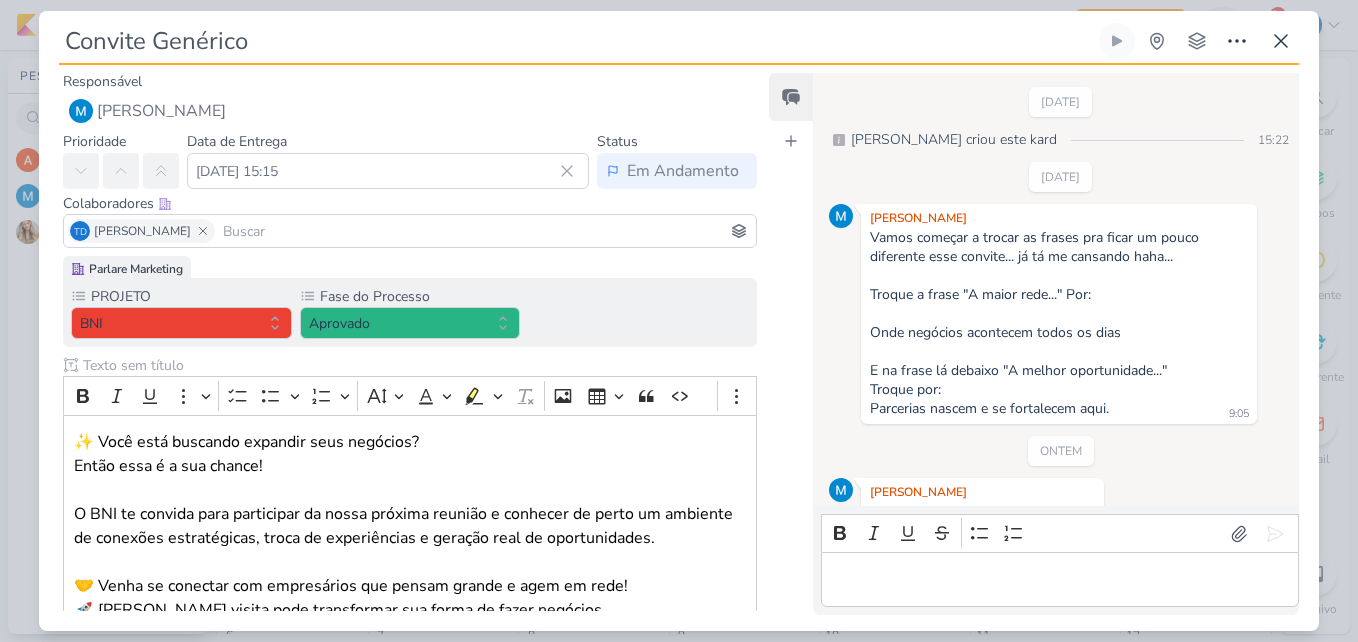 scroll, scrollTop: 29, scrollLeft: 0, axis: vertical 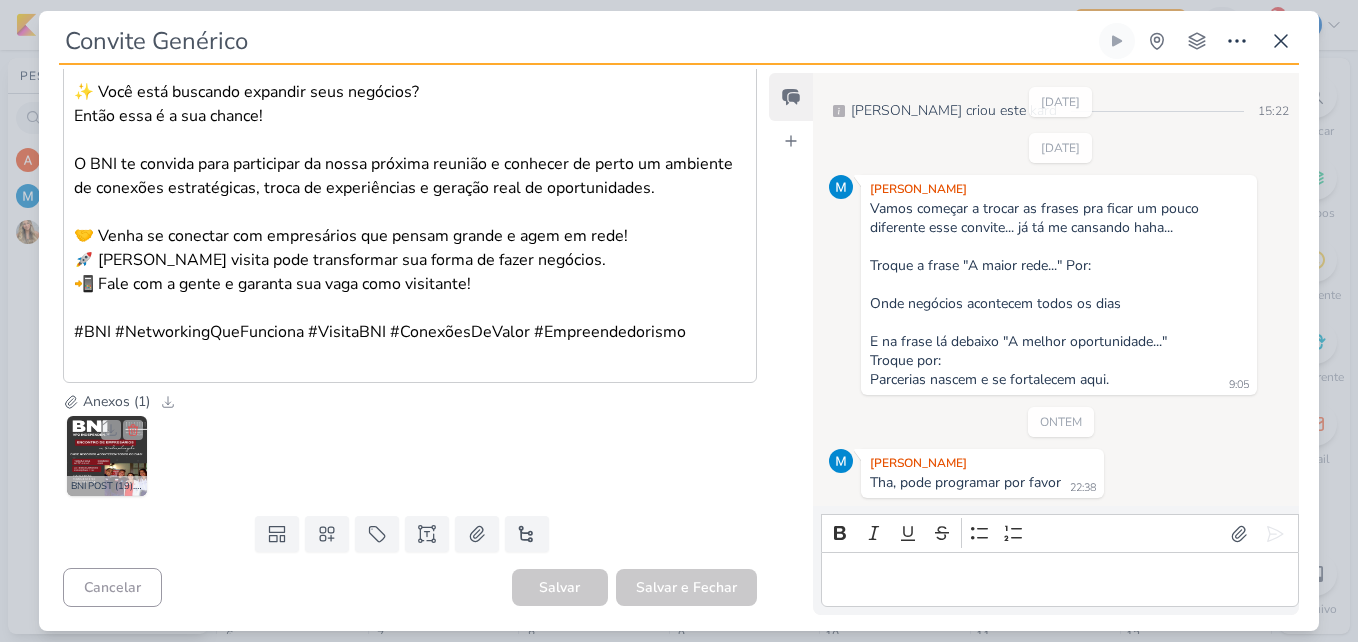 click at bounding box center (107, 456) 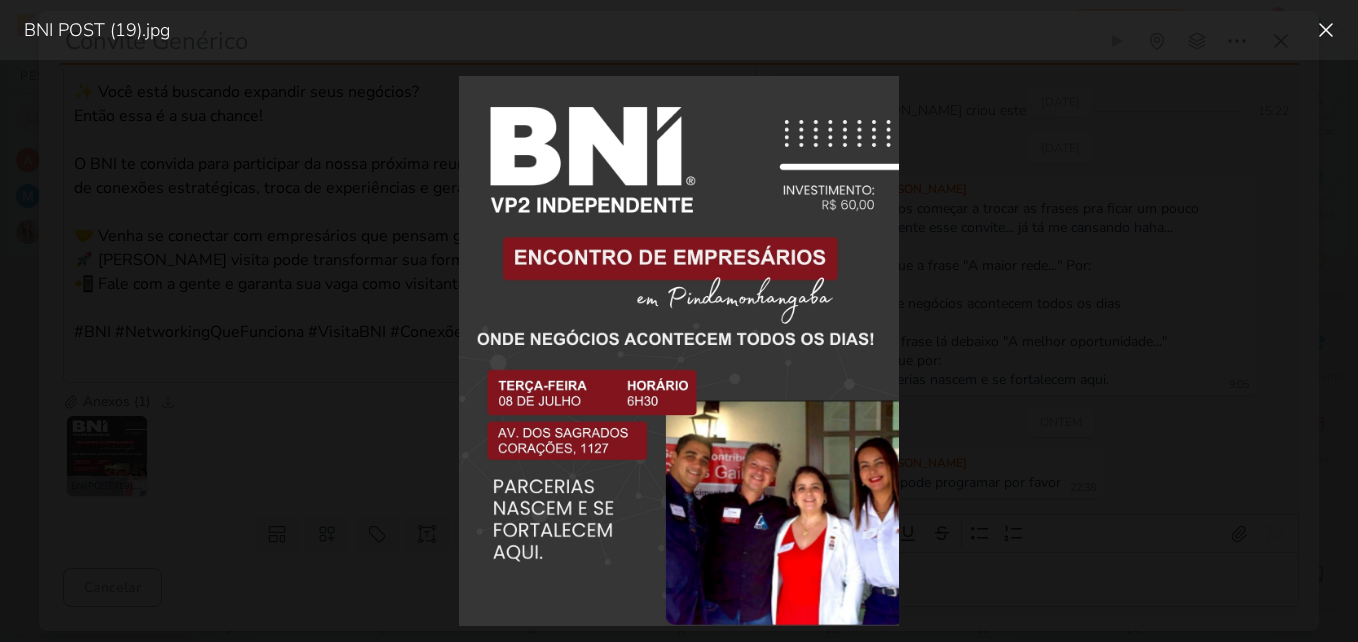 click at bounding box center (679, 351) 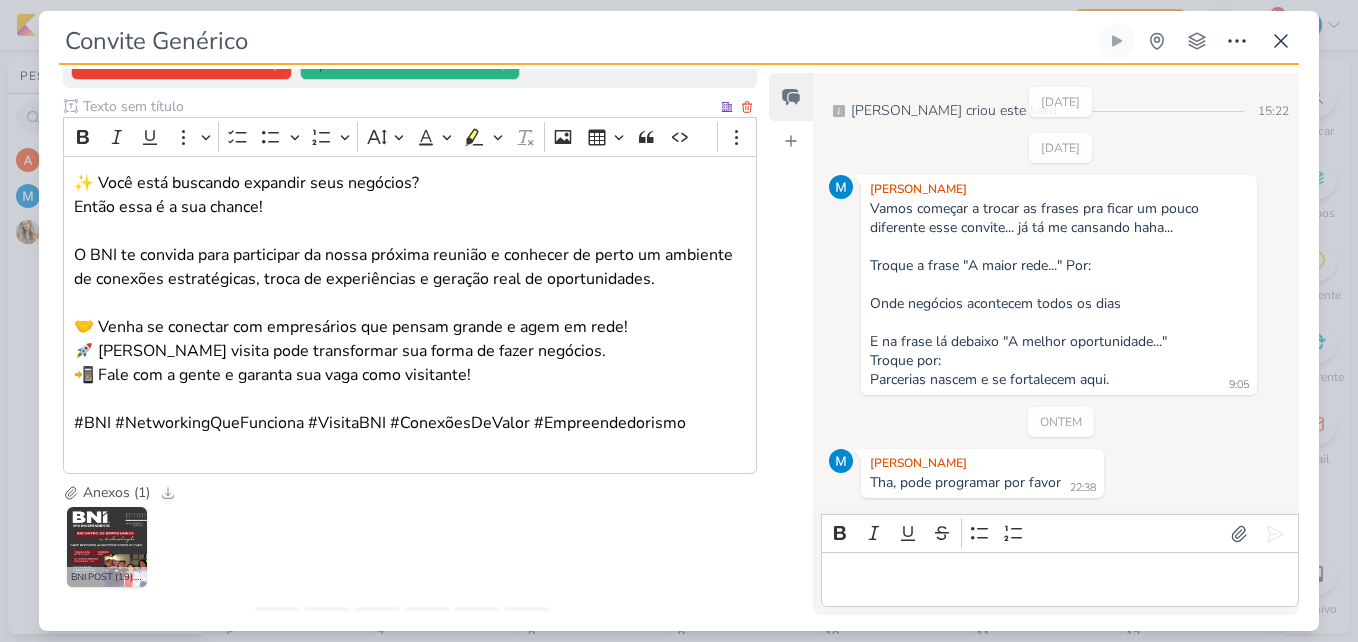 scroll, scrollTop: 150, scrollLeft: 0, axis: vertical 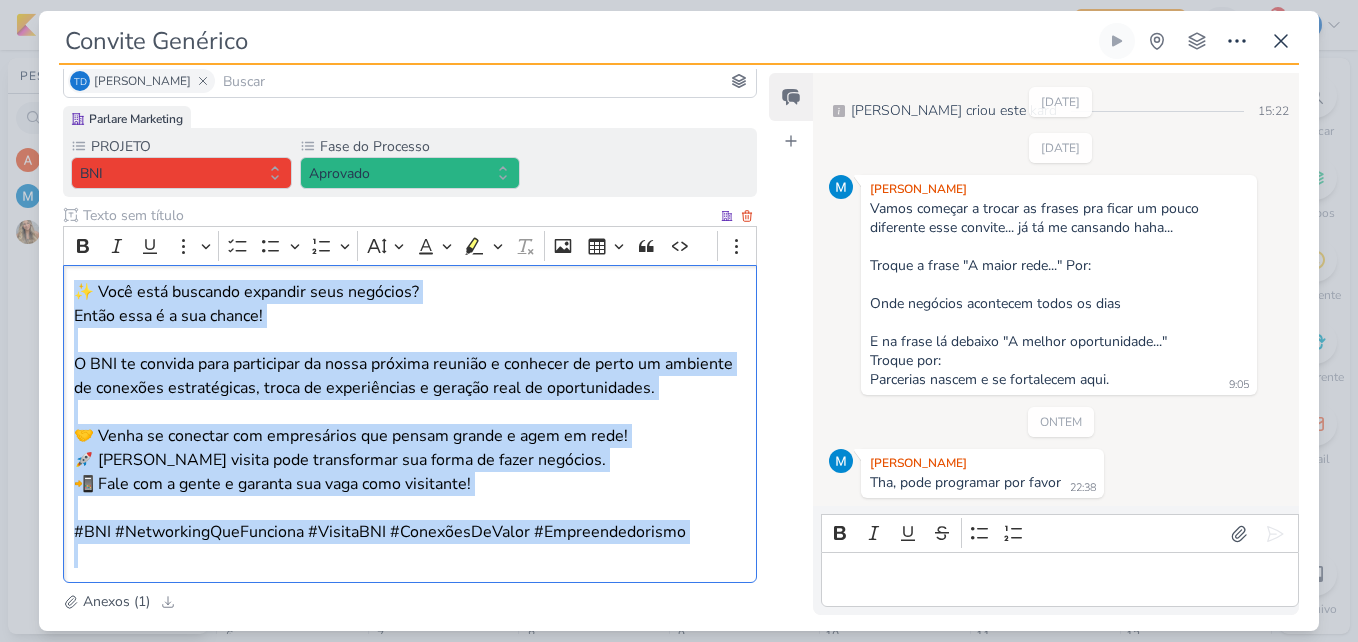 drag, startPoint x: 76, startPoint y: 288, endPoint x: 517, endPoint y: 577, distance: 527.259 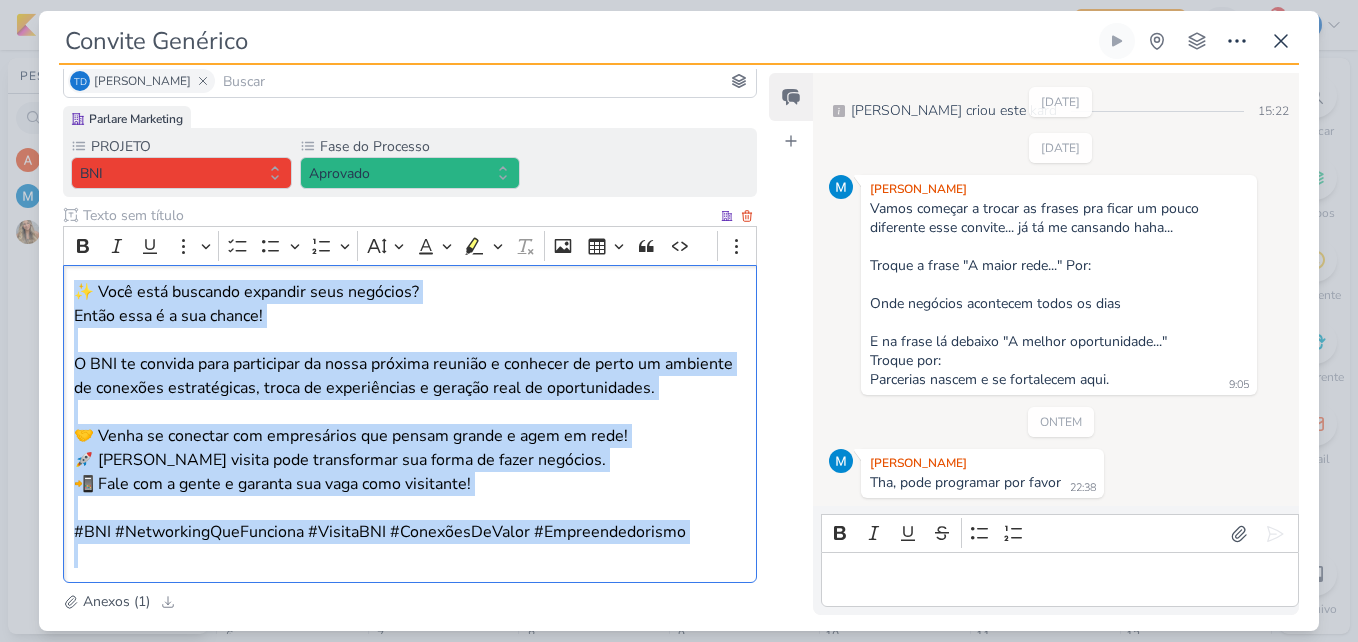 click on "✨ Você está buscando expandir seus negócios? Então essa é a sua chance! O BNI te convida para participar da nossa próxima reunião e conhecer de perto um ambiente de conexões estratégicas, troca de experiências e geração real de oportunidades. 🤝 Venha se conectar com empresários que pensam grande e agem em rede!  🚀 Uma visita pode transformar sua forma de fazer negócios. 📲 Fale com a gente e garanta sua vaga como visitante! #BNI #NetworkingQueFunciona #VisitaBNI #ConexõesDeValor #Empreendedorismo" at bounding box center (410, 424) 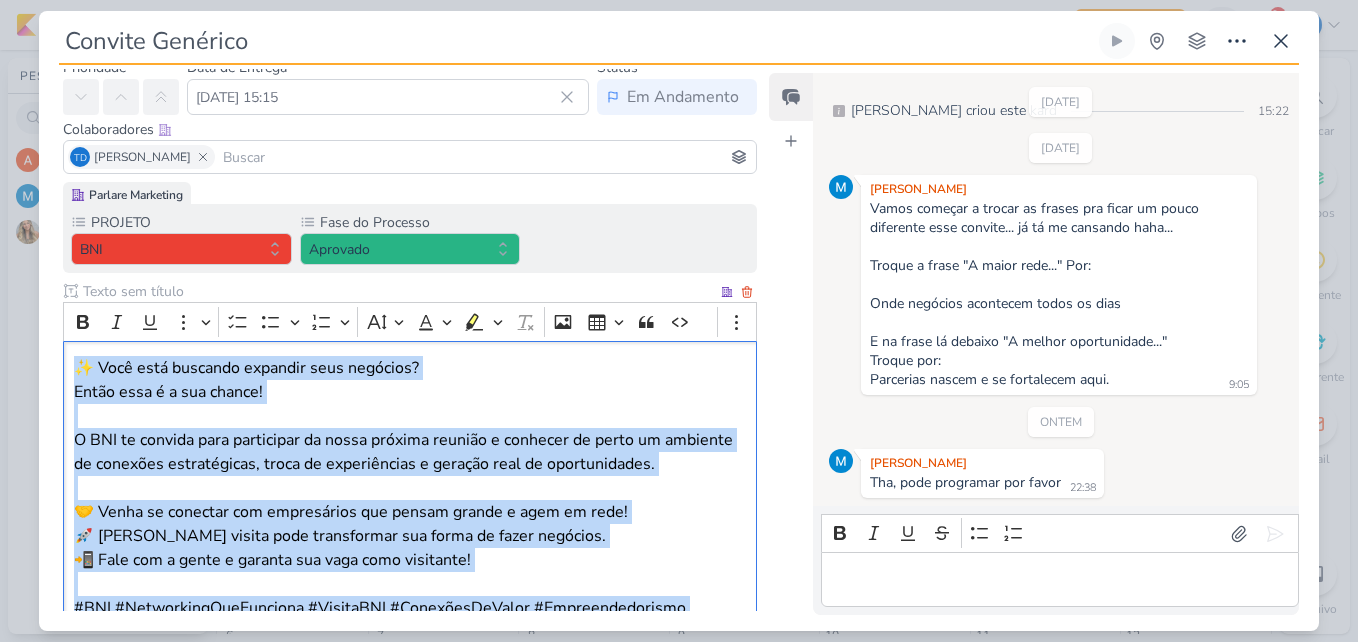 scroll, scrollTop: 0, scrollLeft: 0, axis: both 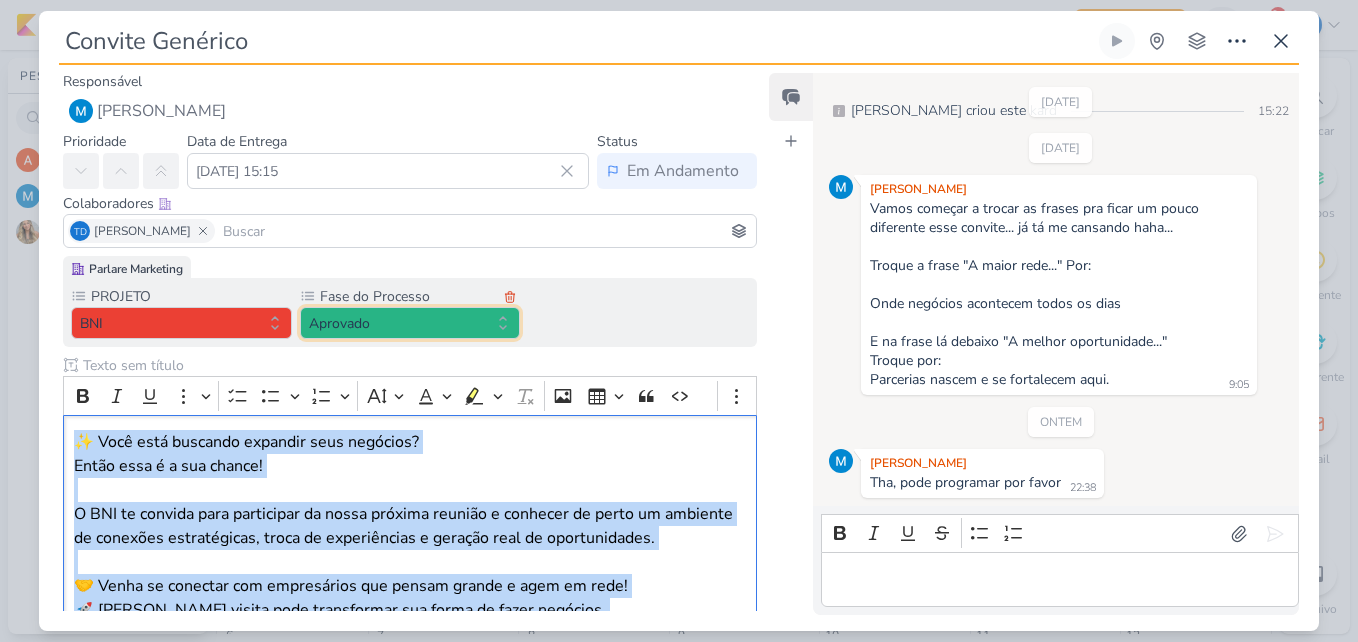 click on "Aprovado" at bounding box center [410, 323] 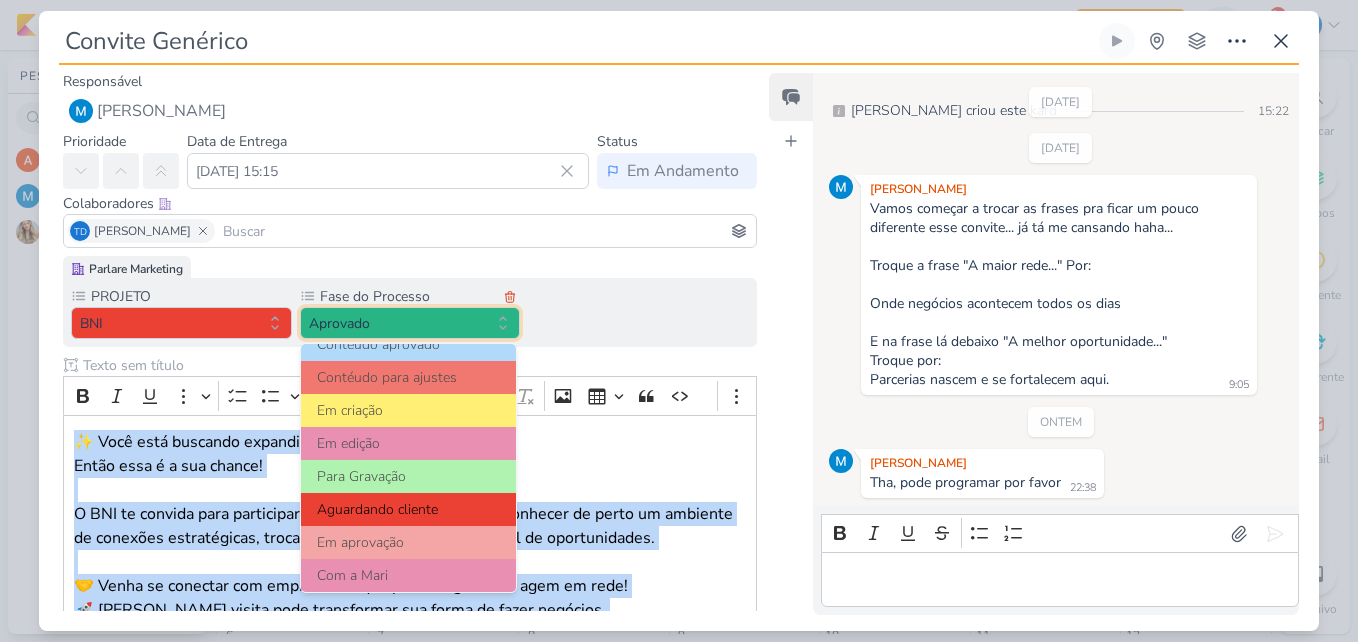 scroll, scrollTop: 193, scrollLeft: 0, axis: vertical 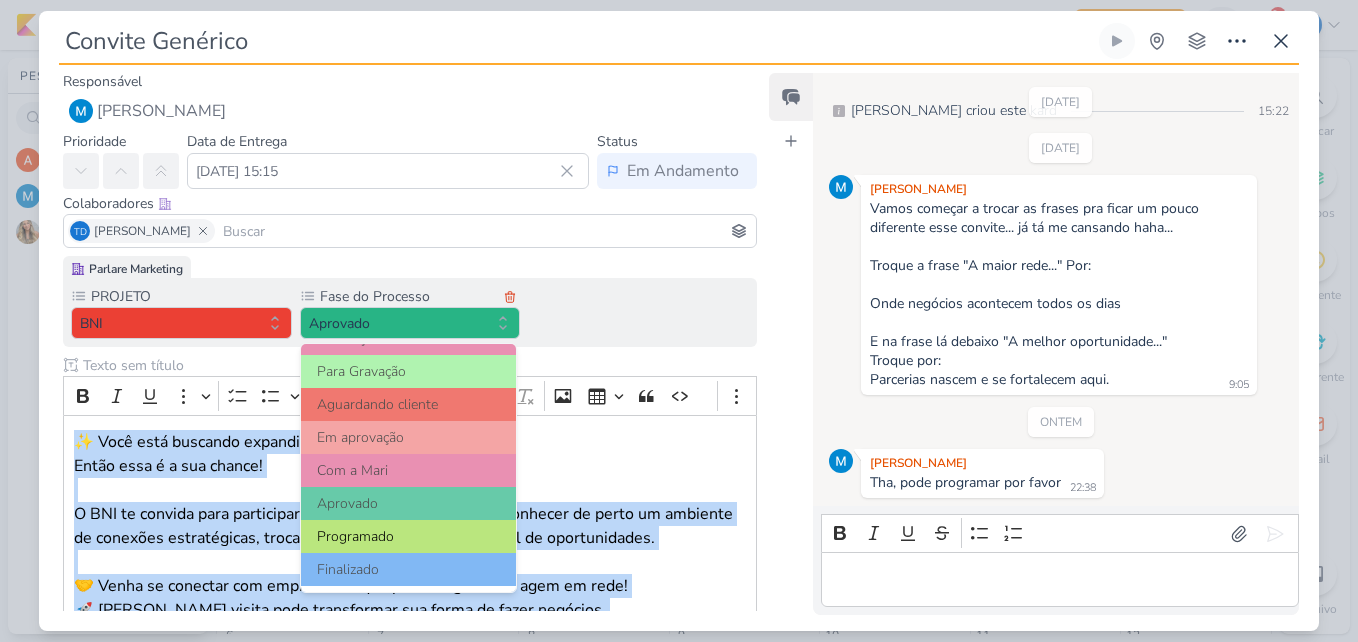 click on "Programado" at bounding box center (409, 536) 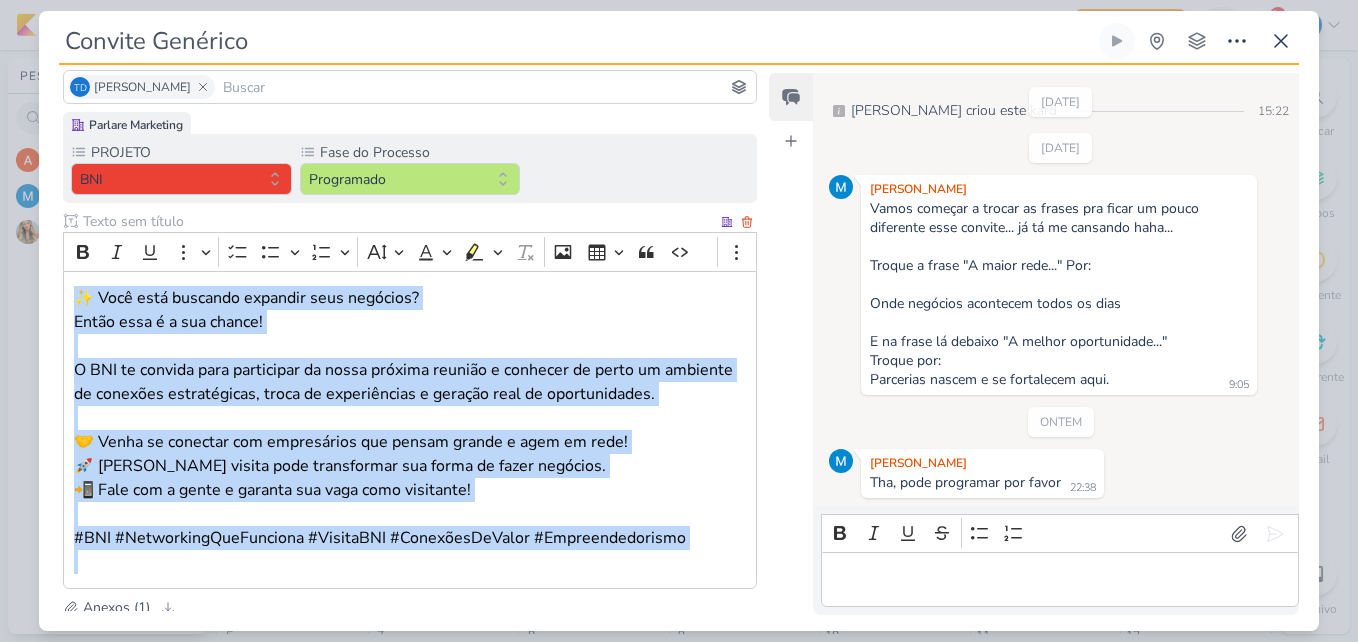 scroll, scrollTop: 350, scrollLeft: 0, axis: vertical 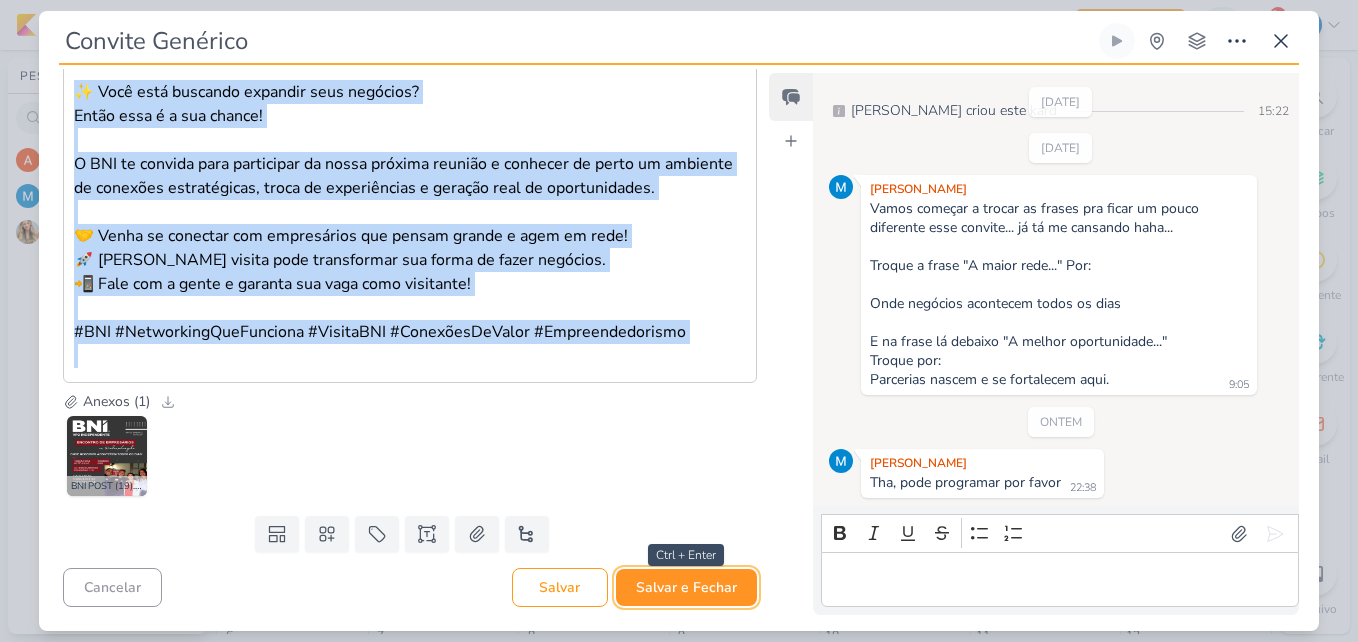 click on "Salvar e Fechar" at bounding box center (686, 587) 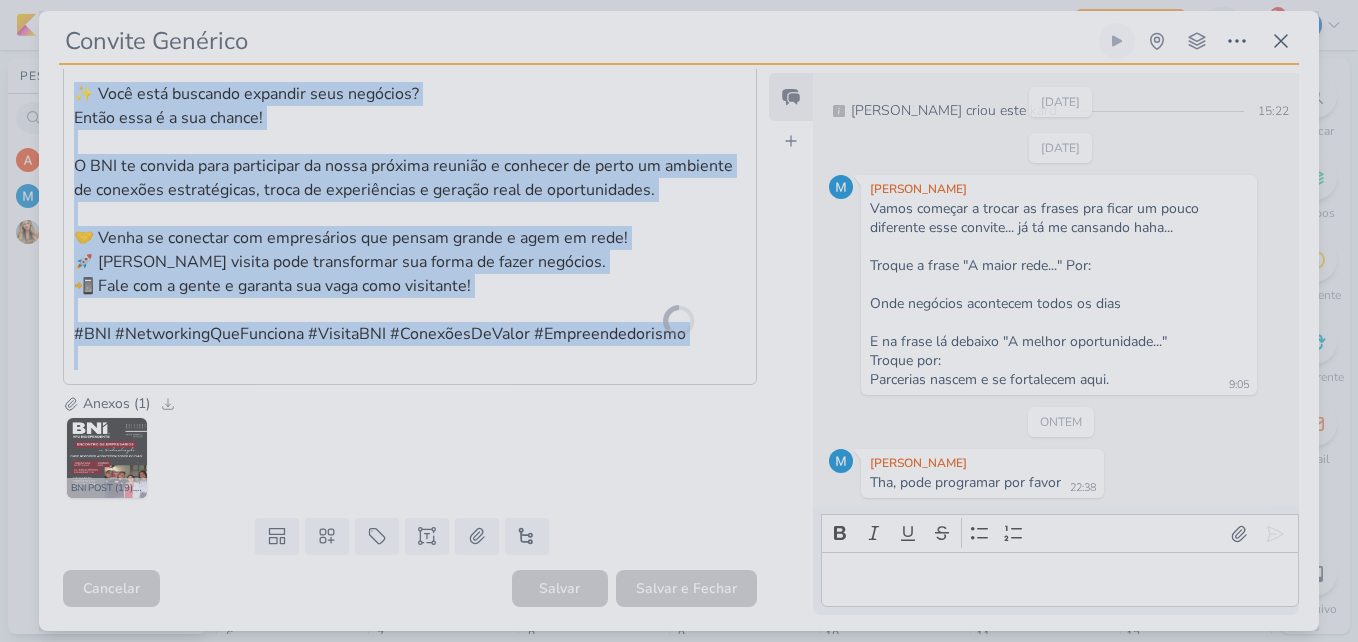 scroll, scrollTop: 348, scrollLeft: 0, axis: vertical 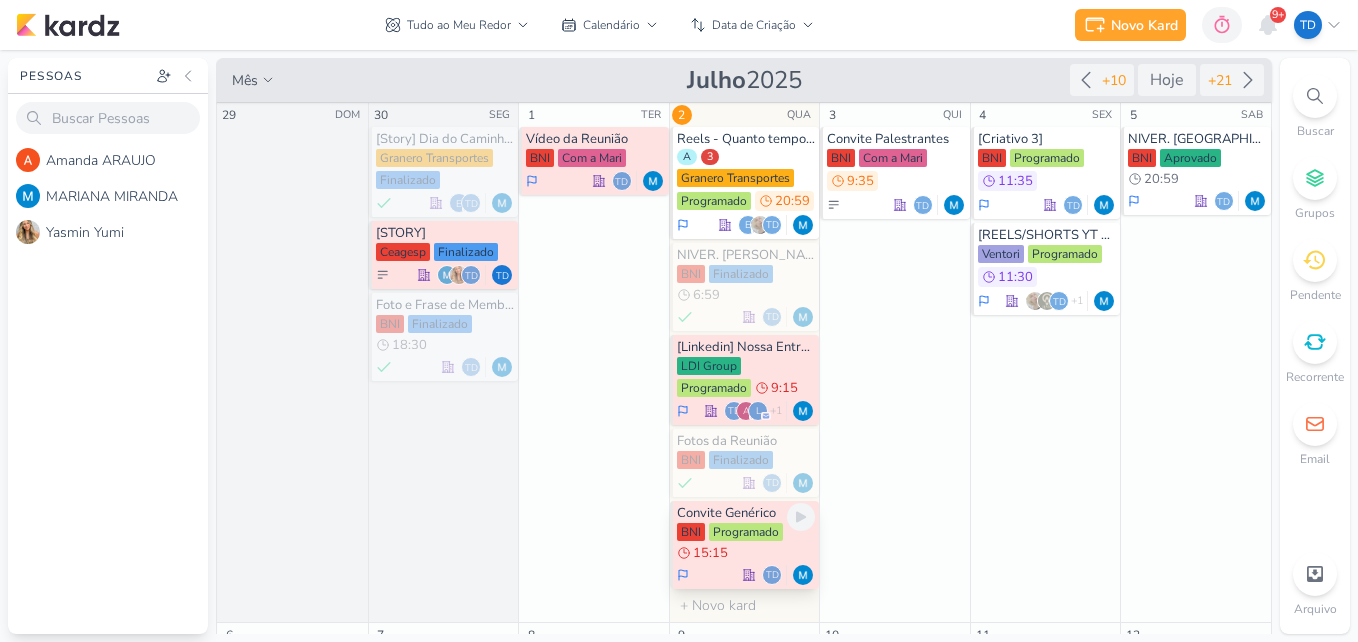 click on "BNI
Programado
15:15" at bounding box center (746, 543) 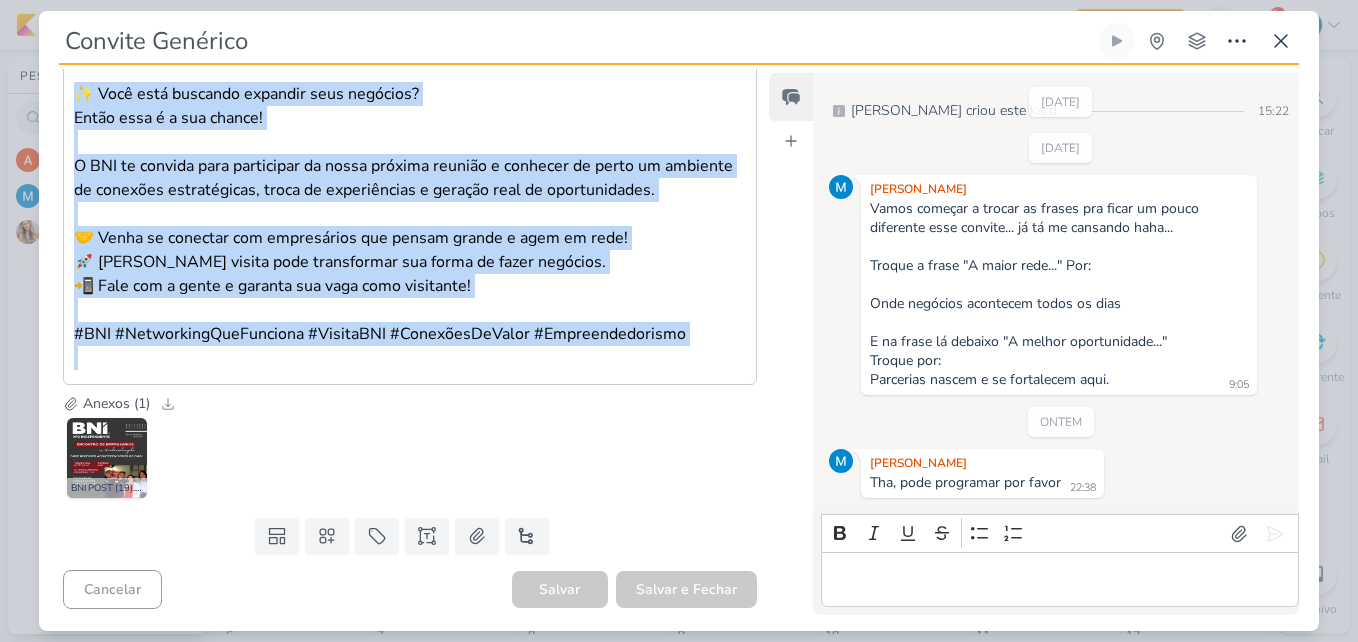 scroll, scrollTop: 0, scrollLeft: 0, axis: both 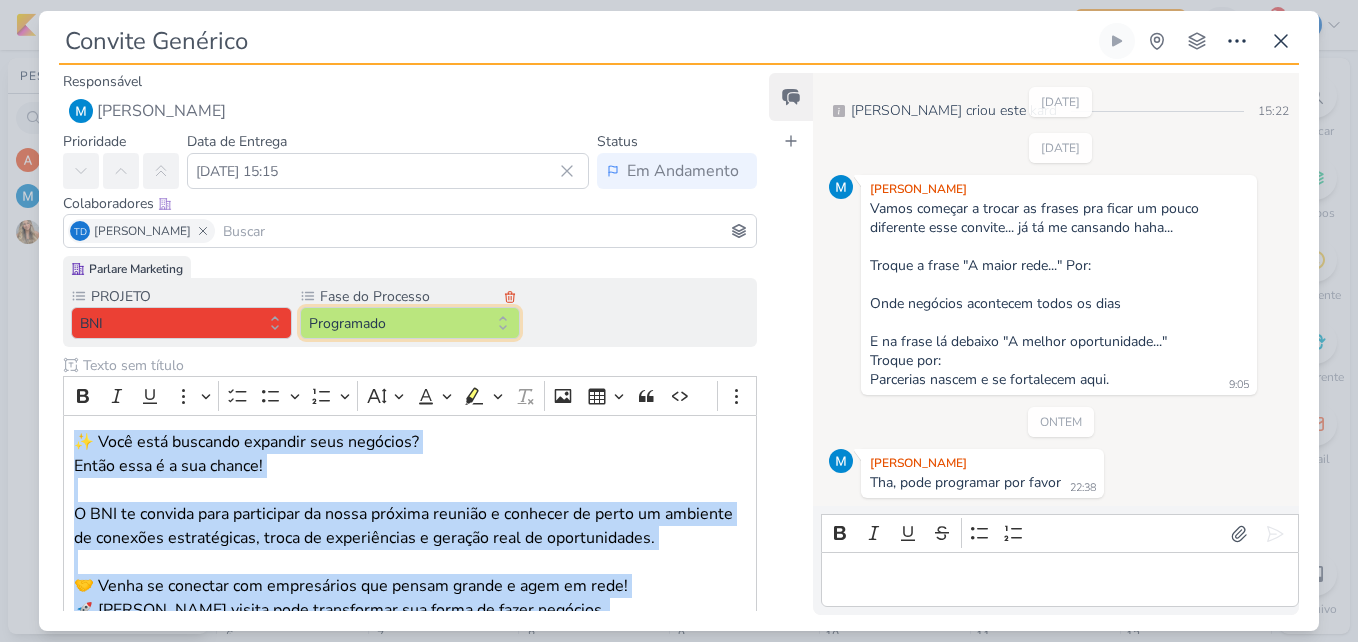click on "Programado" at bounding box center (410, 323) 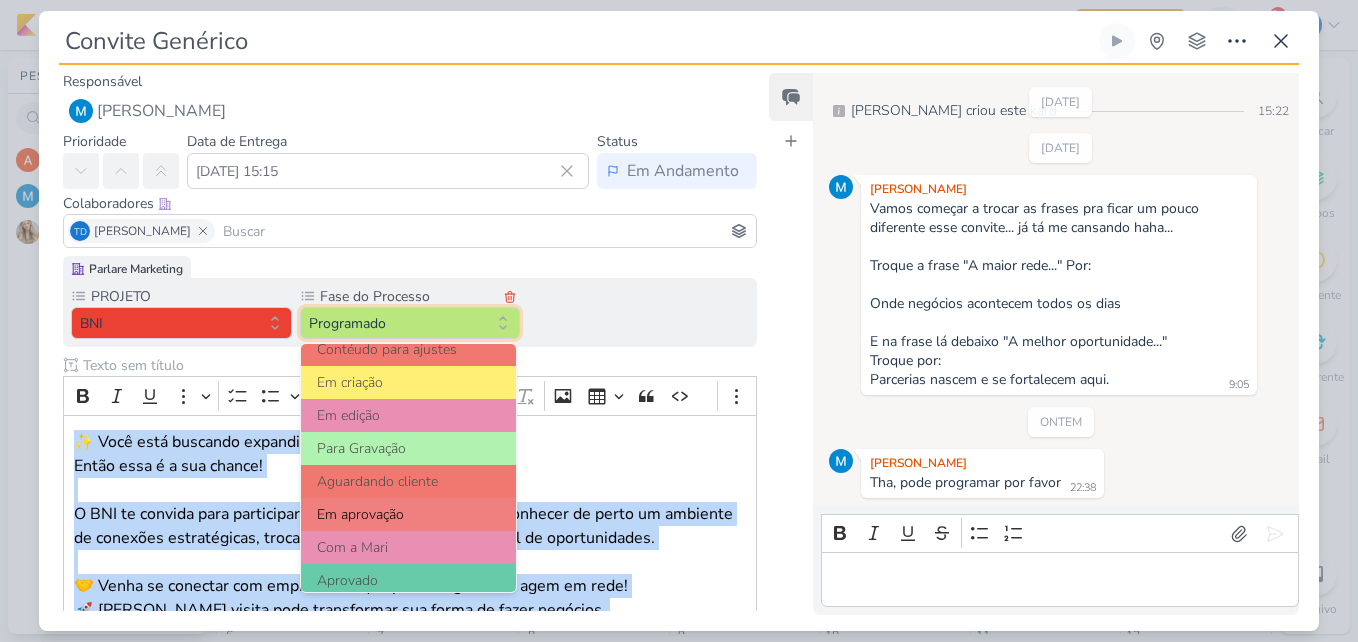 scroll, scrollTop: 193, scrollLeft: 0, axis: vertical 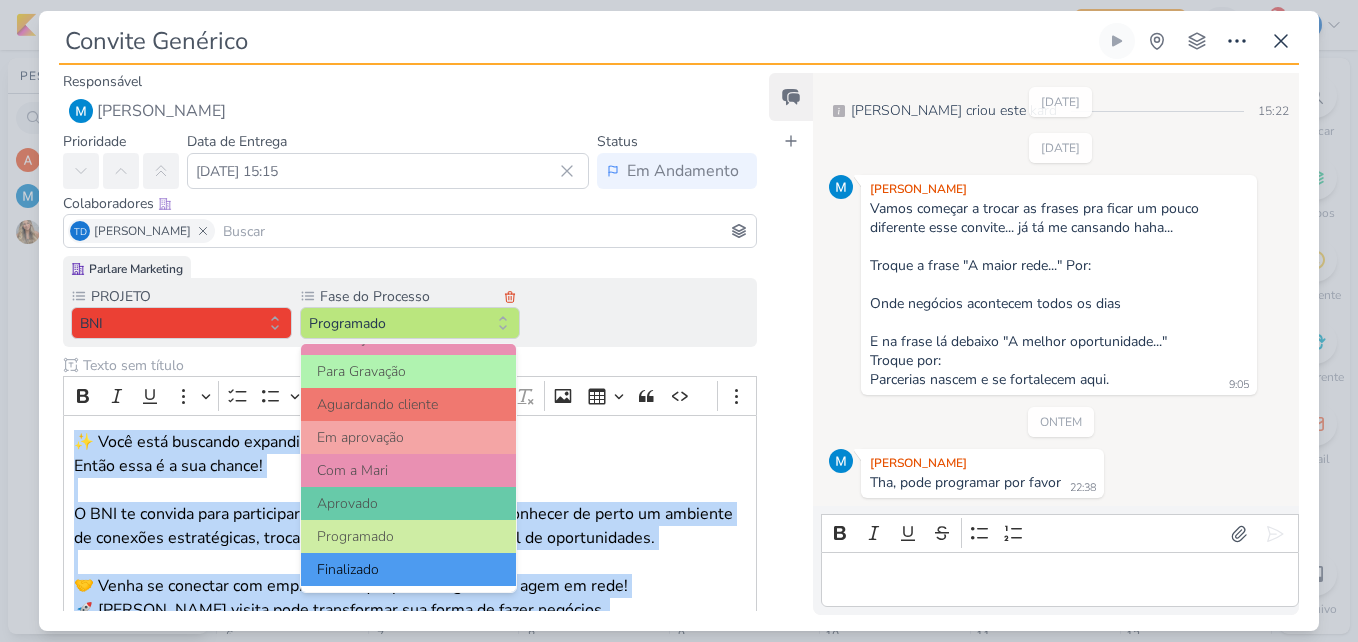 click on "Finalizado" at bounding box center (409, 569) 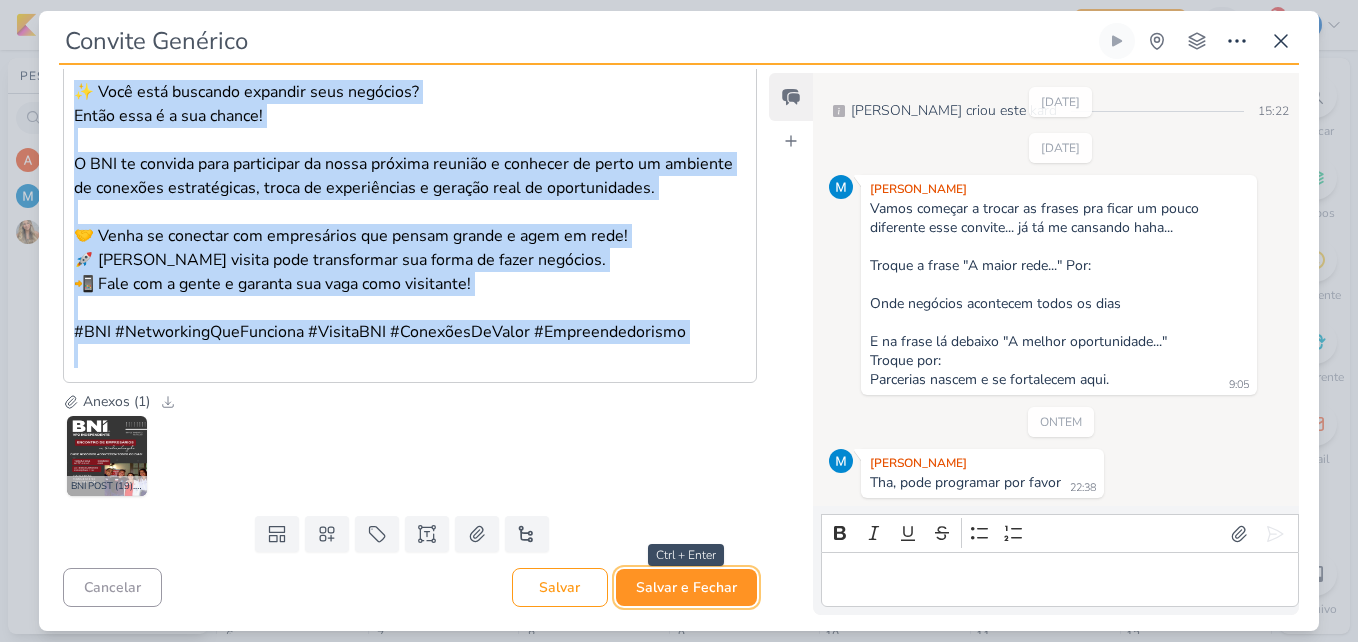 click on "Salvar e Fechar" at bounding box center (686, 587) 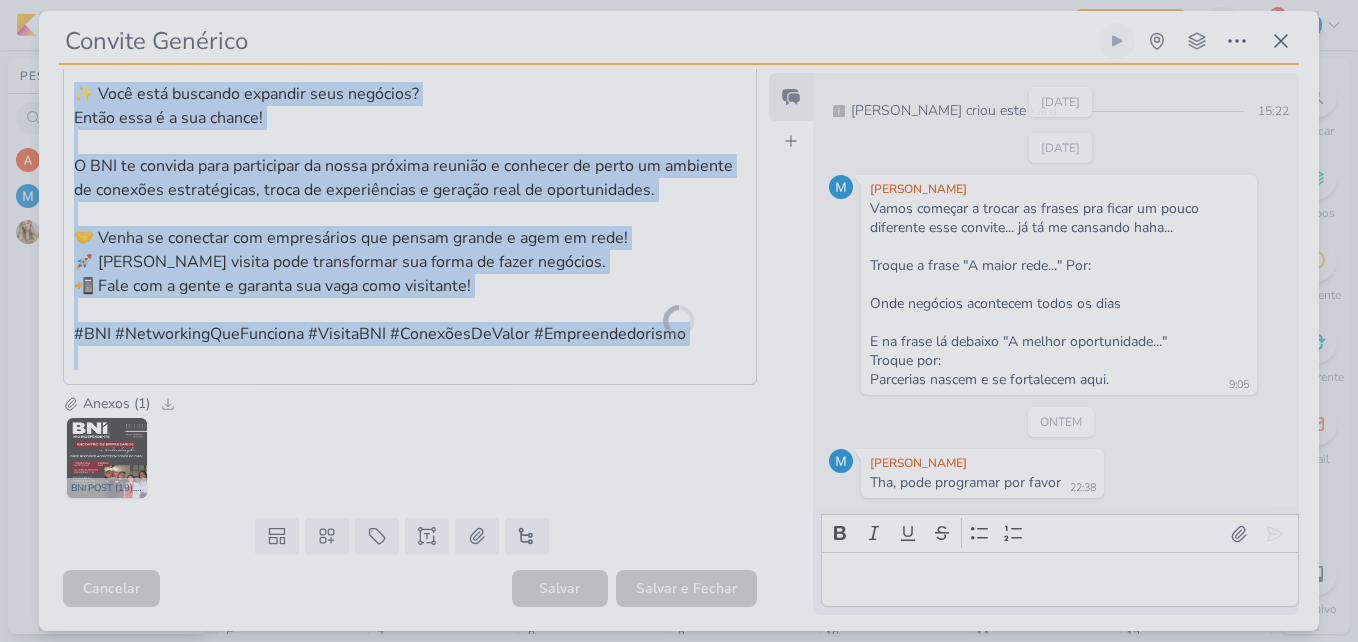 scroll, scrollTop: 348, scrollLeft: 0, axis: vertical 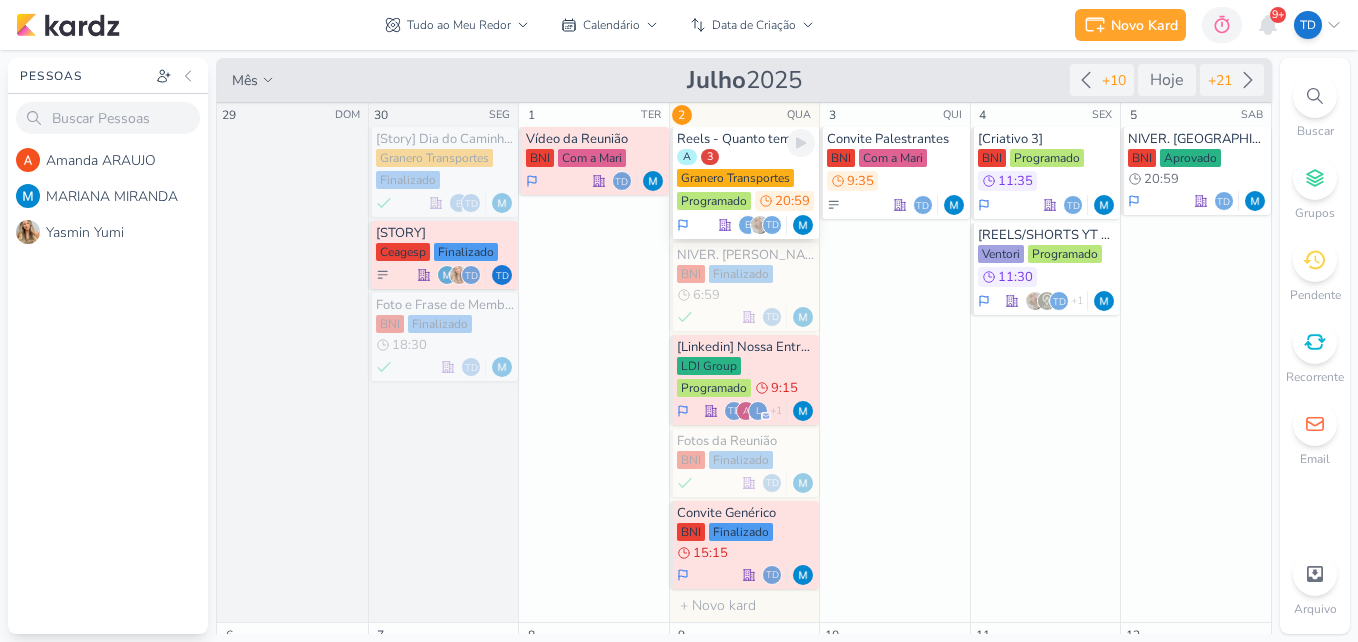 click on "A
3
Granero Transportes
Programado
20:59" at bounding box center (746, 181) 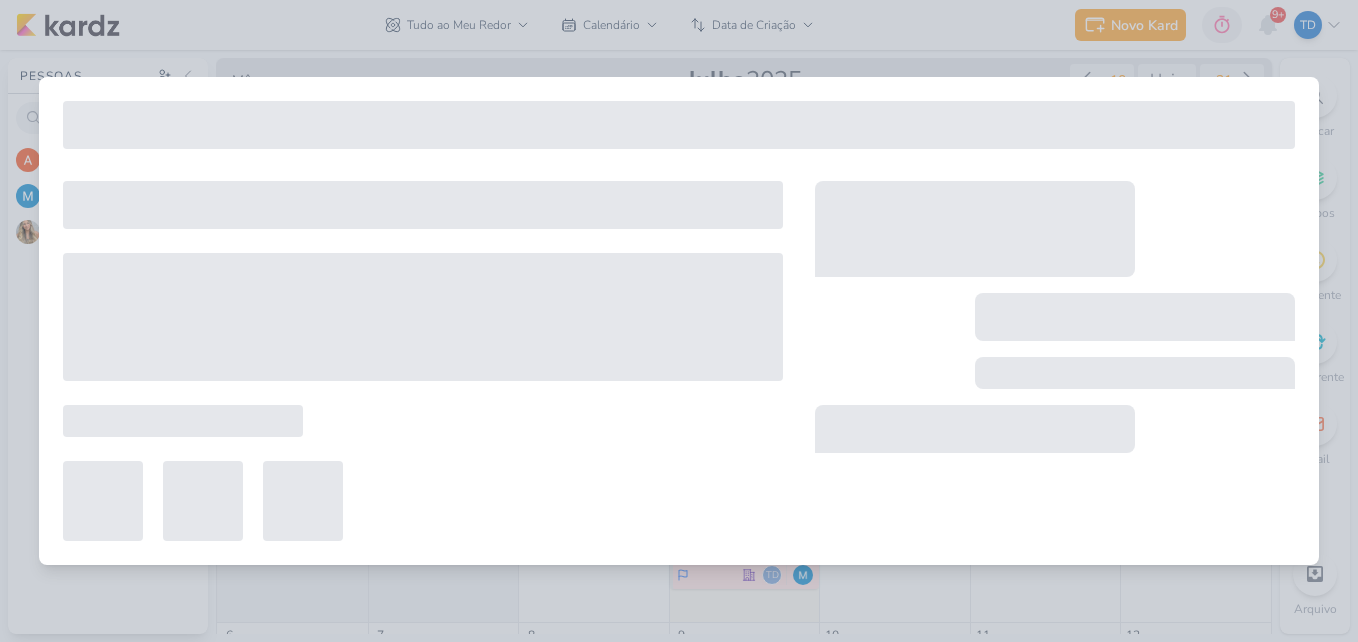 type on "Reels - Quanto tempo antes da mudança" 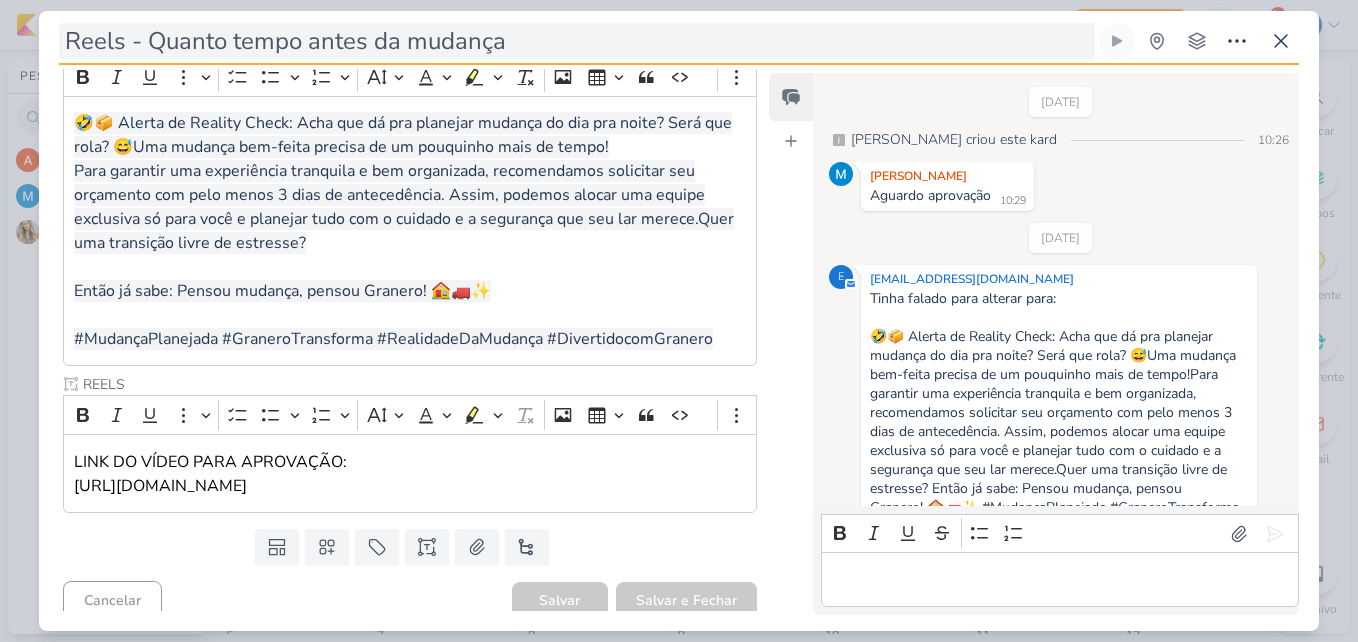 scroll, scrollTop: 0, scrollLeft: 0, axis: both 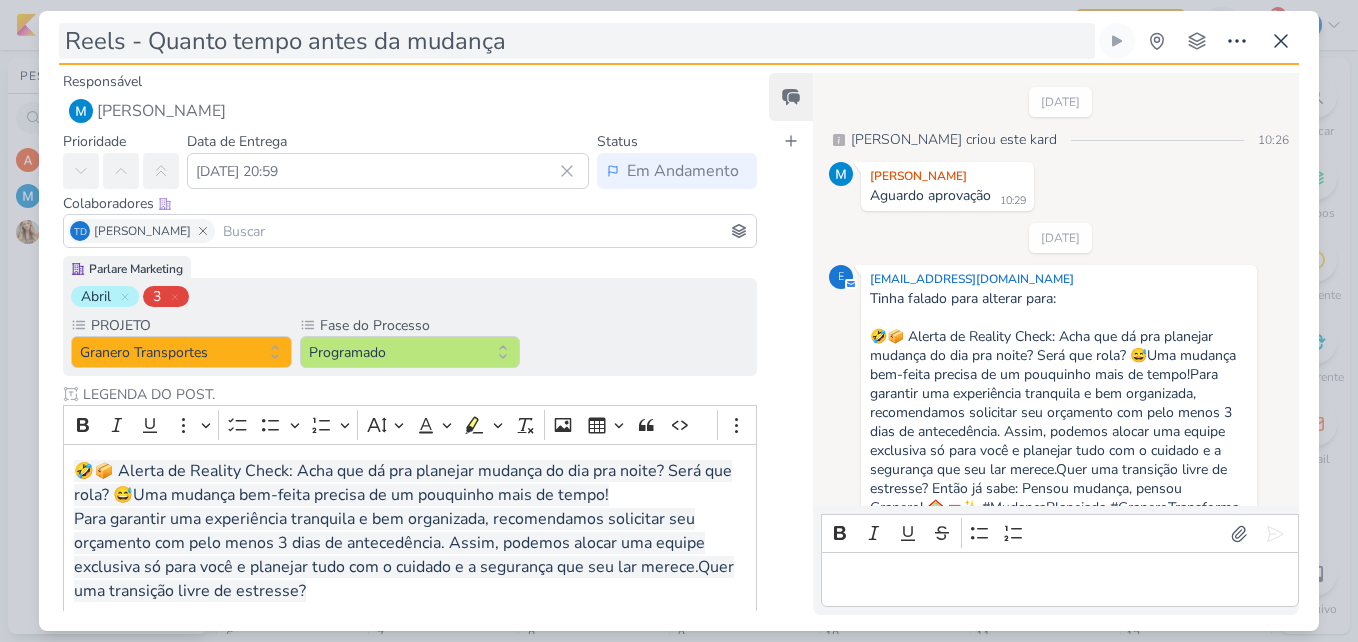 click on "Reels - Quanto tempo antes da mudança" at bounding box center (577, 41) 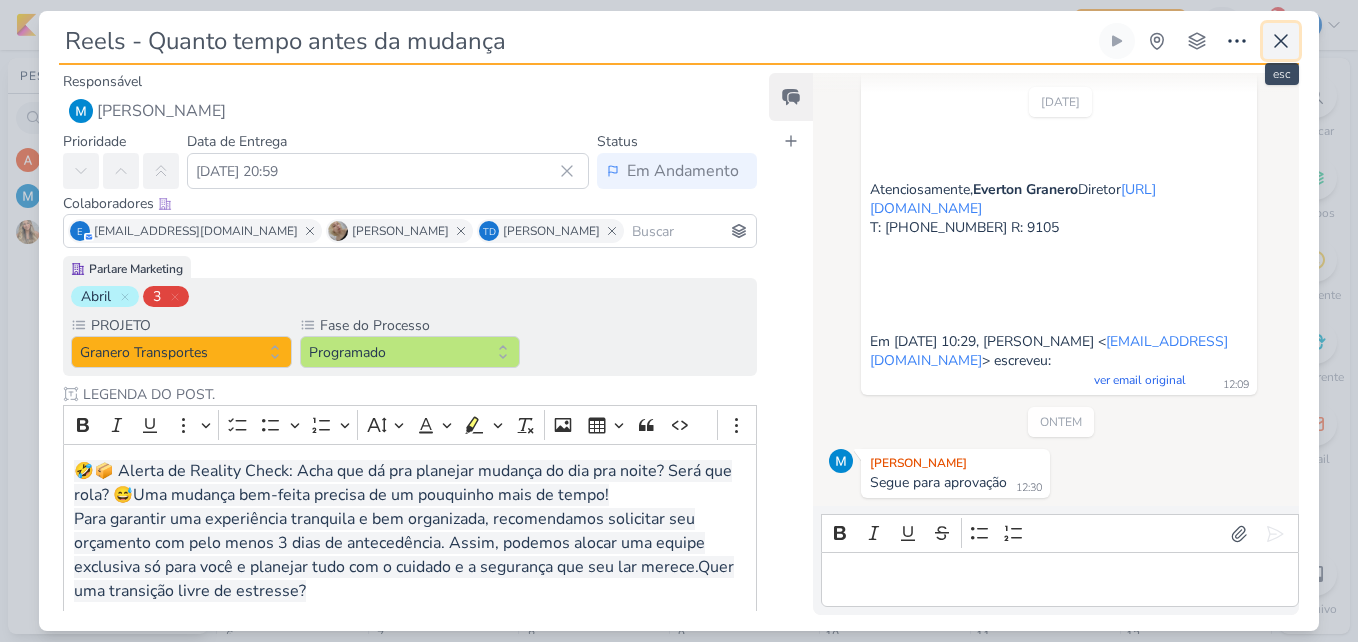 click at bounding box center (1281, 41) 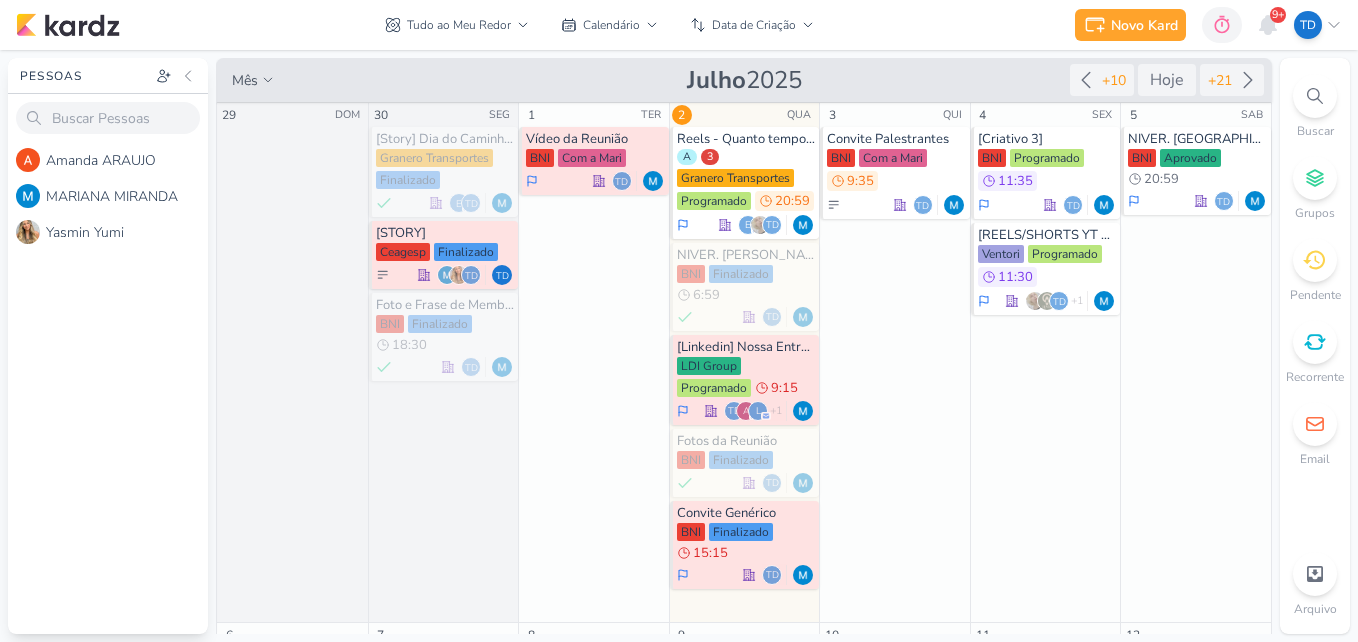 click on "9+" at bounding box center (1278, 15) 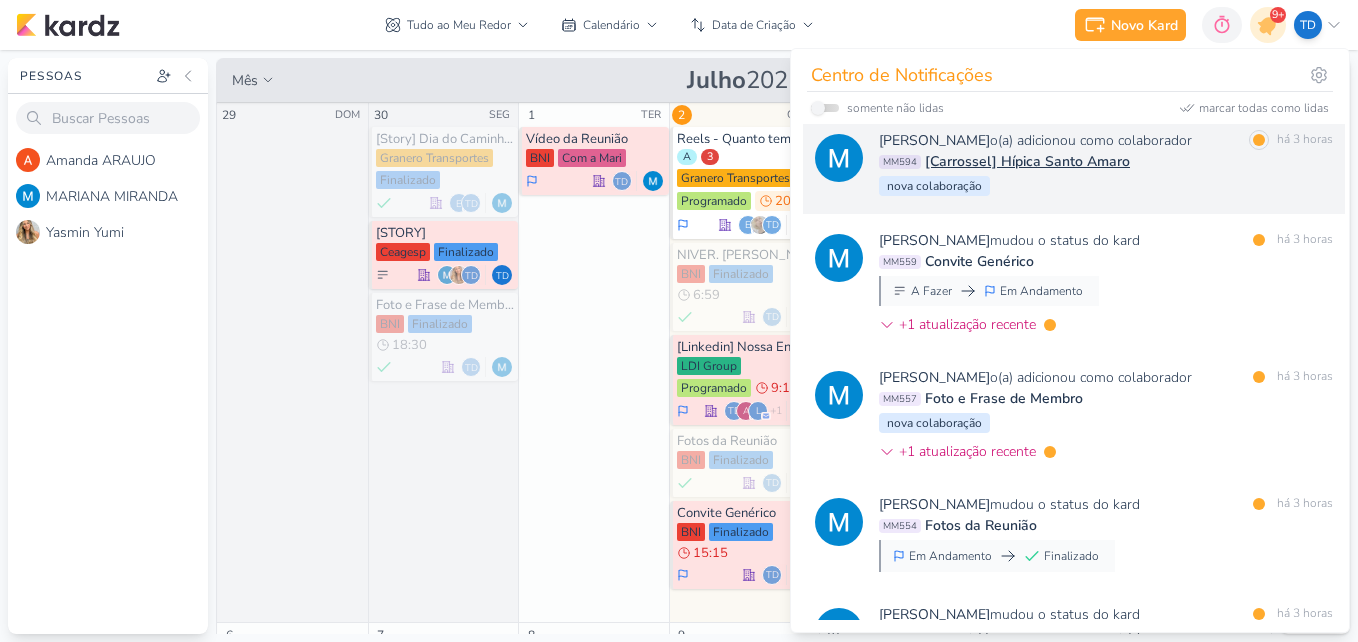 click on "[PERSON_NAME]  o(a) adicionou como colaborador
marcar como lida
há 3 horas
MM594
[Carrossel] Hípica Santo Amaro
[GEOGRAPHIC_DATA]" at bounding box center [1106, 164] 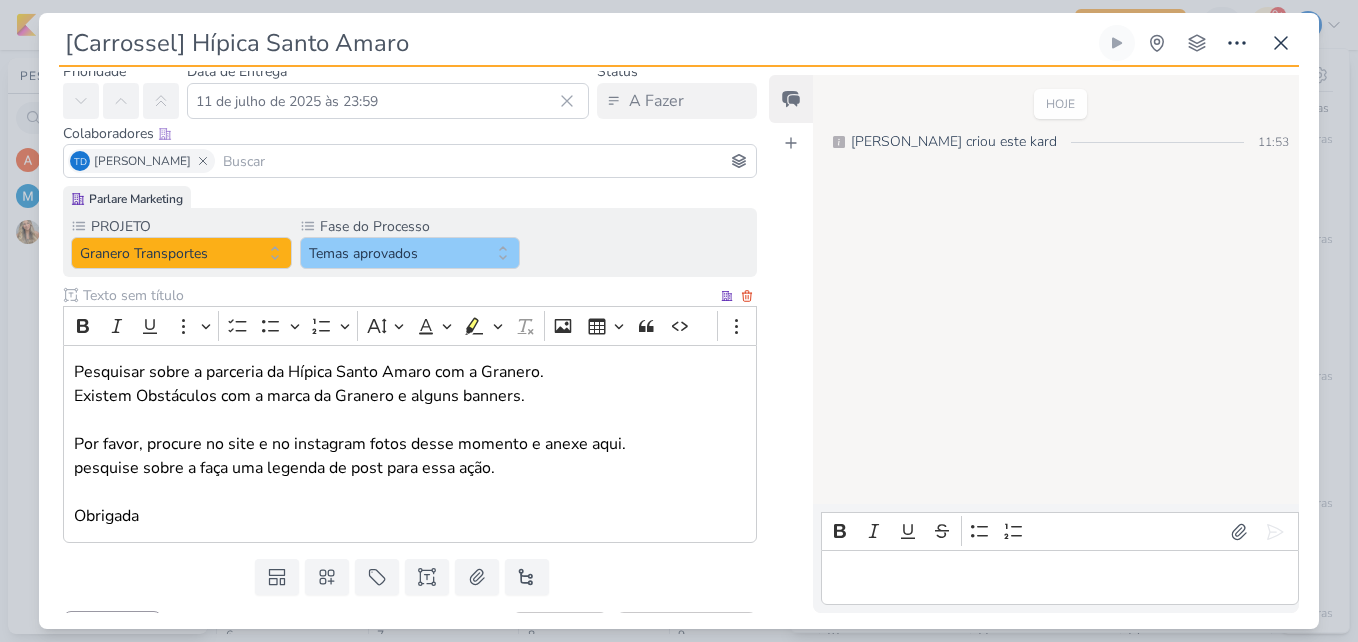 scroll, scrollTop: 113, scrollLeft: 0, axis: vertical 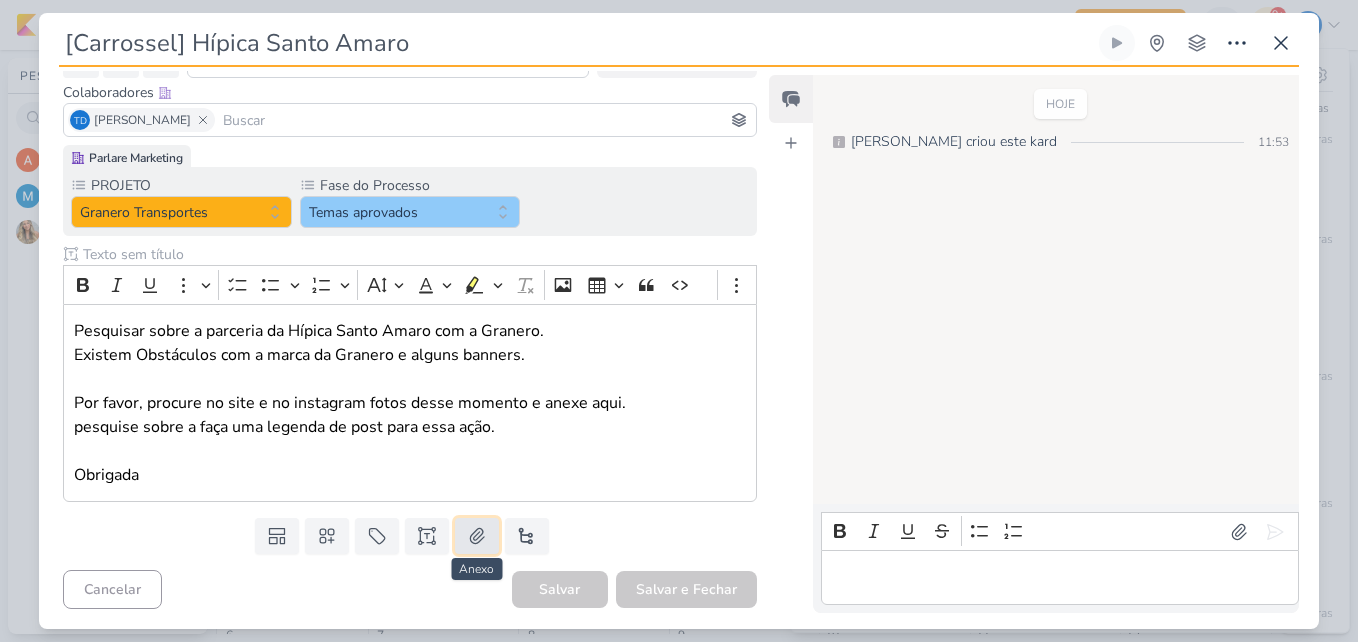 click at bounding box center (477, 536) 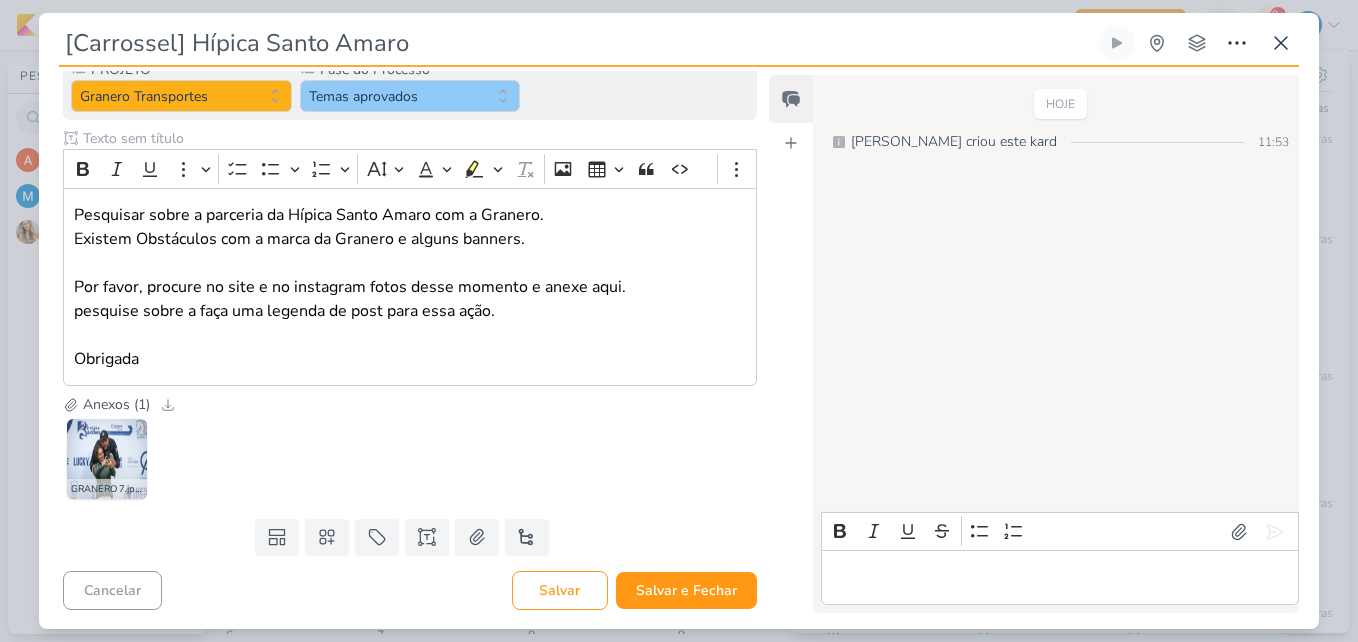 scroll, scrollTop: 230, scrollLeft: 0, axis: vertical 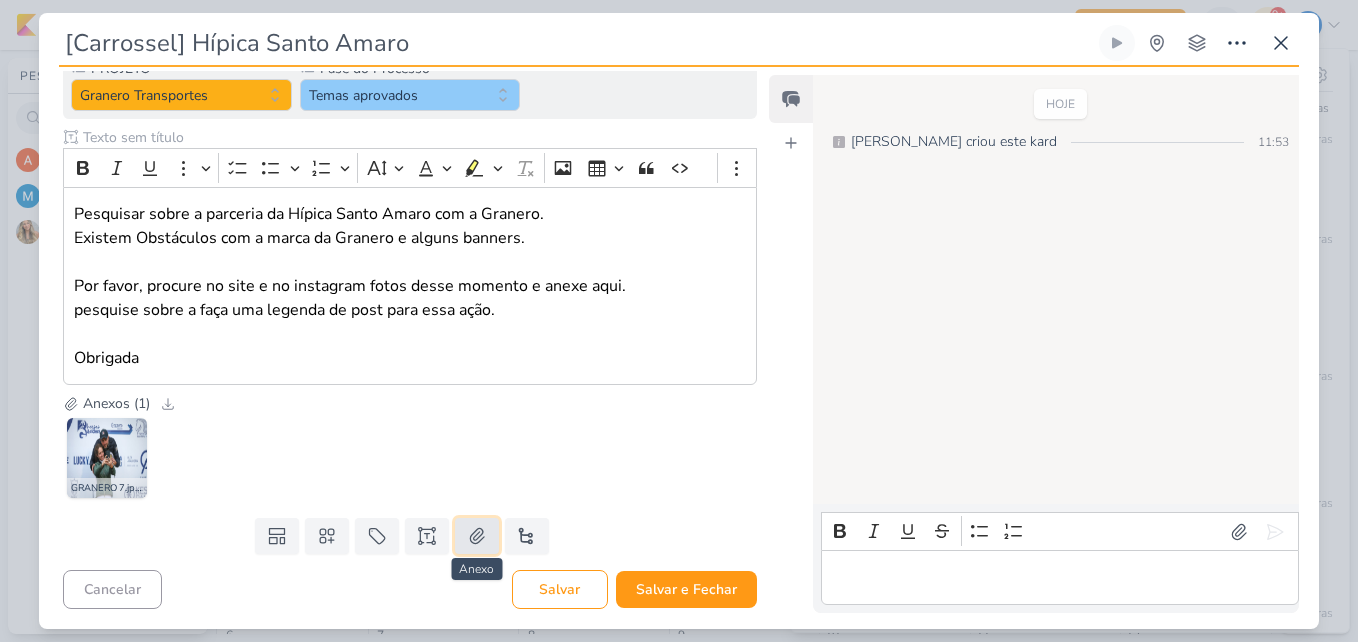 click at bounding box center (477, 536) 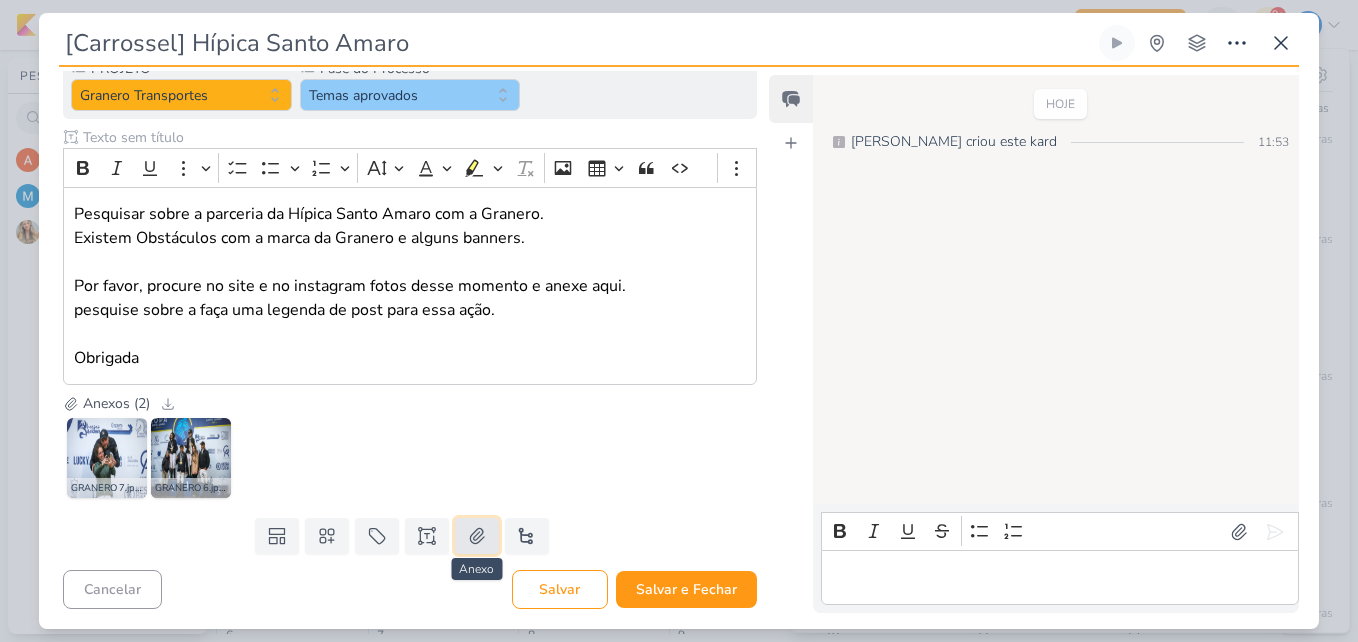 click 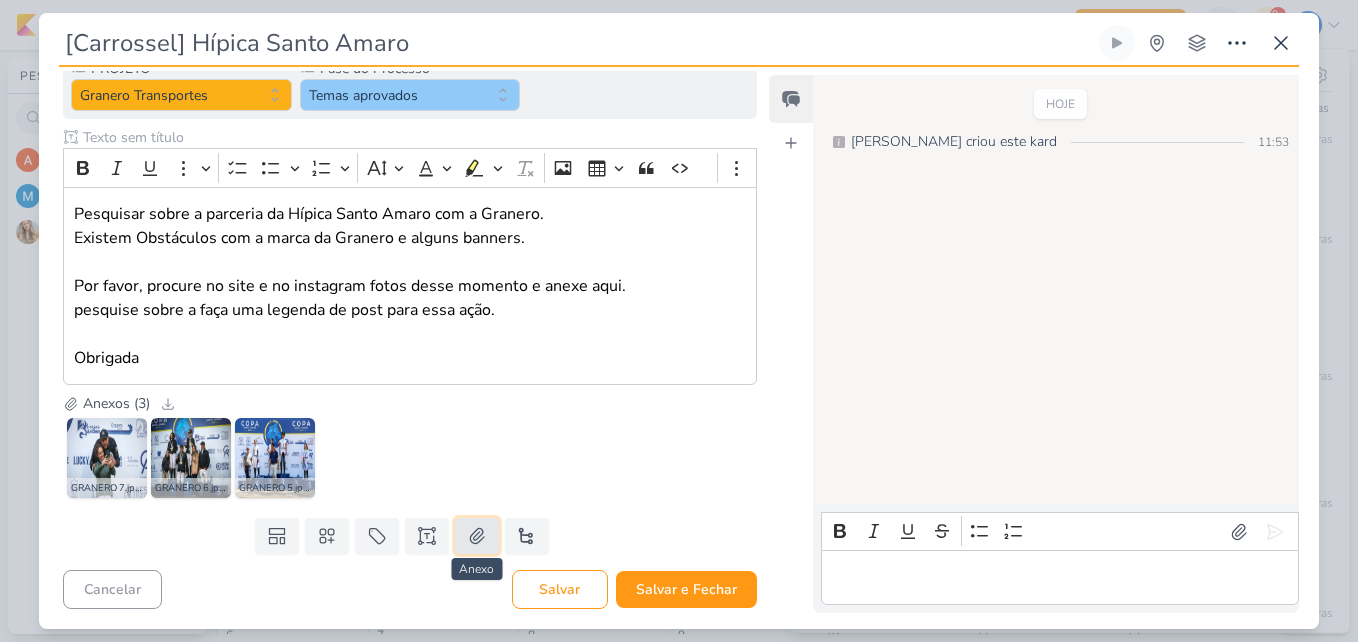 click 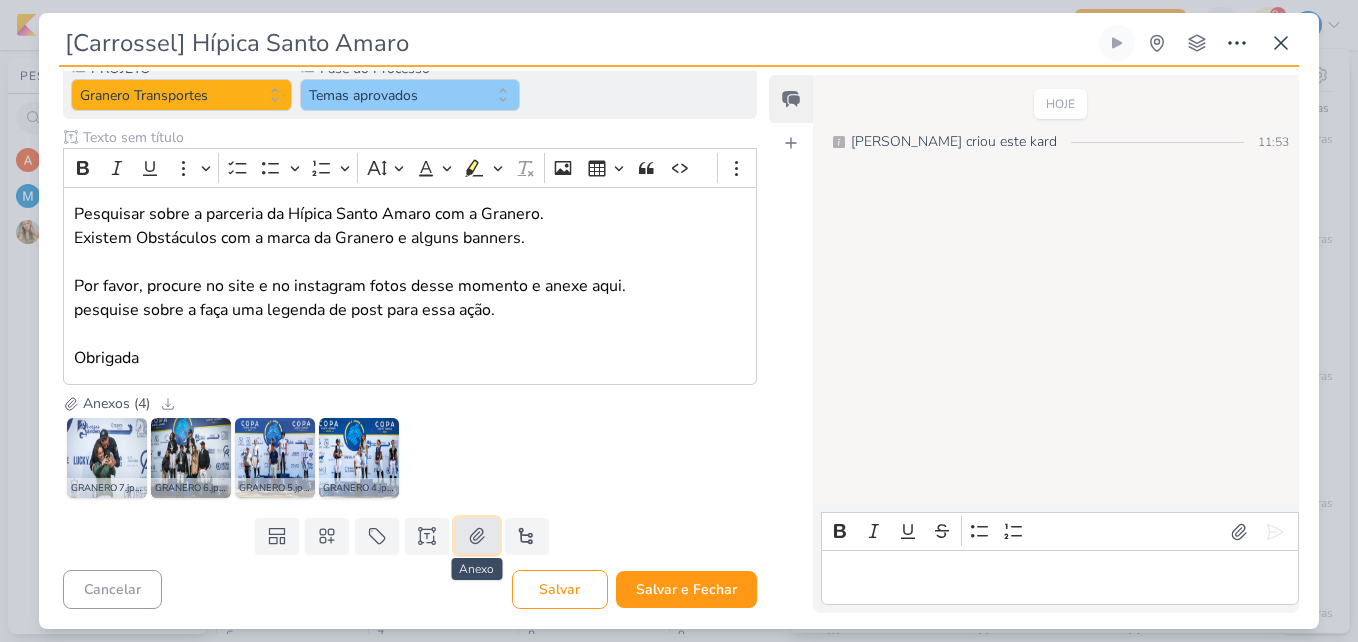 click 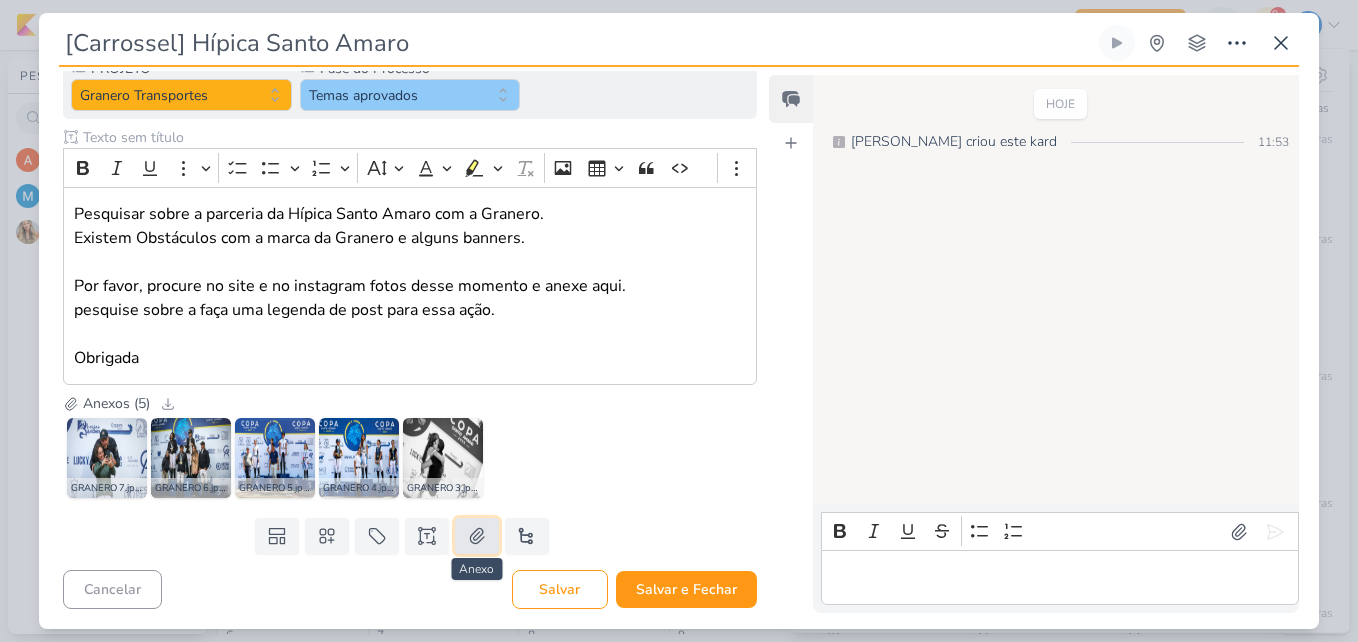 click at bounding box center [477, 536] 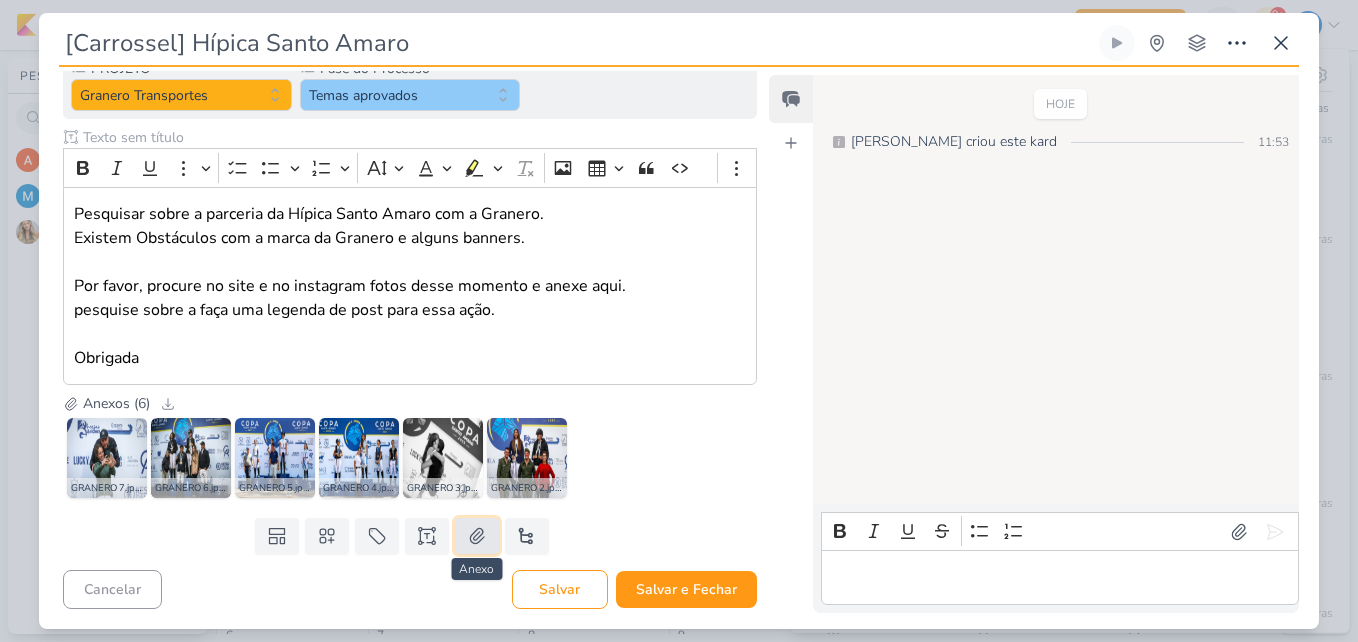click 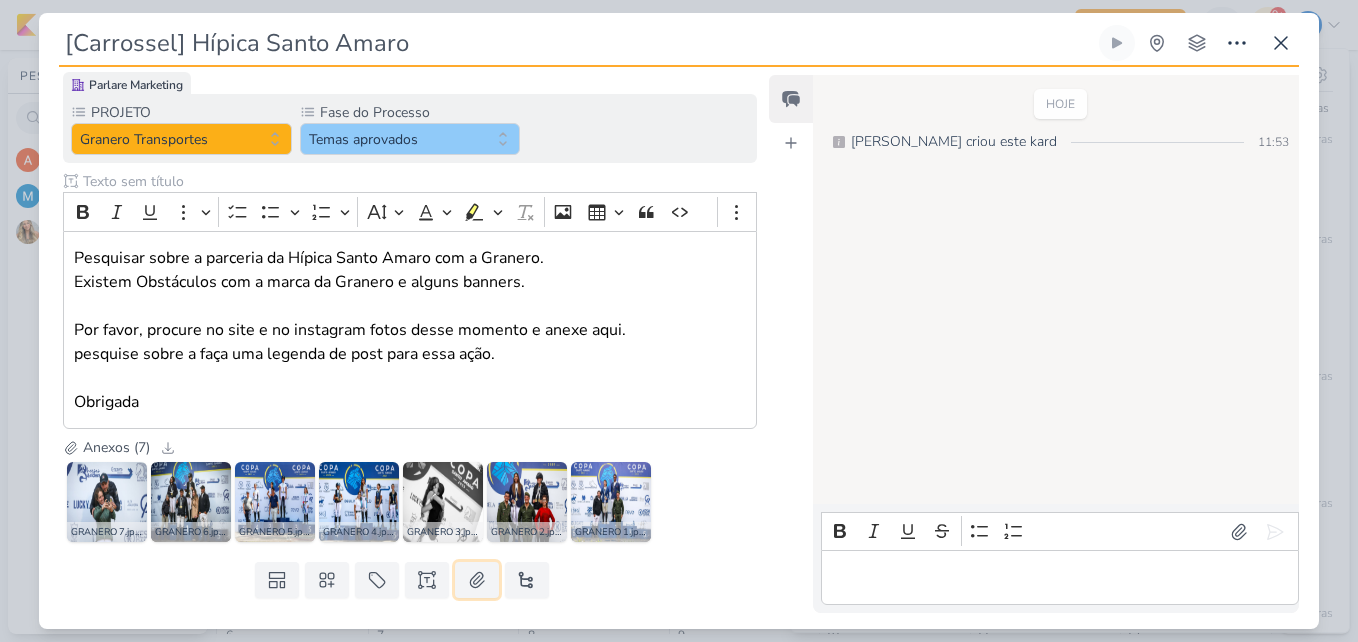 scroll, scrollTop: 230, scrollLeft: 0, axis: vertical 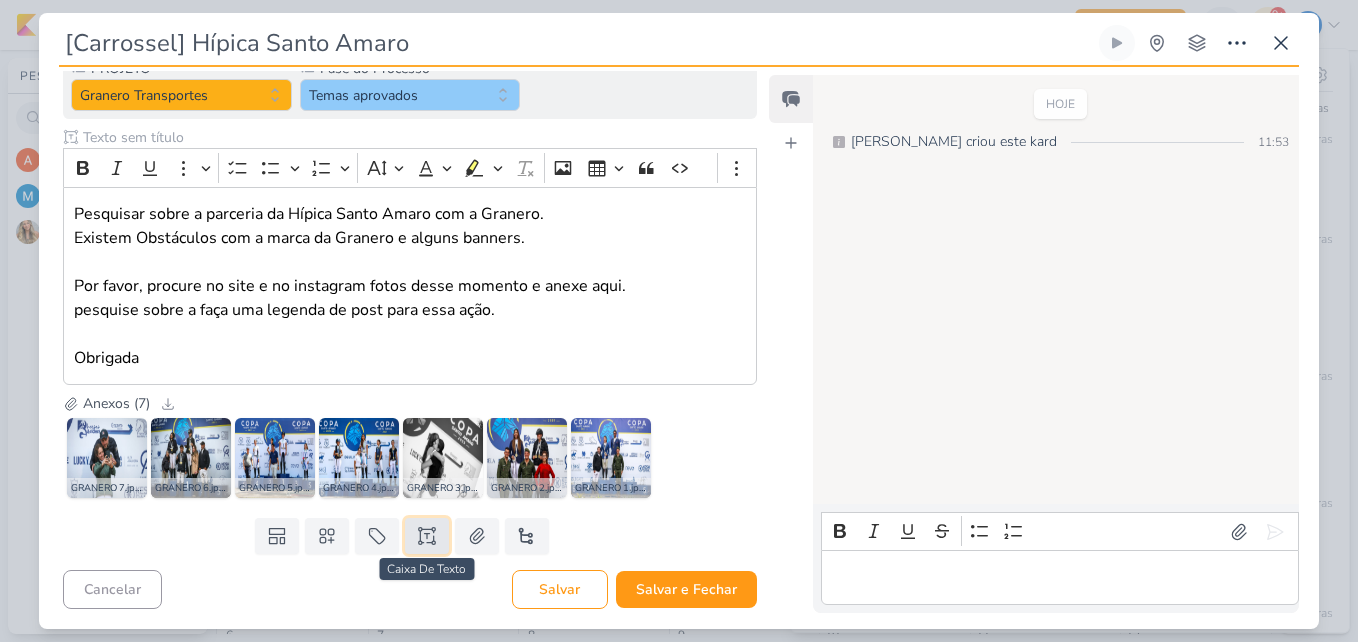 click 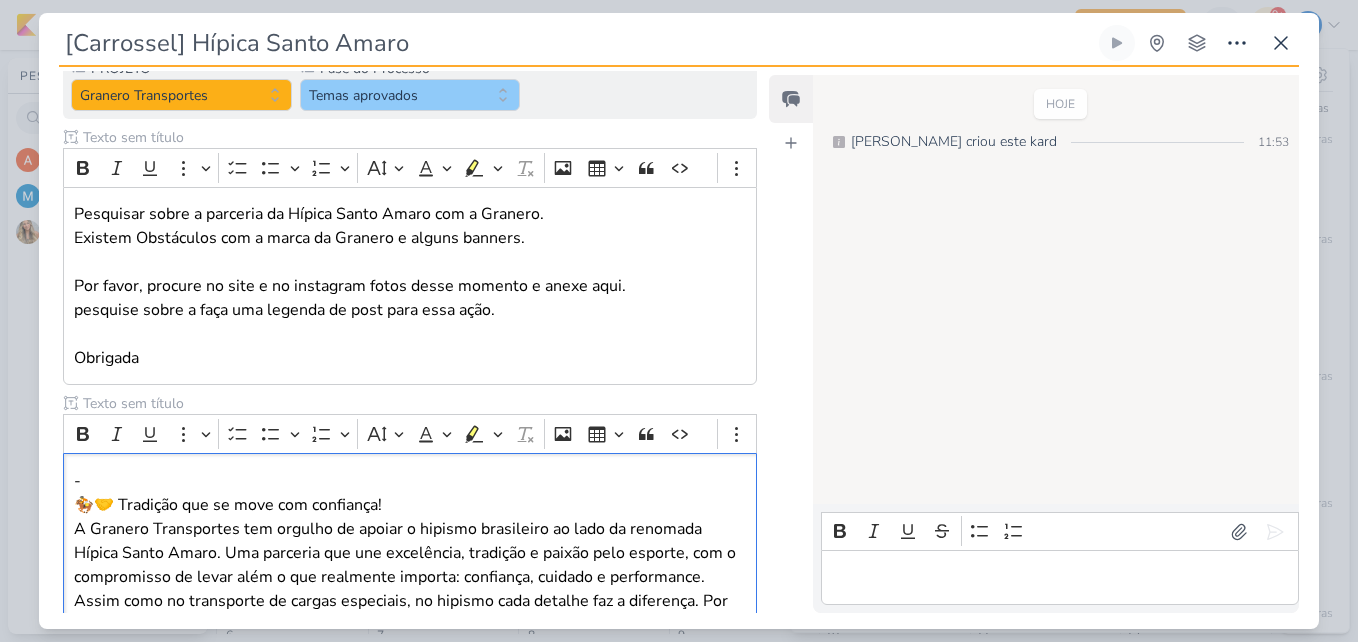scroll, scrollTop: 374, scrollLeft: 0, axis: vertical 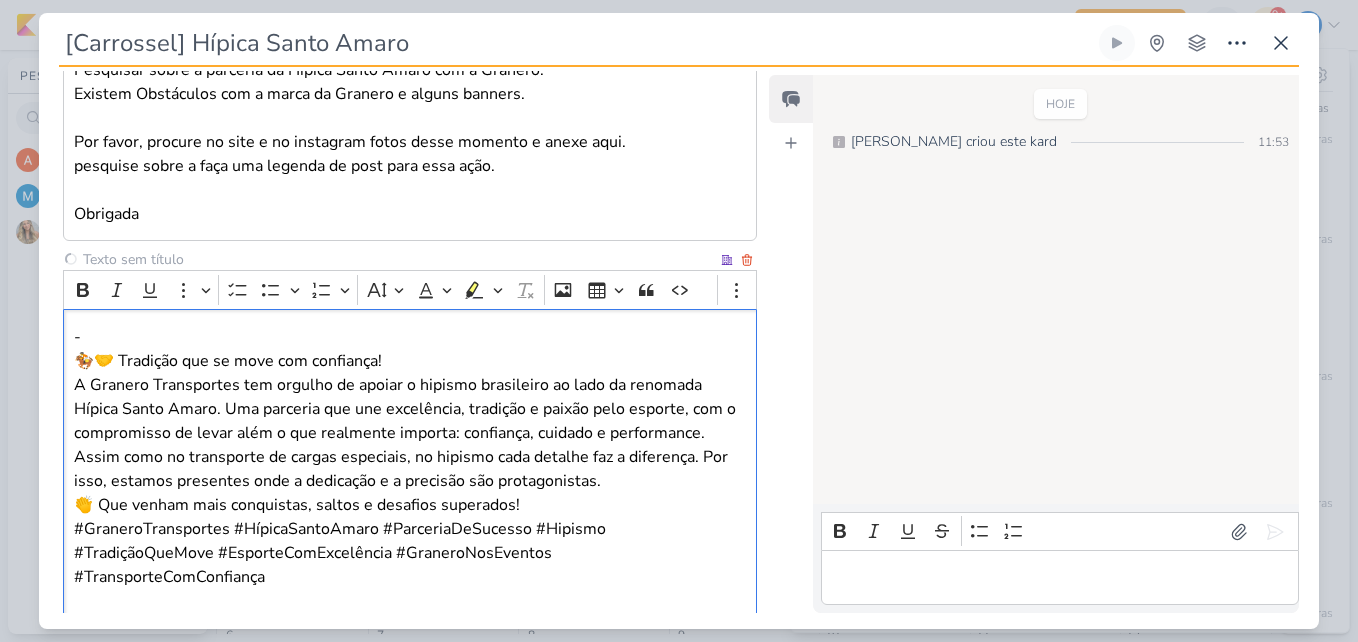 click on "-" at bounding box center (410, 337) 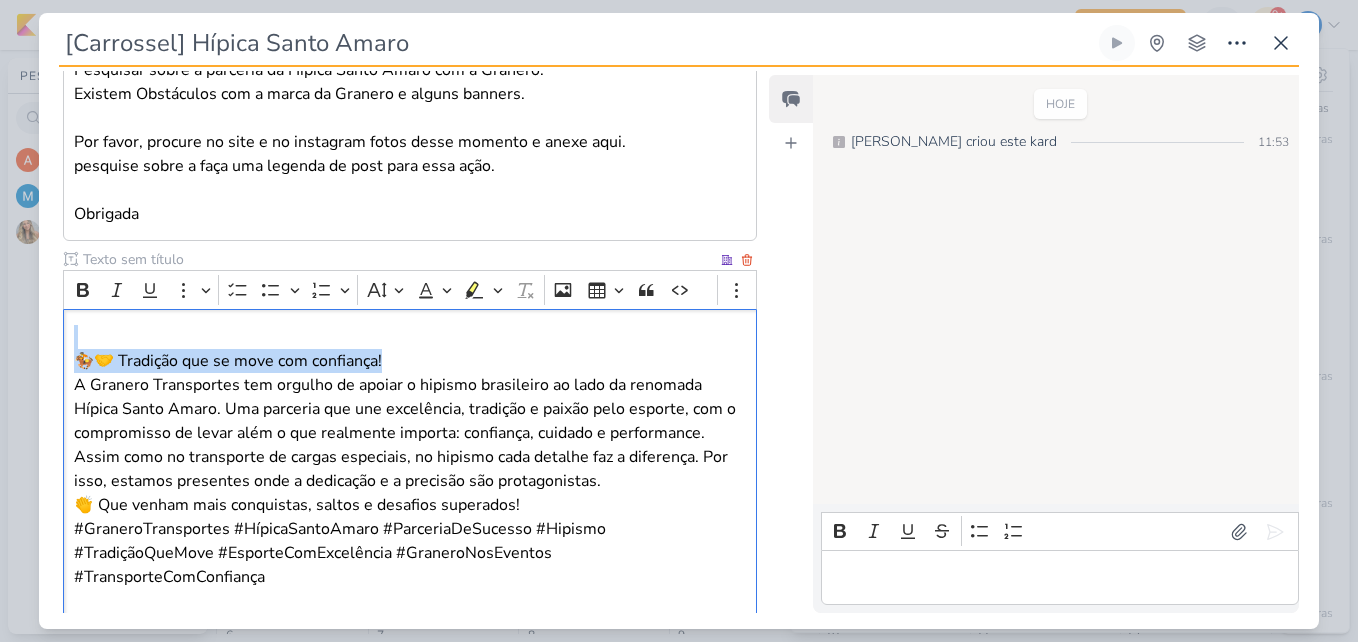 click on "🏇🤝 Tradição que se move com confiança! A Granero Transportes tem orgulho de apoiar o hipismo brasileiro ao lado da renomada Hípica Santo Amaro. Uma parceria que une excelência, tradição e paixão pelo esporte, com o compromisso de levar além o que realmente importa: confiança, cuidado e performance. Assim como no transporte de cargas especiais, no hipismo cada detalhe faz a diferença. Por isso, estamos presentes onde a dedicação e a precisão são protagonistas. 👏 Que venham mais conquistas, saltos e desafios superados! #GraneroTransportes #HípicaSantoAmaro #ParceriaDeSucesso #Hipismo #TradiçãoQueMove #EsporteComExcelência #GraneroNosEventos #TransporteComConfiança" at bounding box center (410, 468) 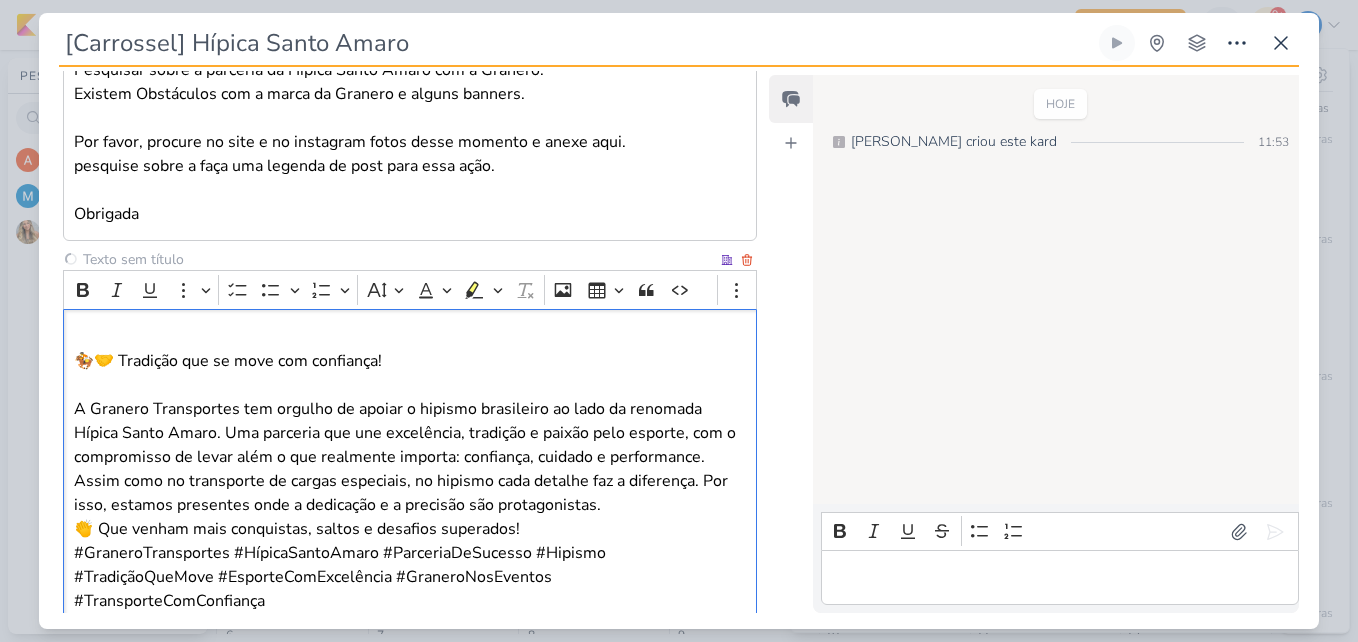 scroll, scrollTop: 474, scrollLeft: 0, axis: vertical 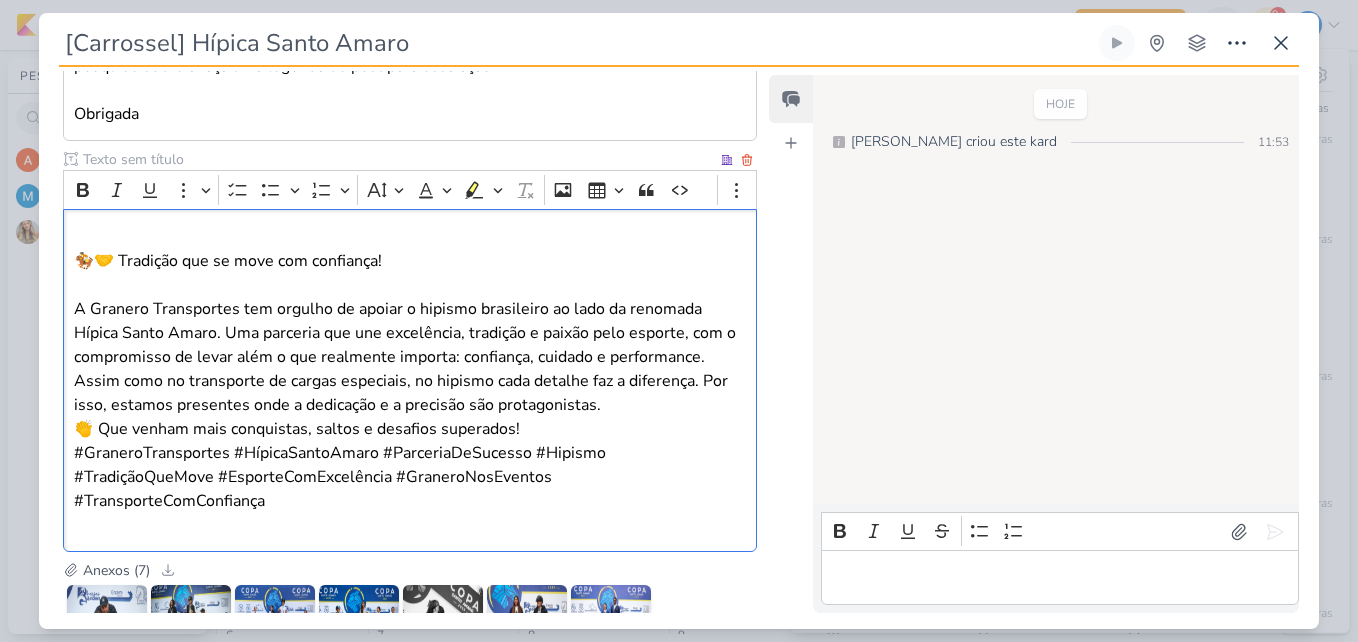 click on "A Granero Transportes tem orgulho de apoiar o hipismo brasileiro ao lado da renomada Hípica Santo Amaro. Uma parceria que une excelência, tradição e paixão pelo esporte, com o compromisso de levar além o que realmente importa: confiança, cuidado e performance." at bounding box center [410, 333] 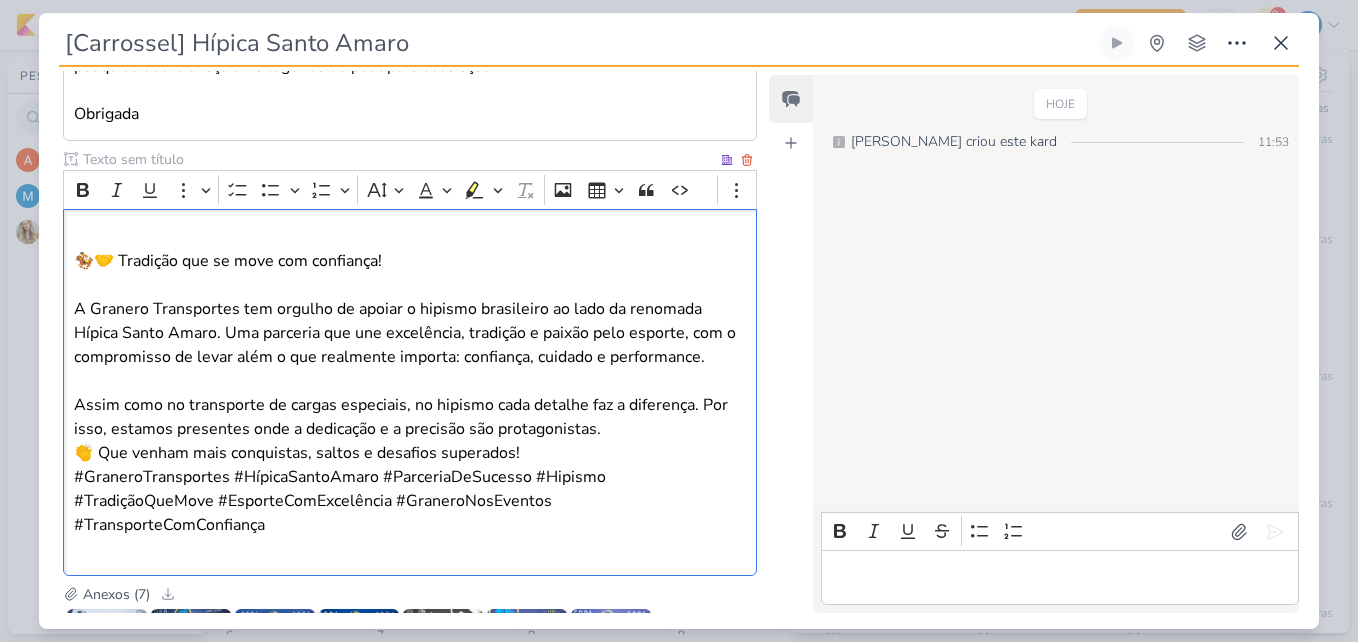 click on "Assim como no transporte de cargas especiais, no hipismo cada detalhe faz a diferença. Por isso, estamos presentes onde a dedicação e a precisão são protagonistas." at bounding box center [410, 417] 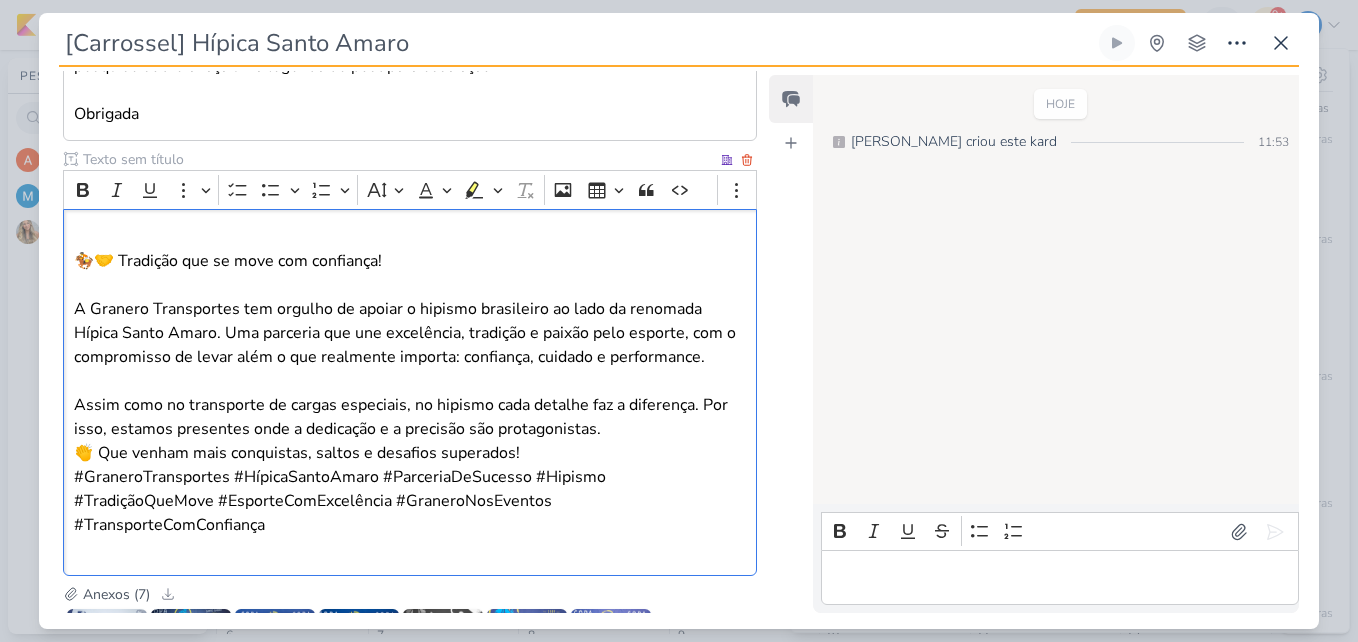click on "Assim como no transporte de cargas especiais, no hipismo cada detalhe faz a diferença. Por isso, estamos presentes onde a dedicação e a precisão são protagonistas." at bounding box center [410, 417] 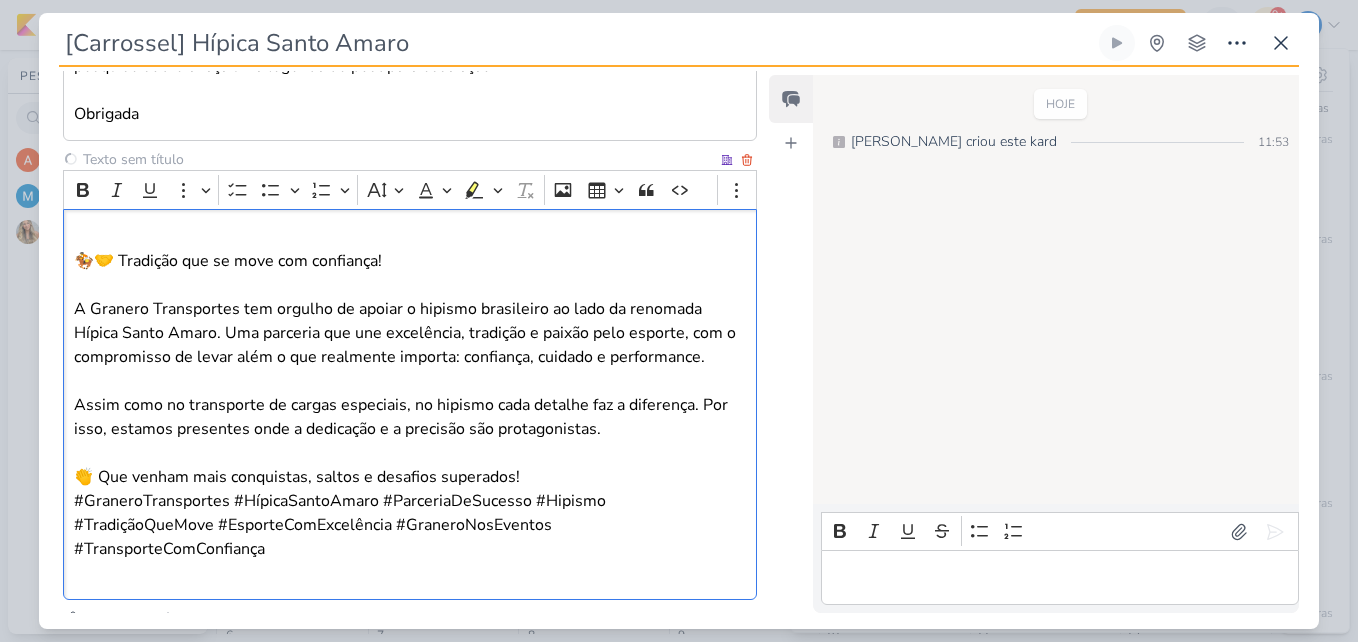 click on "👏 Que venham mais conquistas, saltos e desafios superados!" at bounding box center [410, 477] 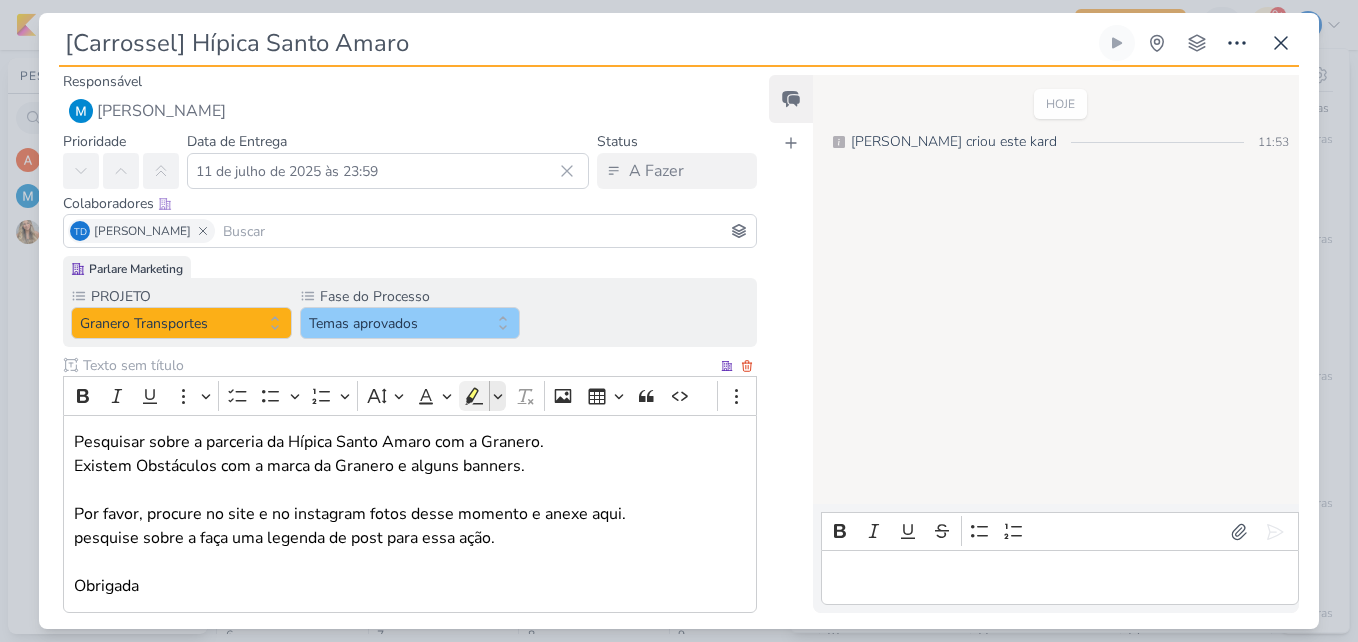 scroll, scrollTop: 0, scrollLeft: 0, axis: both 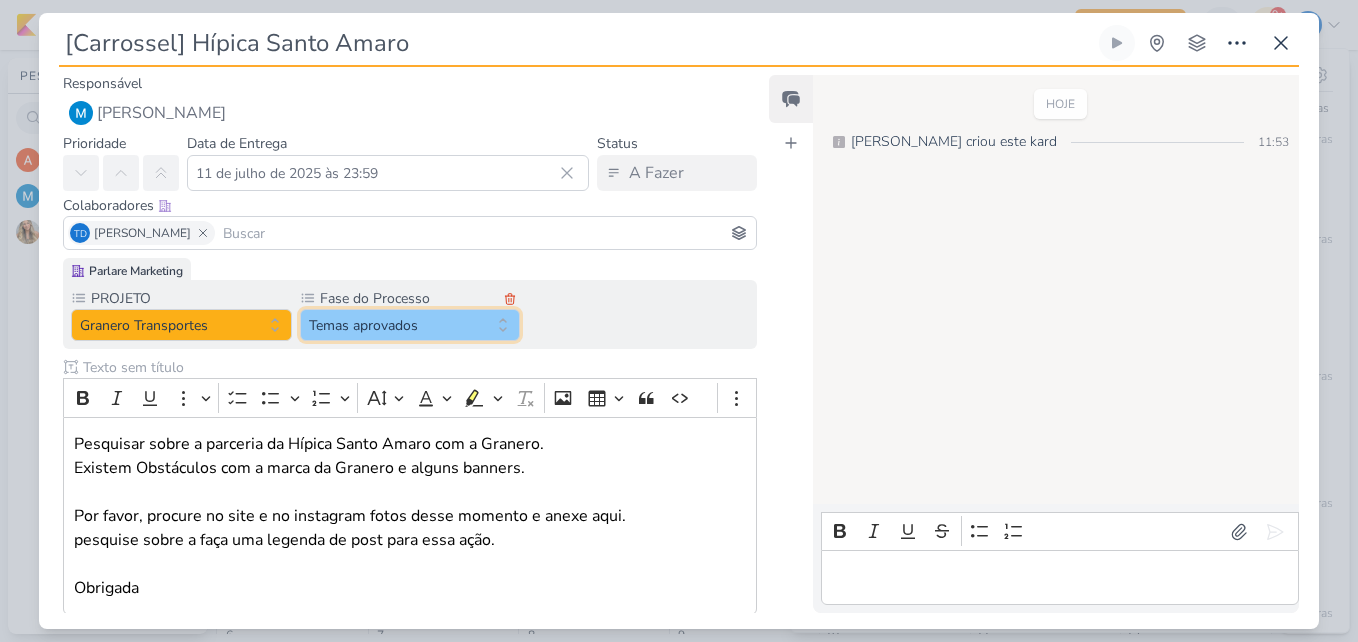 click on "Temas aprovados" at bounding box center [410, 325] 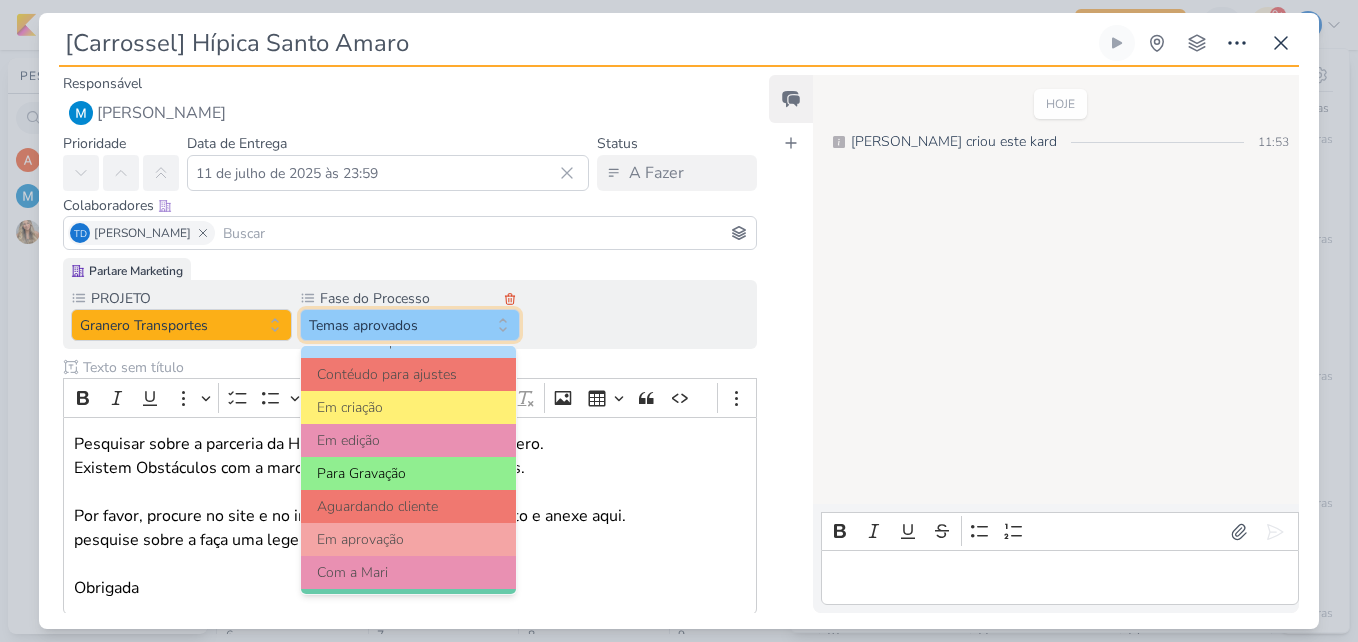 scroll, scrollTop: 193, scrollLeft: 0, axis: vertical 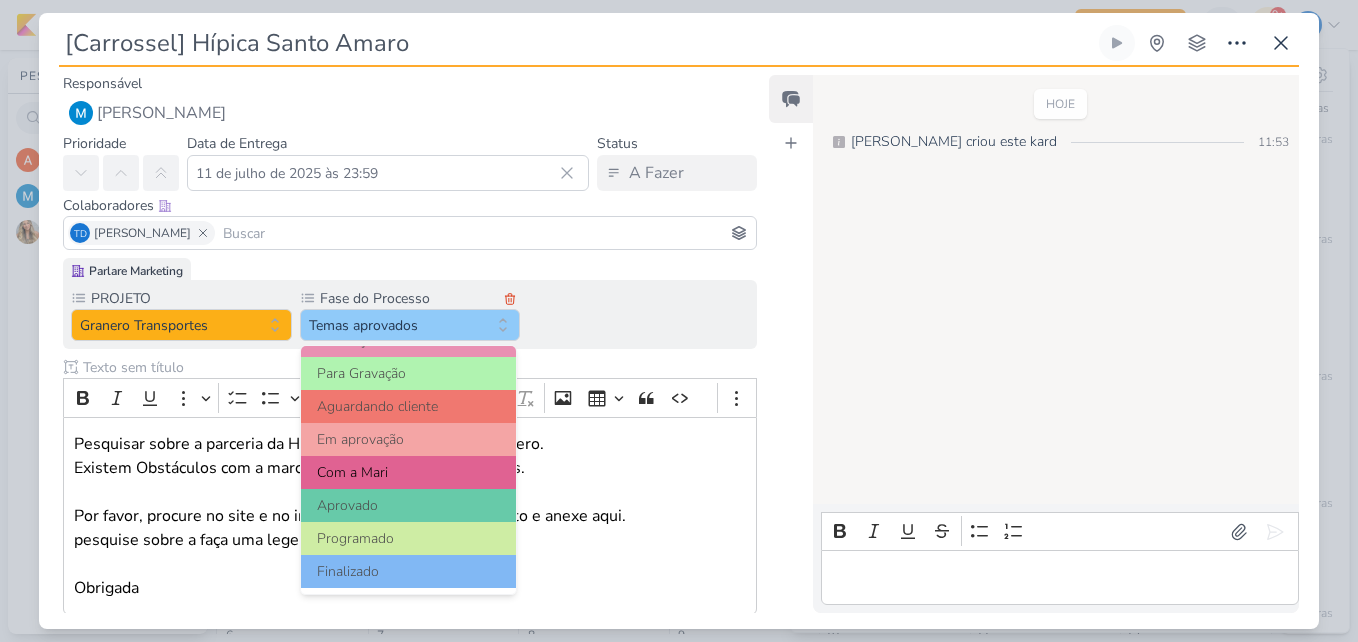 click on "Com a Mari" at bounding box center (409, 472) 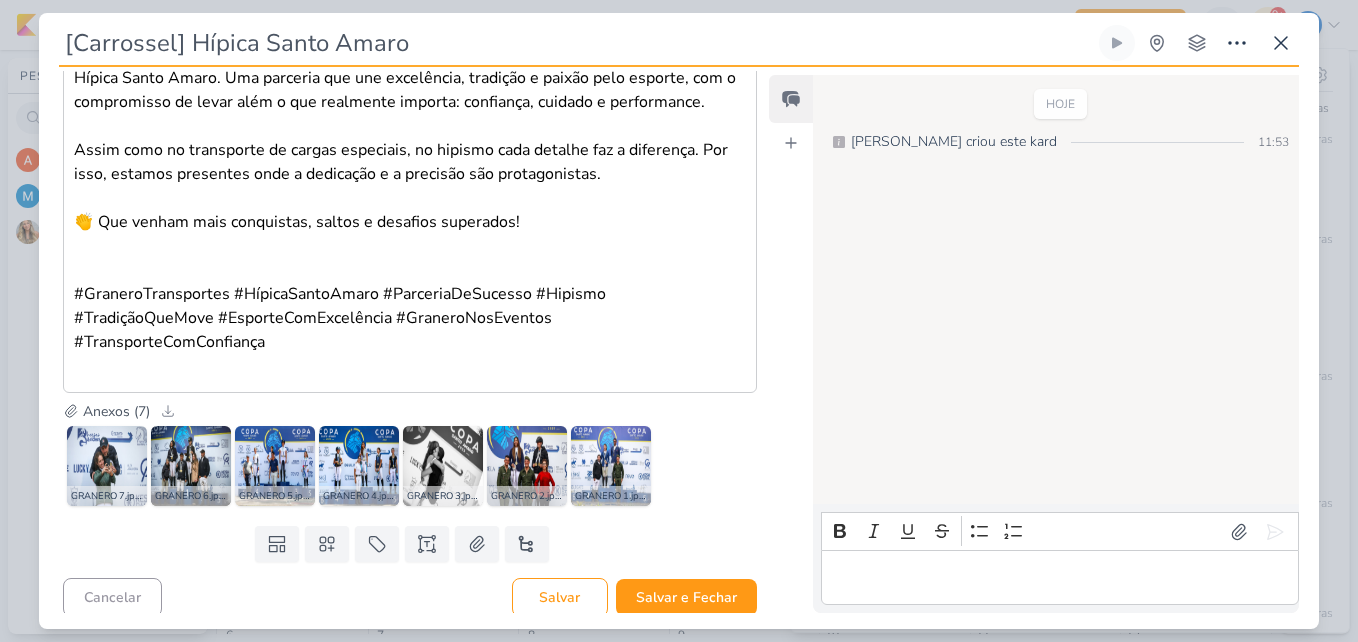 scroll, scrollTop: 737, scrollLeft: 0, axis: vertical 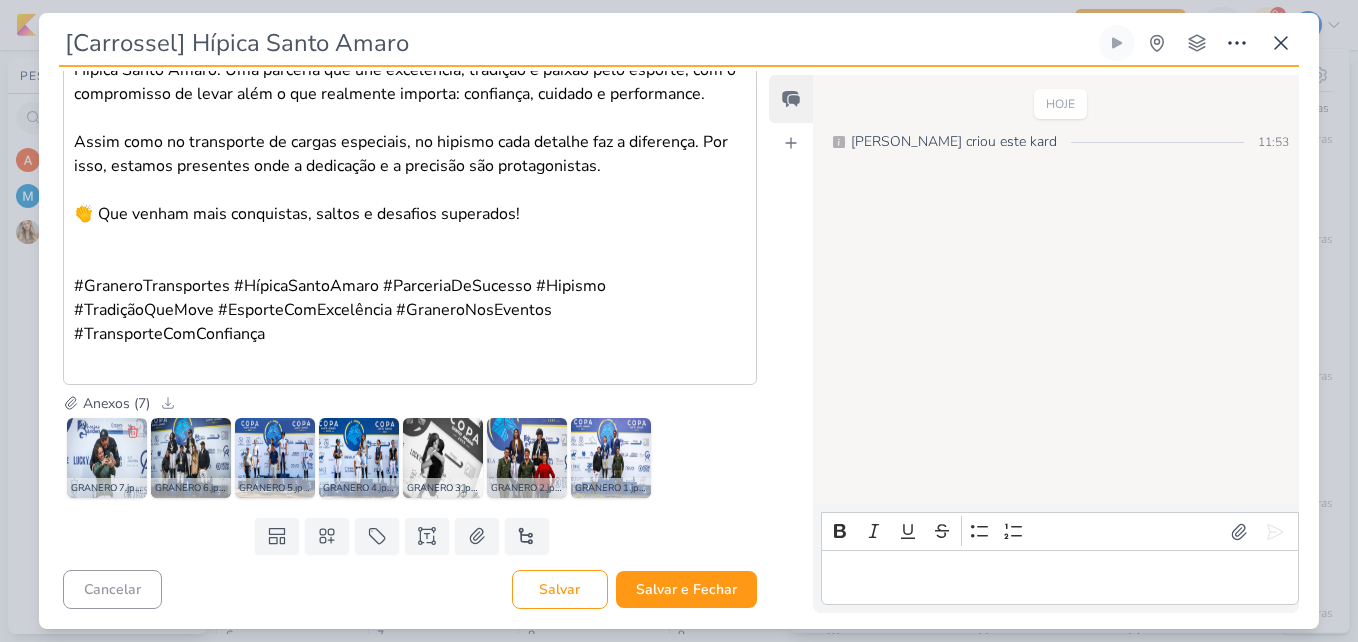 click at bounding box center (107, 458) 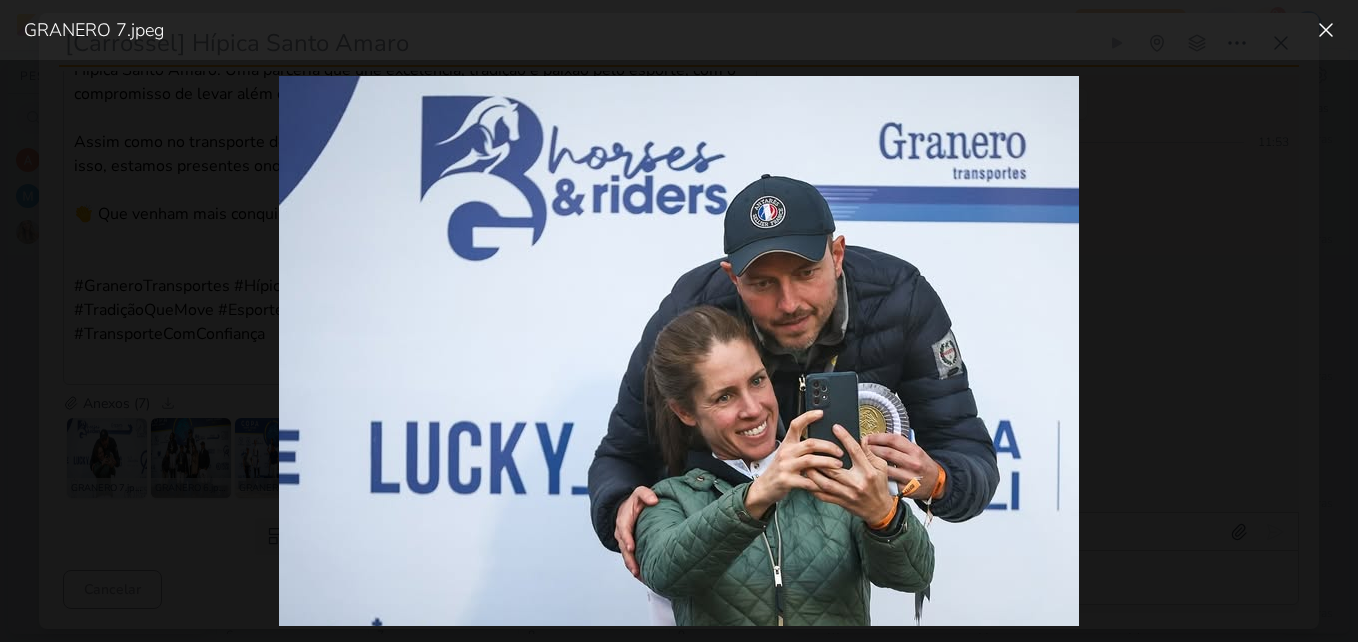scroll, scrollTop: 0, scrollLeft: 0, axis: both 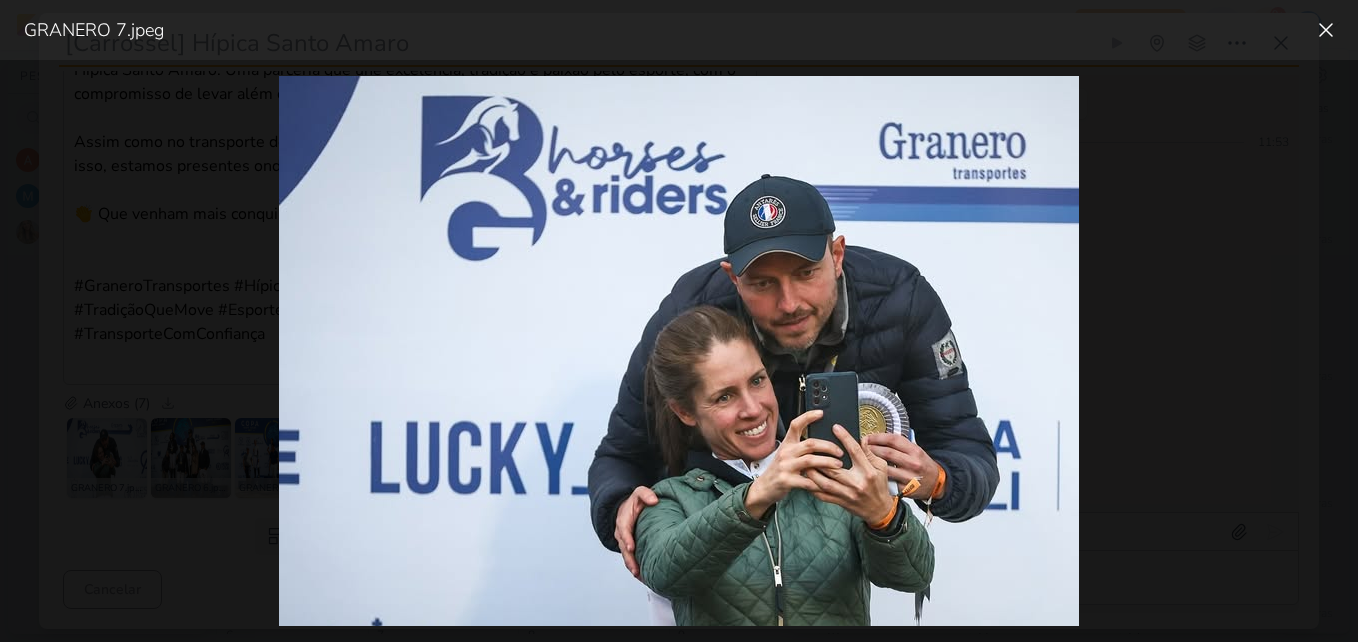 click at bounding box center [679, 351] 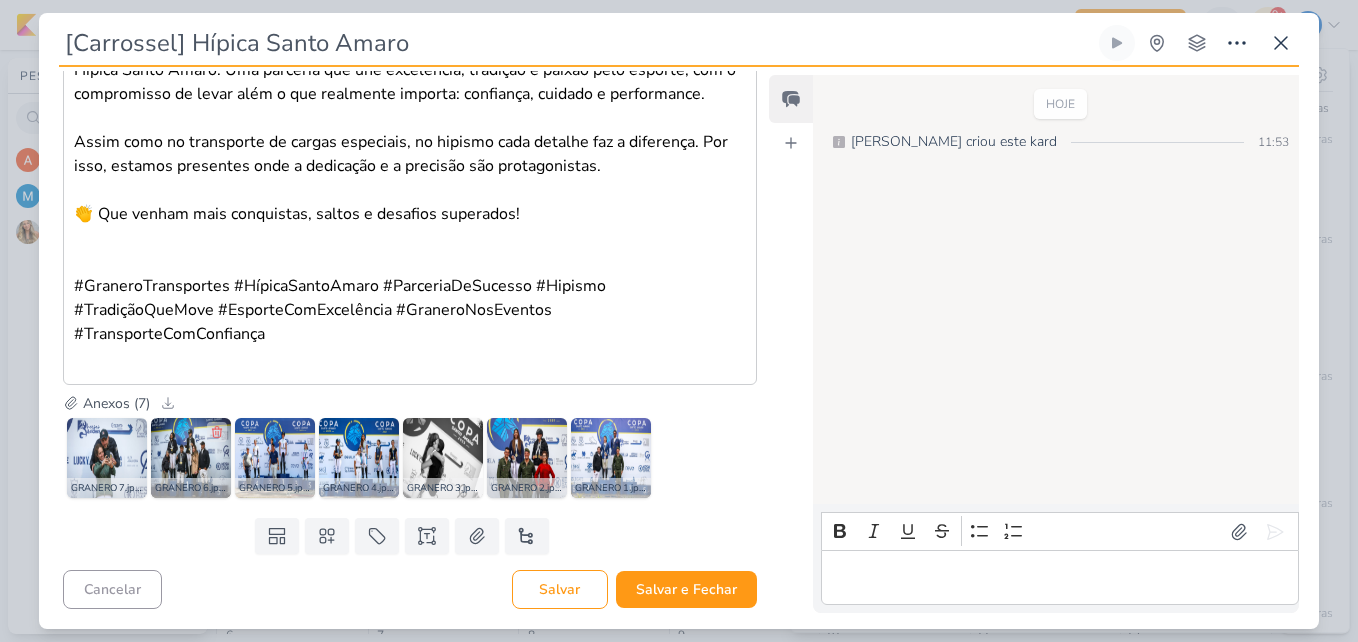 click at bounding box center [191, 458] 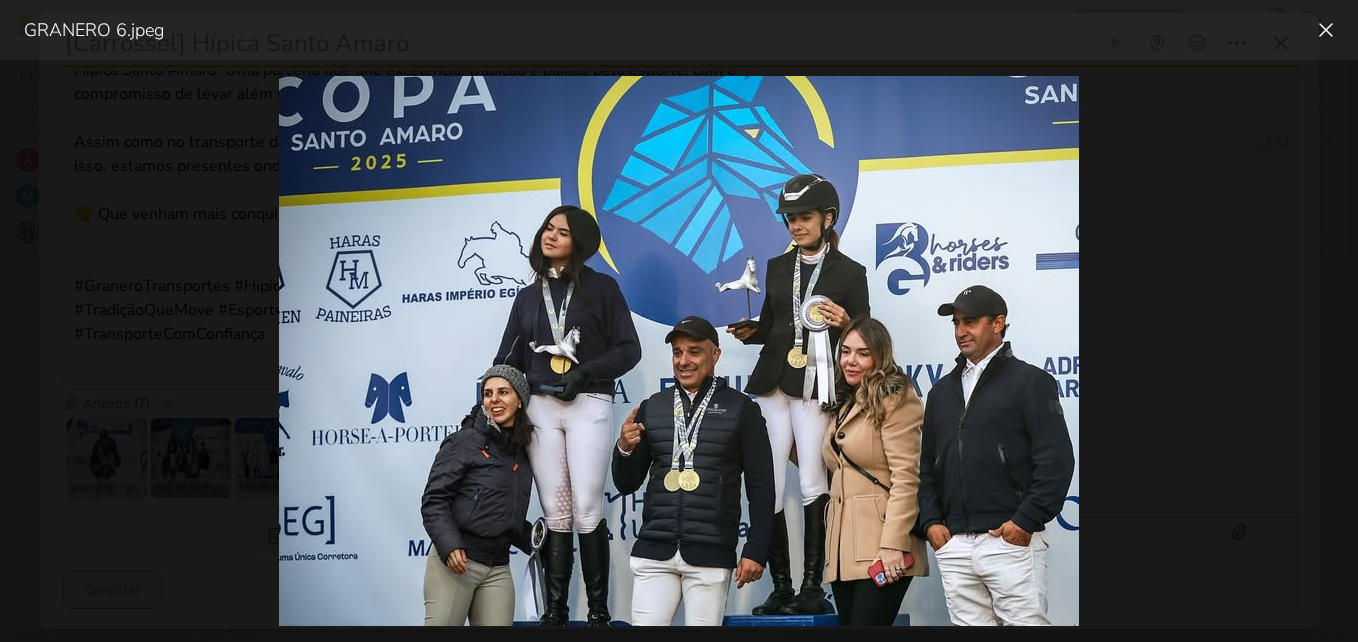 scroll, scrollTop: 0, scrollLeft: 0, axis: both 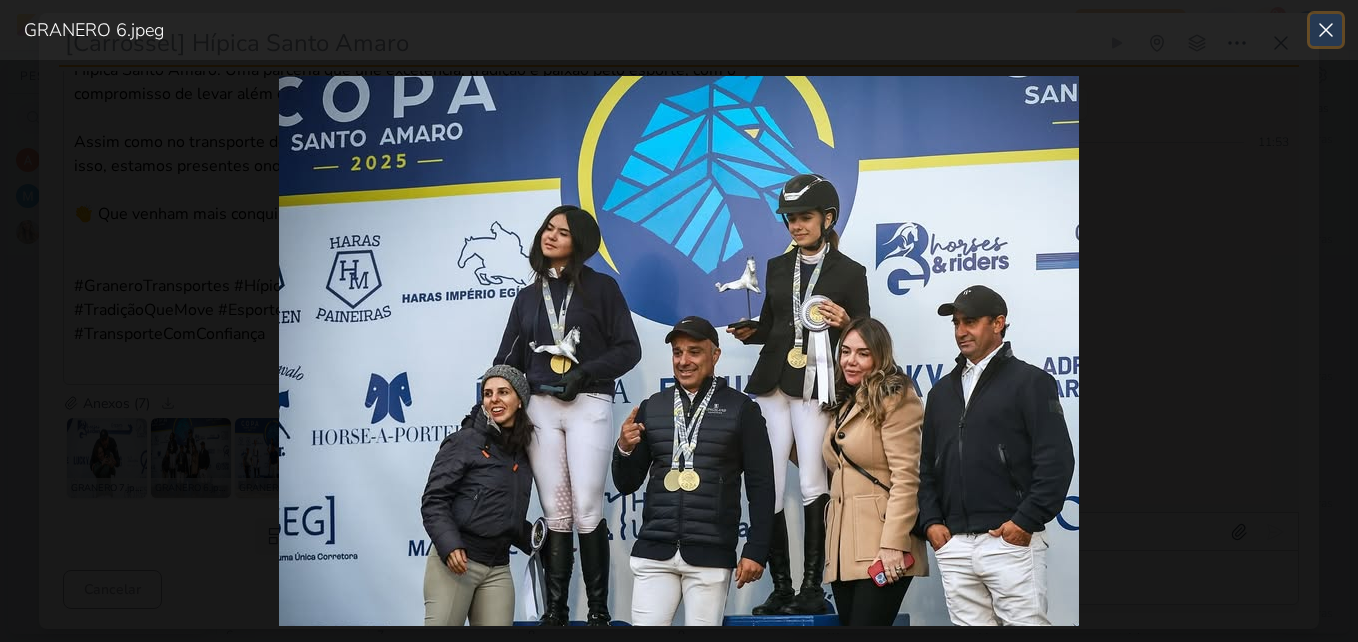 click 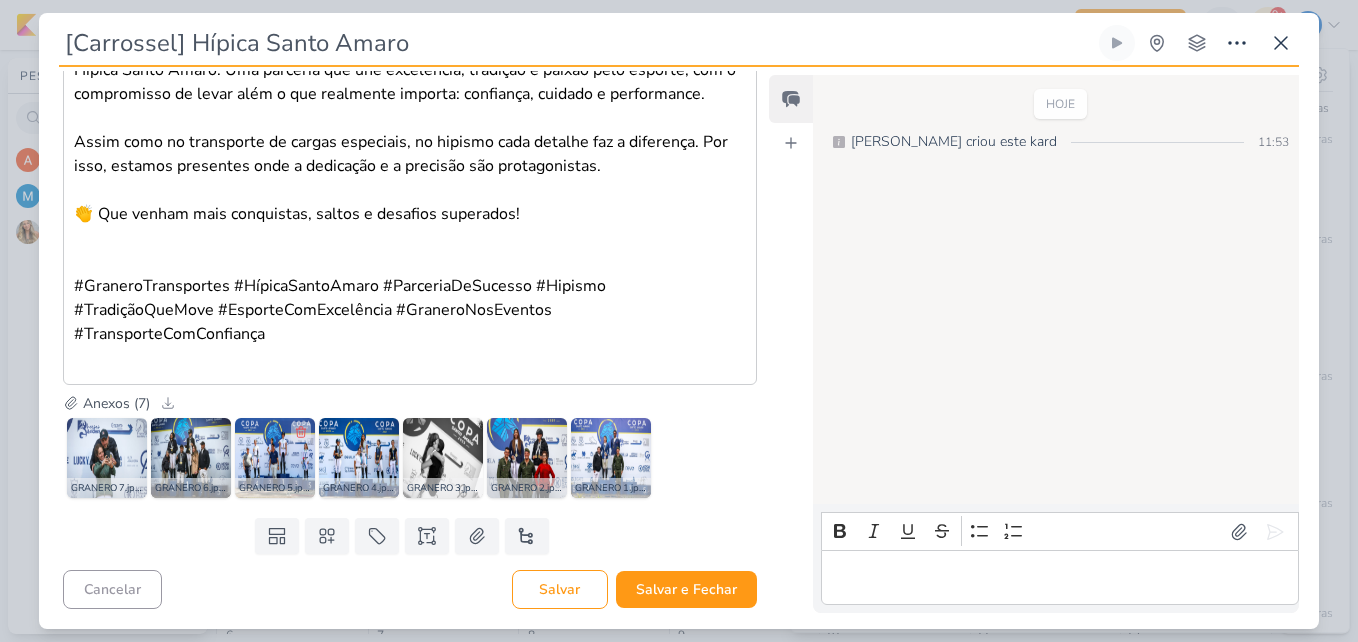 click at bounding box center (275, 458) 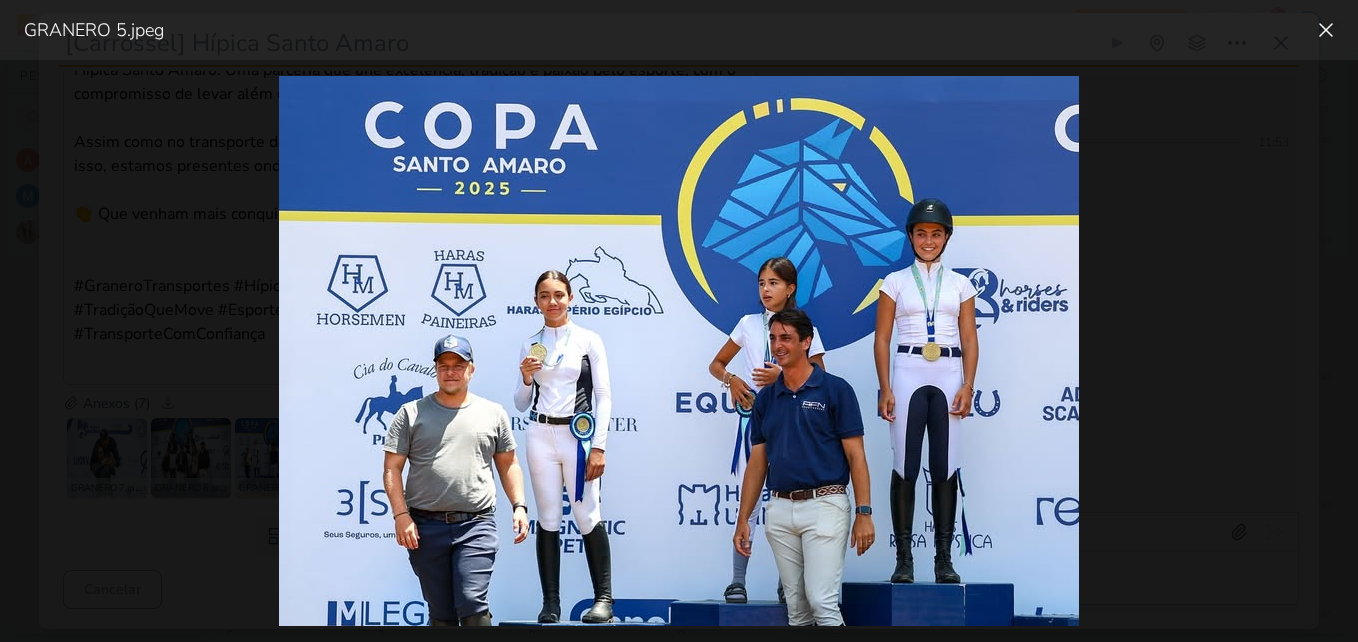 scroll, scrollTop: 0, scrollLeft: 0, axis: both 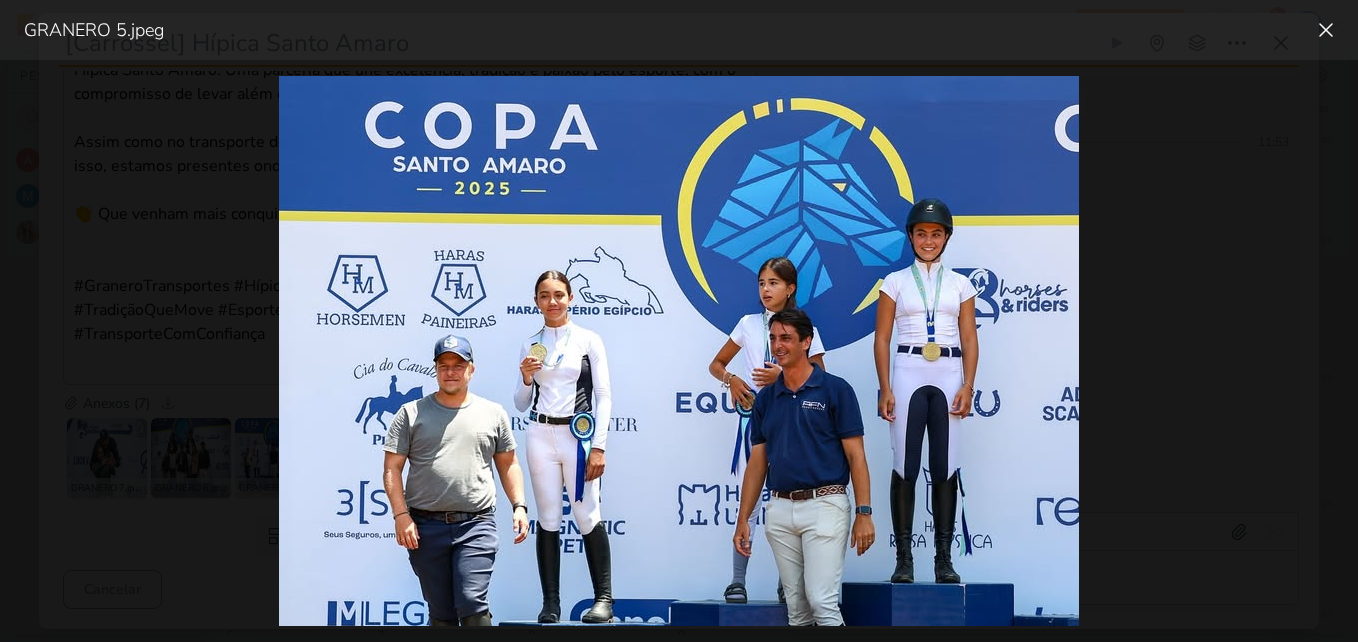 click on "GRANERO 5.jpeg" at bounding box center [679, 30] 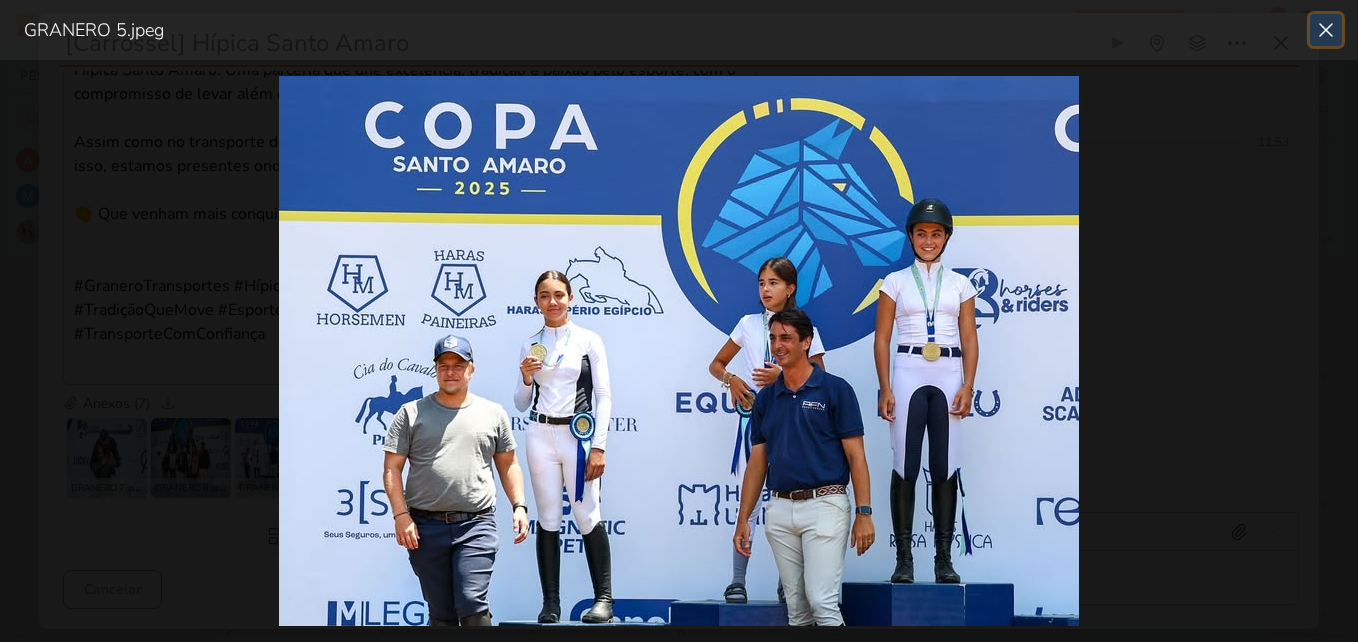 click 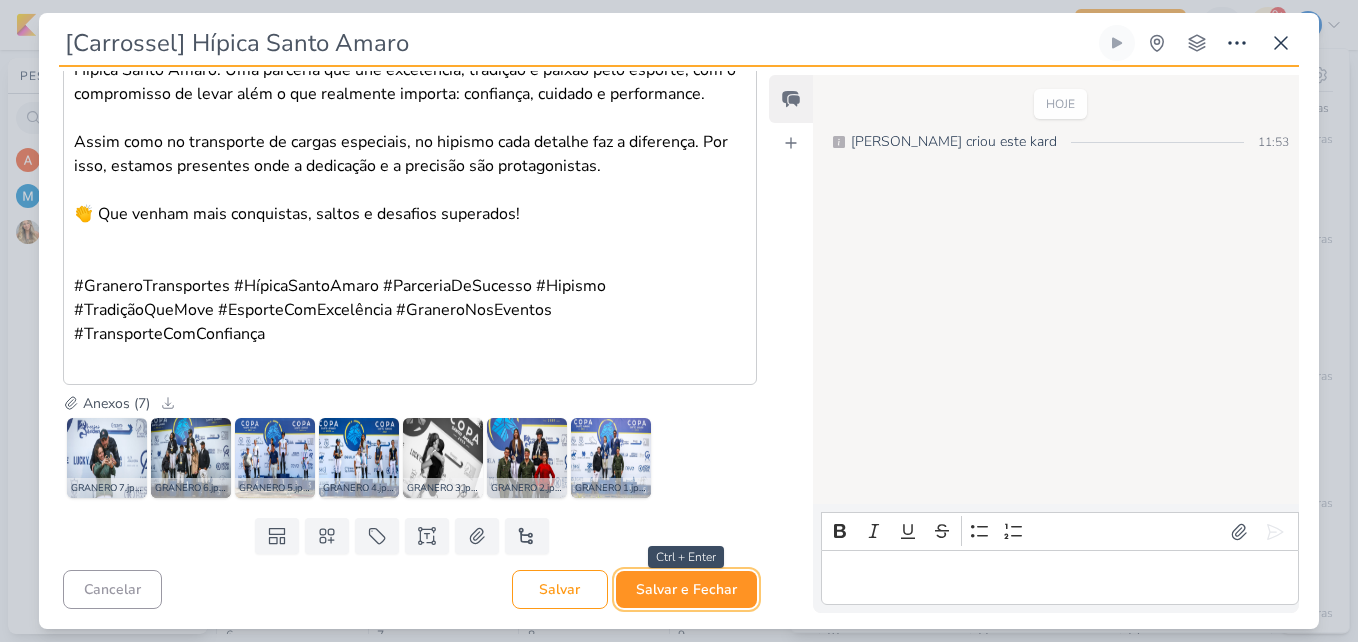 click on "Salvar e Fechar" at bounding box center [686, 589] 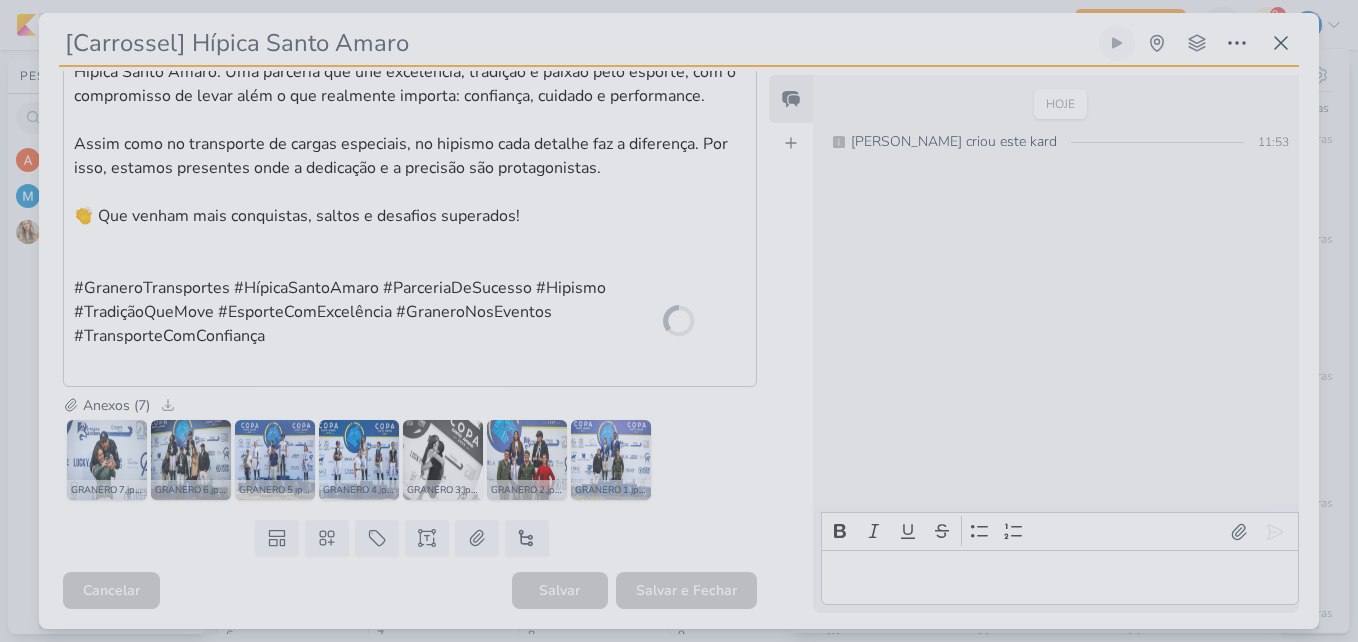 scroll, scrollTop: 735, scrollLeft: 0, axis: vertical 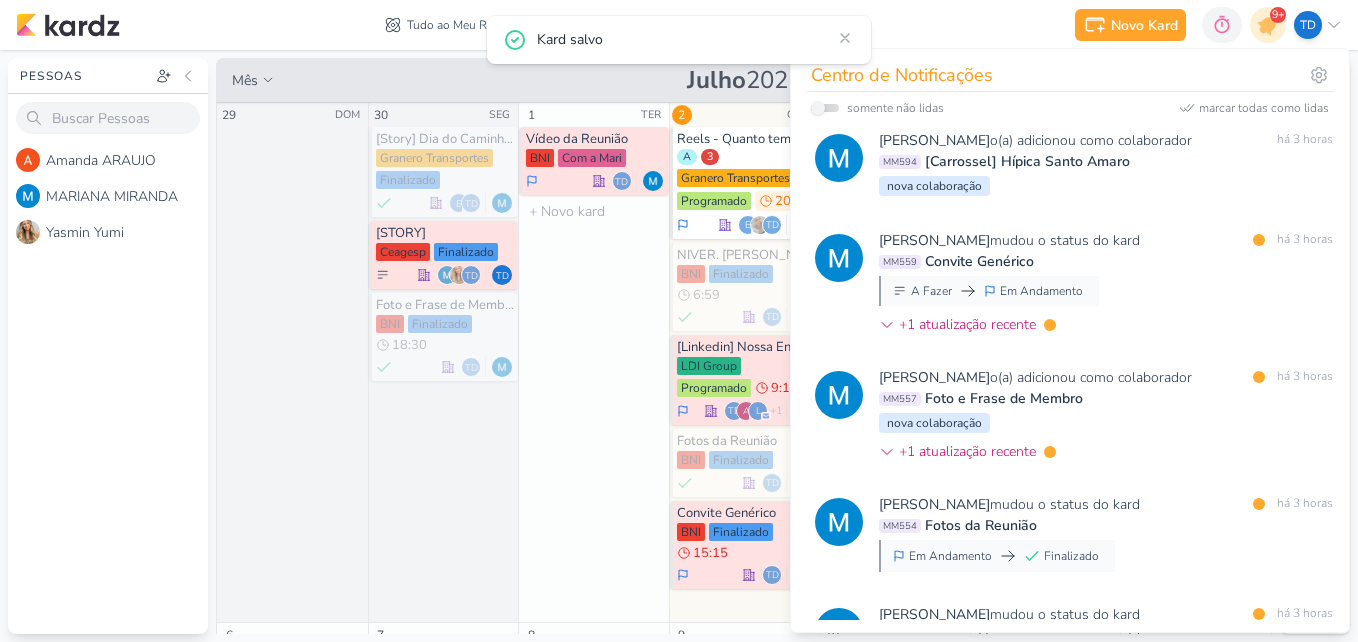 click on "1
TER
Vídeo da Reunião
BNI
Com a Mari
Td" at bounding box center [593, 363] 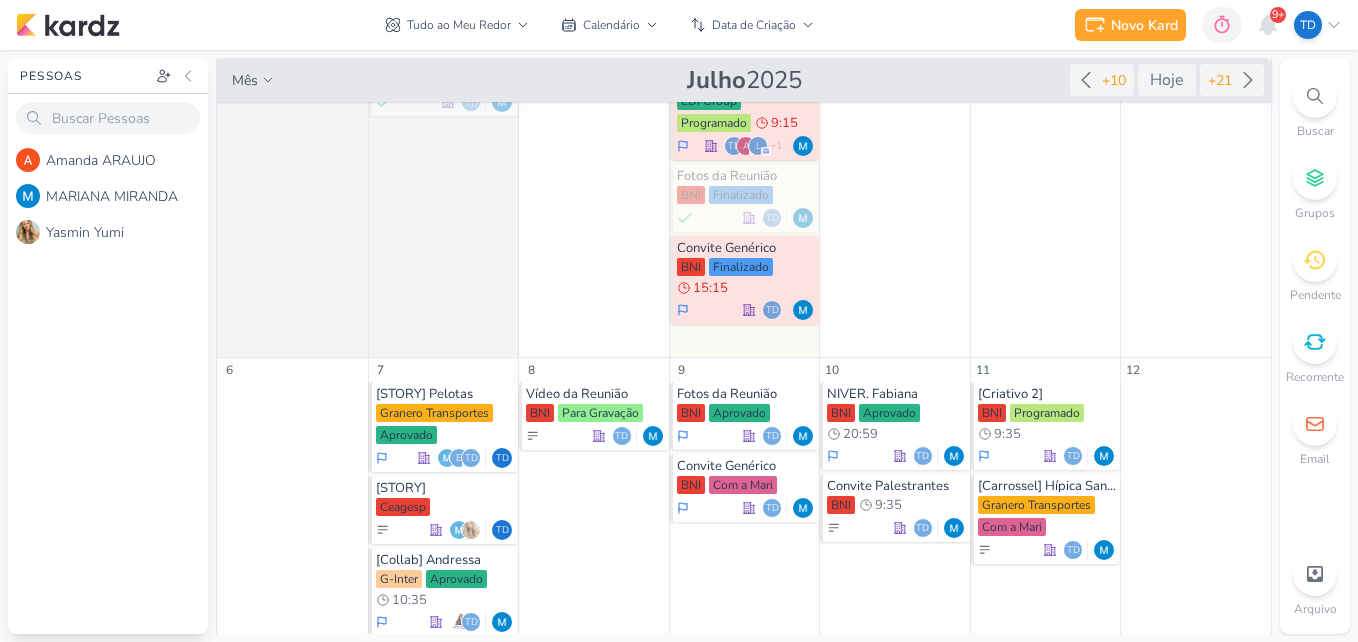 scroll, scrollTop: 0, scrollLeft: 0, axis: both 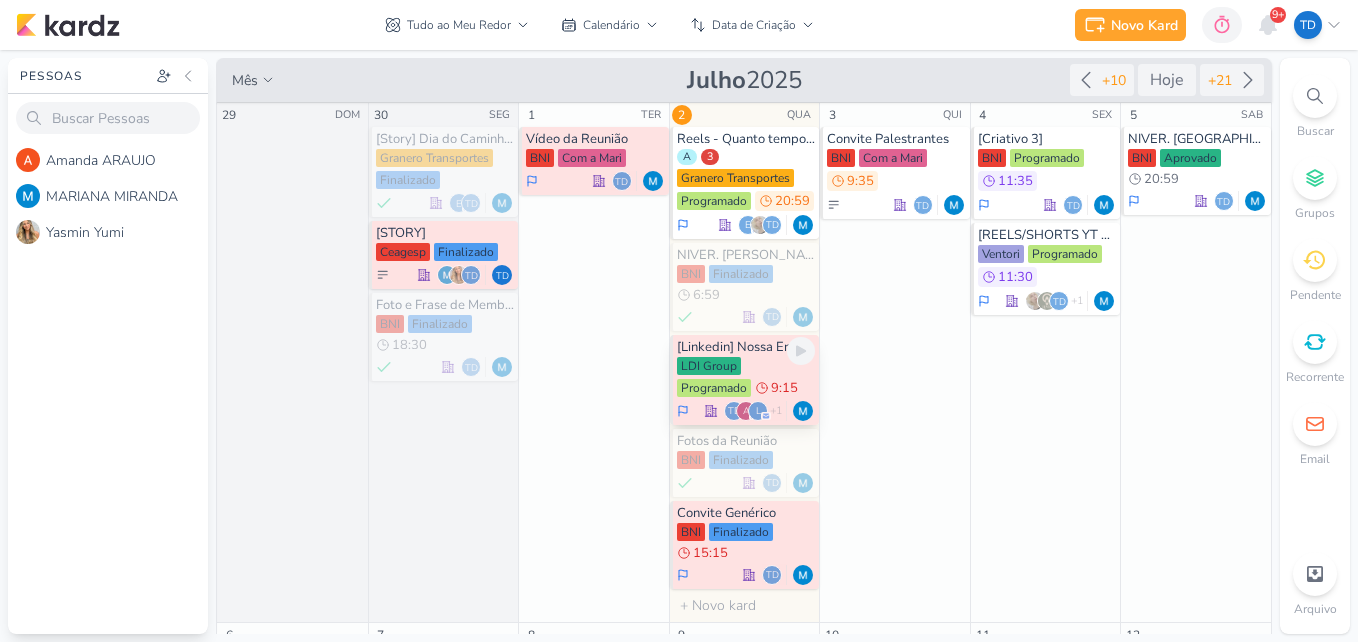 click on "Programado" at bounding box center [714, 388] 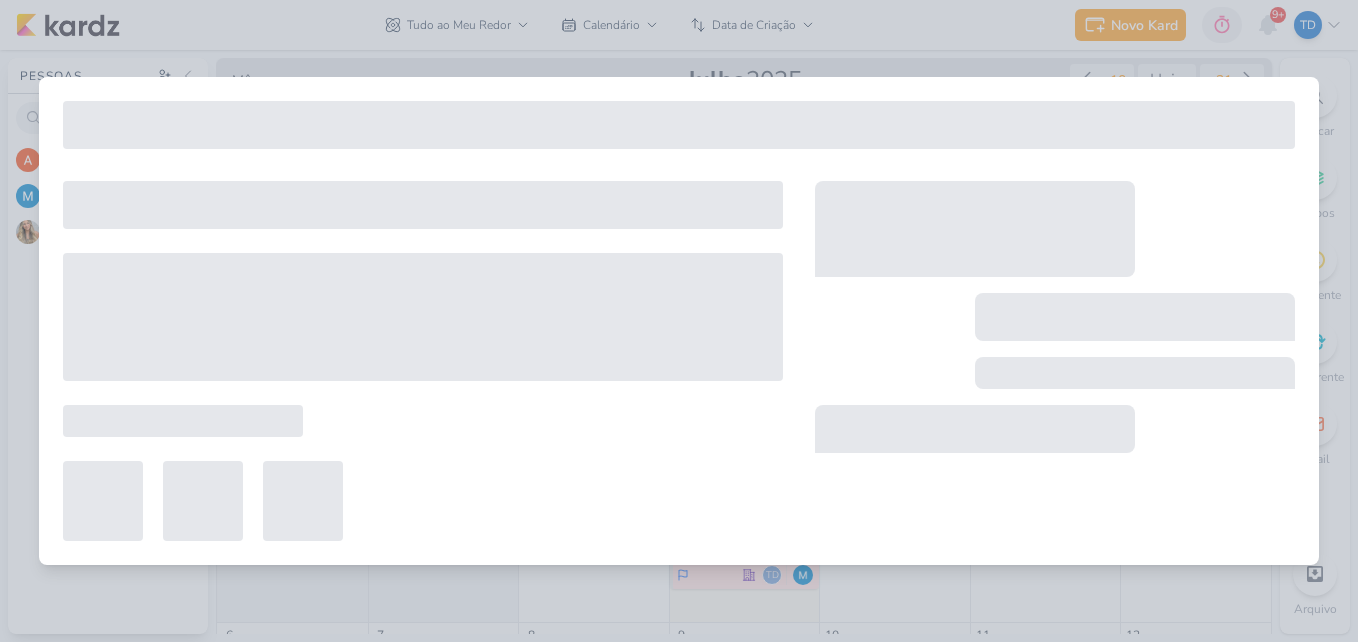 type on "[Linkedin] Nossa Entrega" 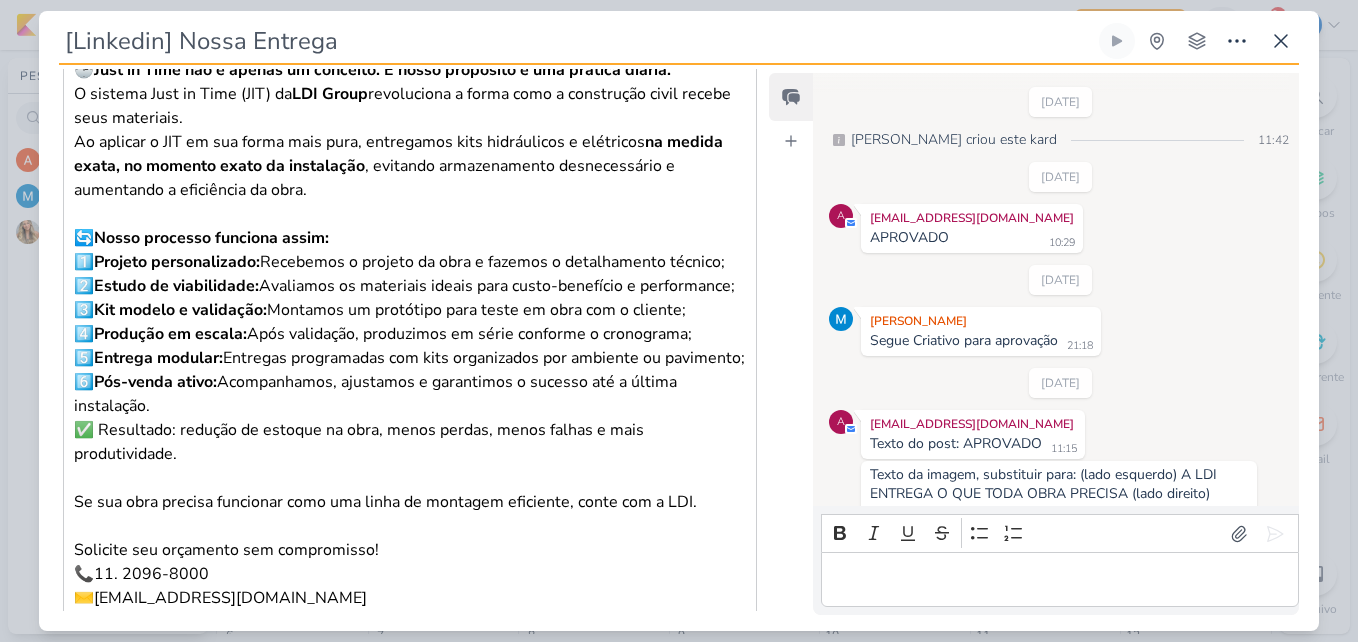 scroll, scrollTop: 22, scrollLeft: 0, axis: vertical 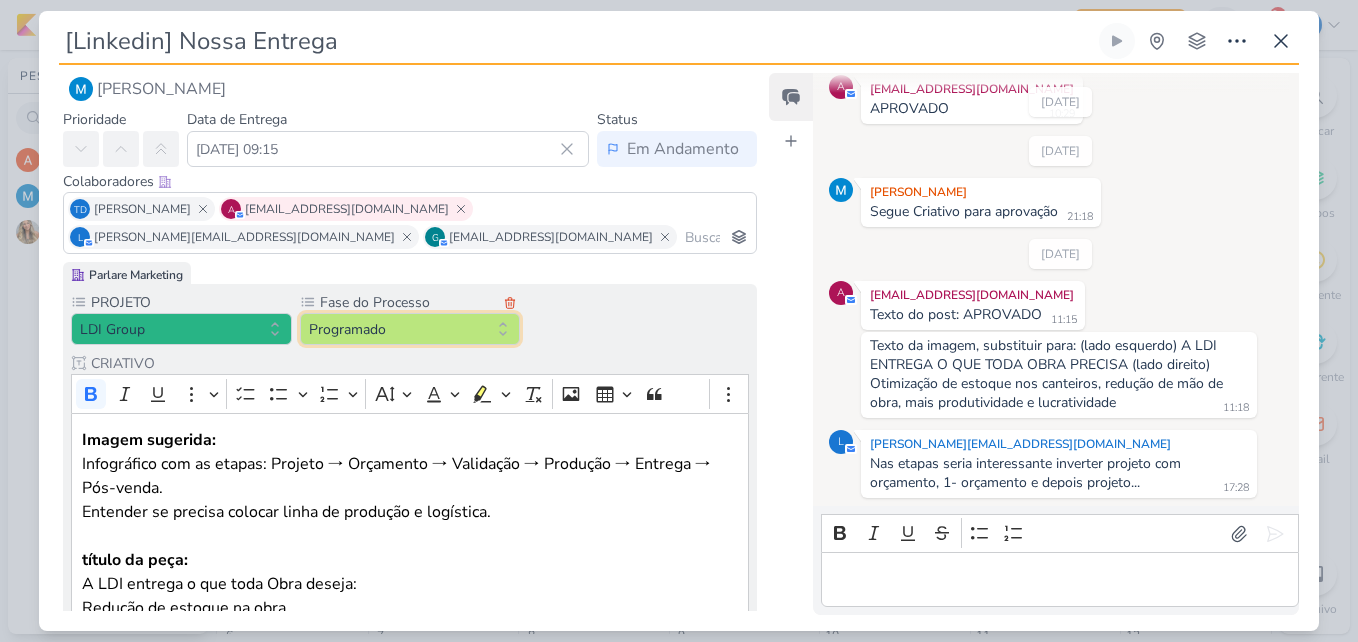 click on "Programado" at bounding box center (410, 329) 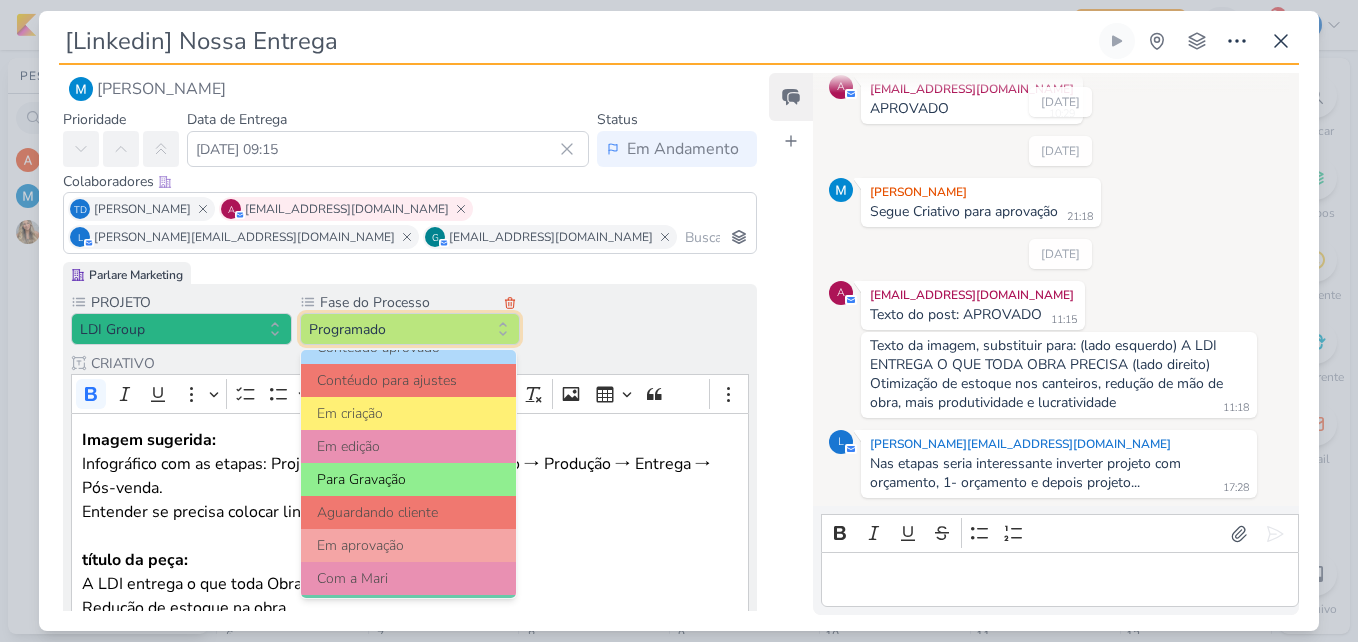 scroll, scrollTop: 193, scrollLeft: 0, axis: vertical 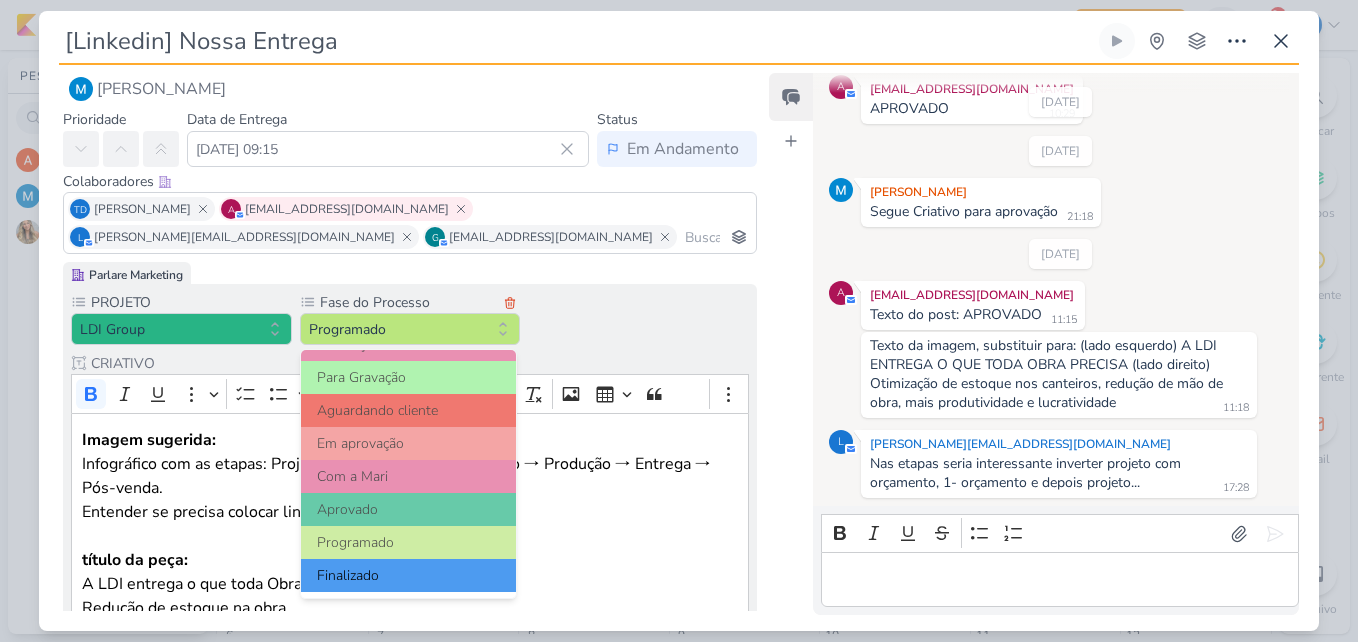 click on "Finalizado" at bounding box center (409, 575) 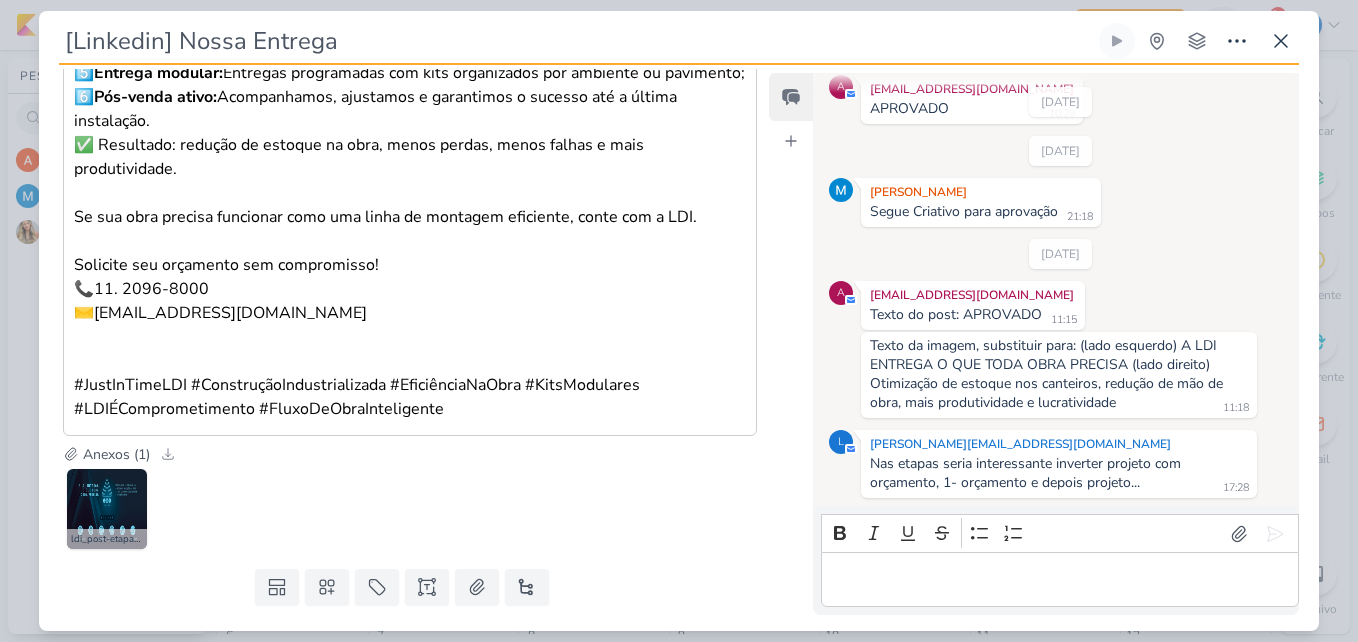 scroll, scrollTop: 1149, scrollLeft: 0, axis: vertical 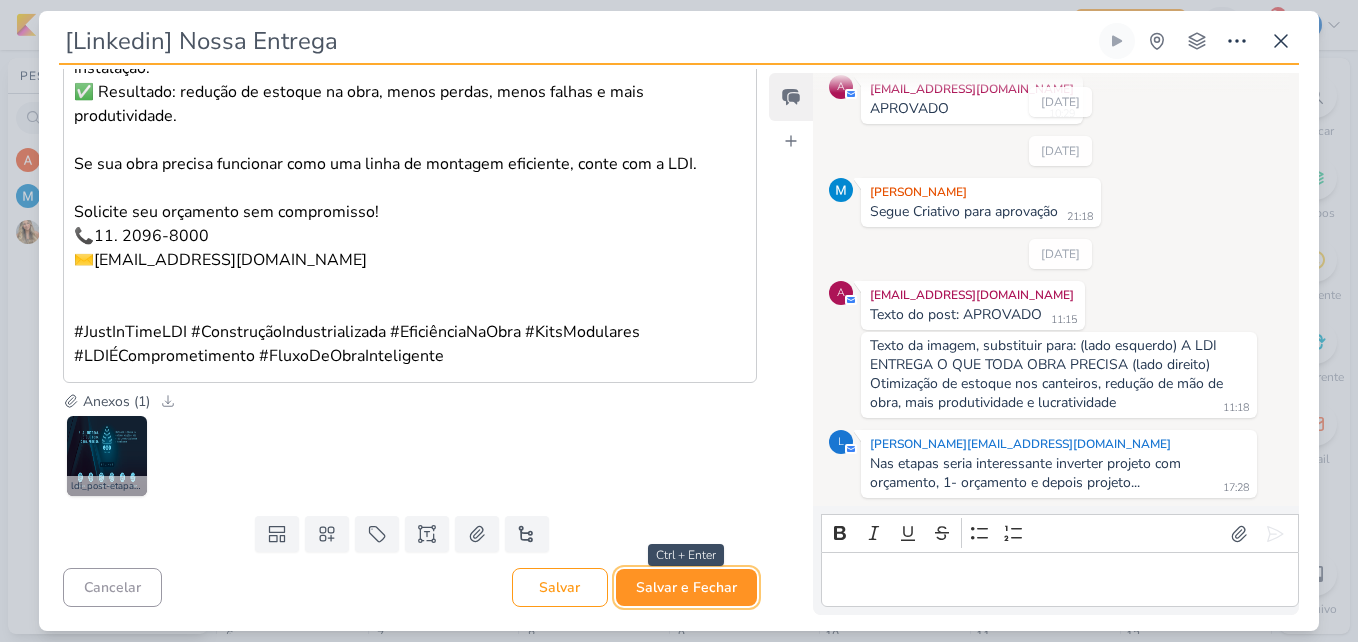 click on "Salvar e Fechar" at bounding box center (686, 587) 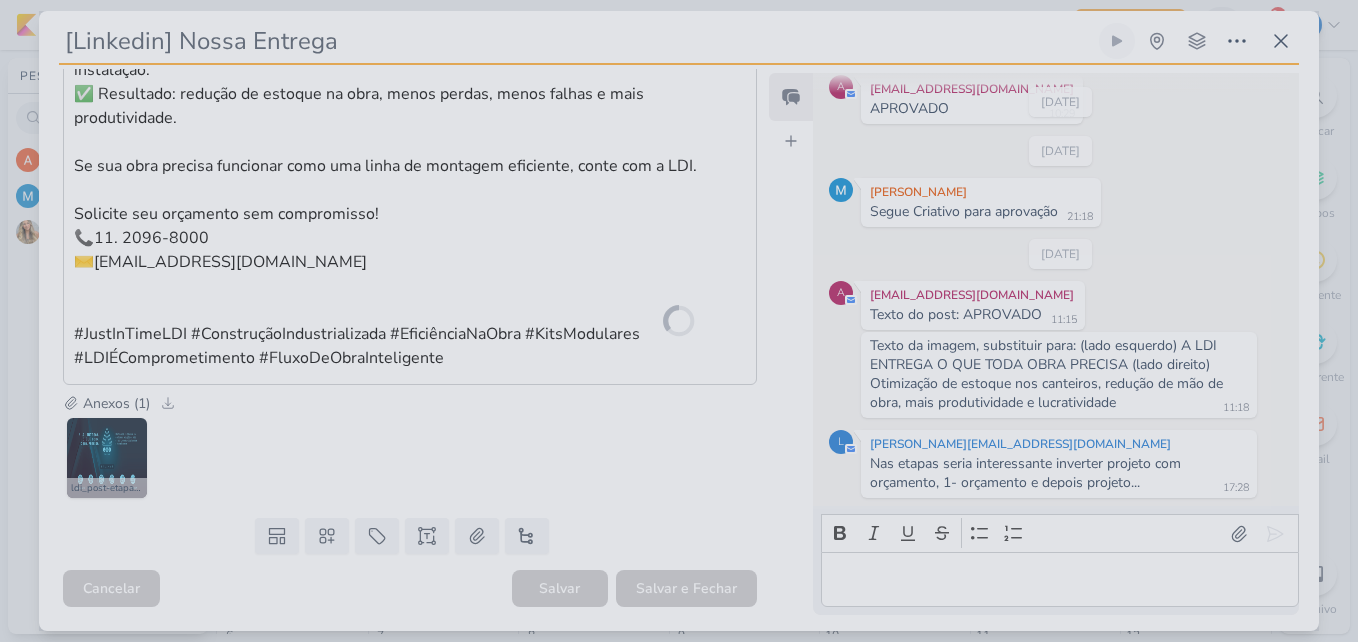 scroll, scrollTop: 1147, scrollLeft: 0, axis: vertical 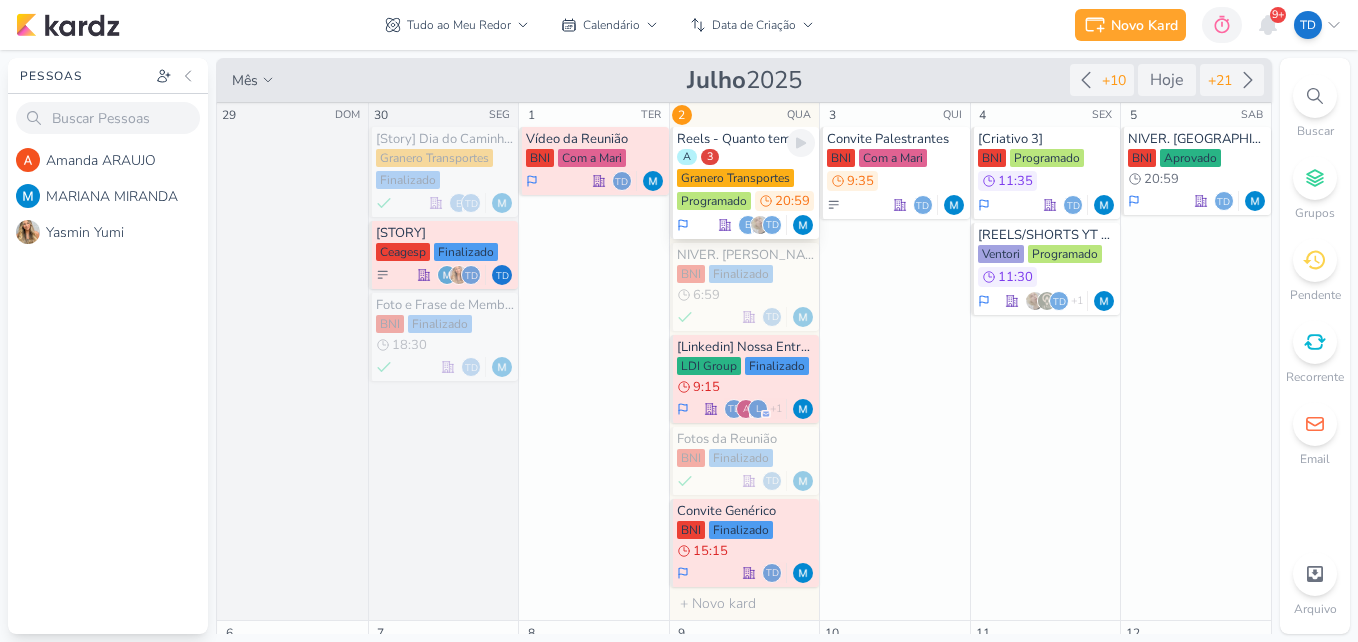 click on "Granero Transportes" at bounding box center [735, 178] 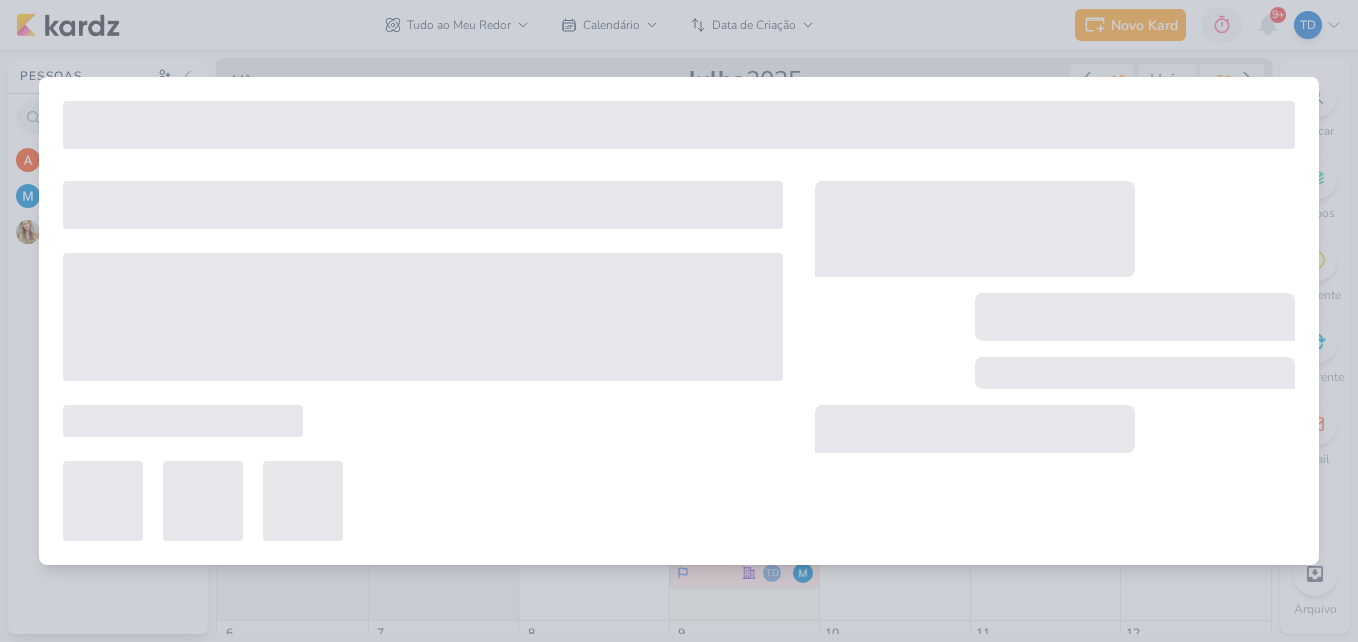 type on "Reels - Quanto tempo antes da mudança" 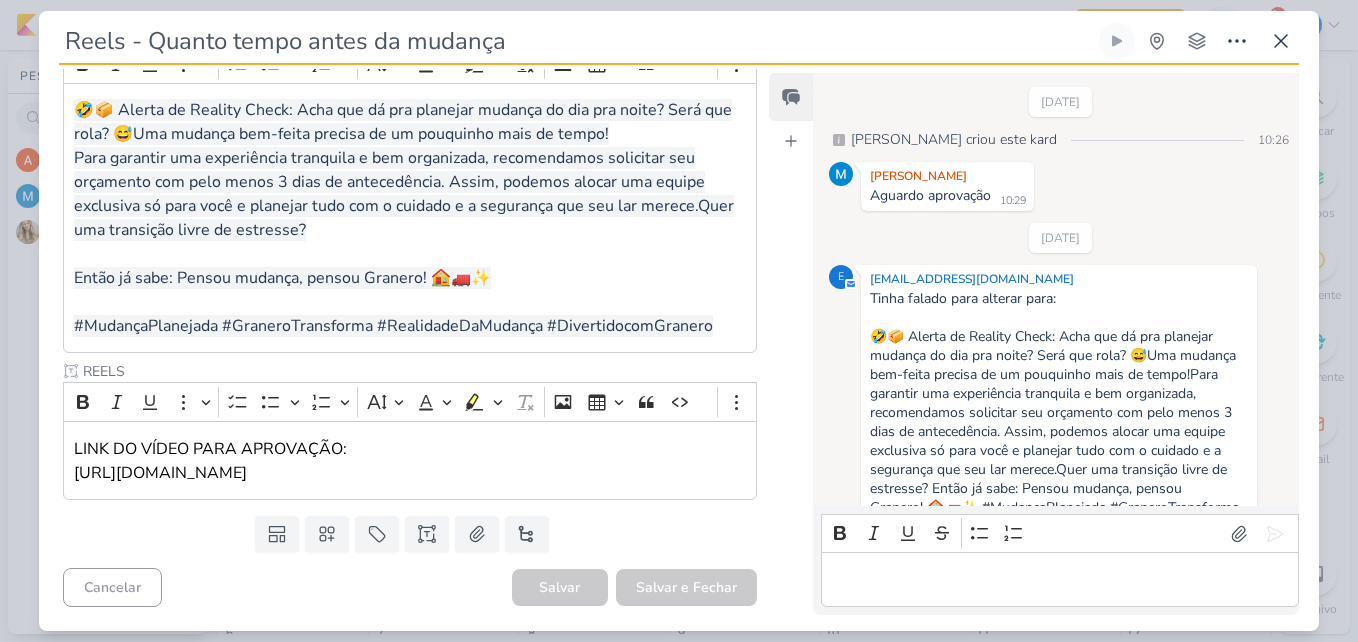 scroll, scrollTop: 0, scrollLeft: 0, axis: both 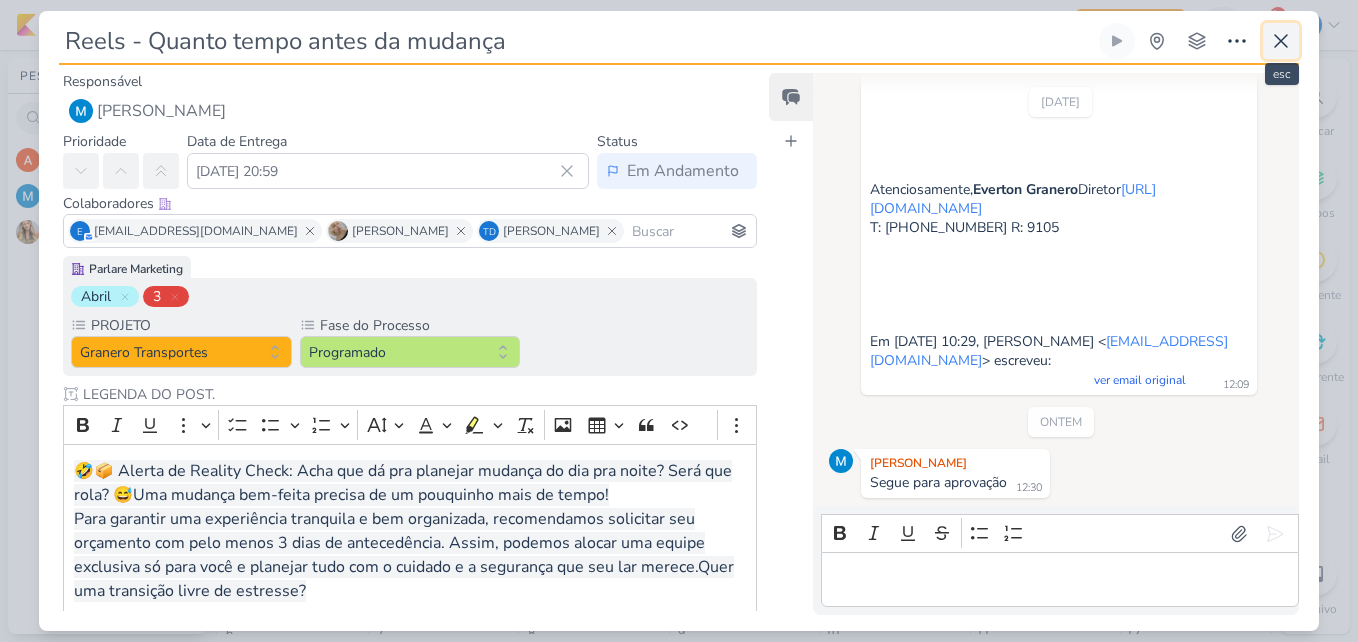 click 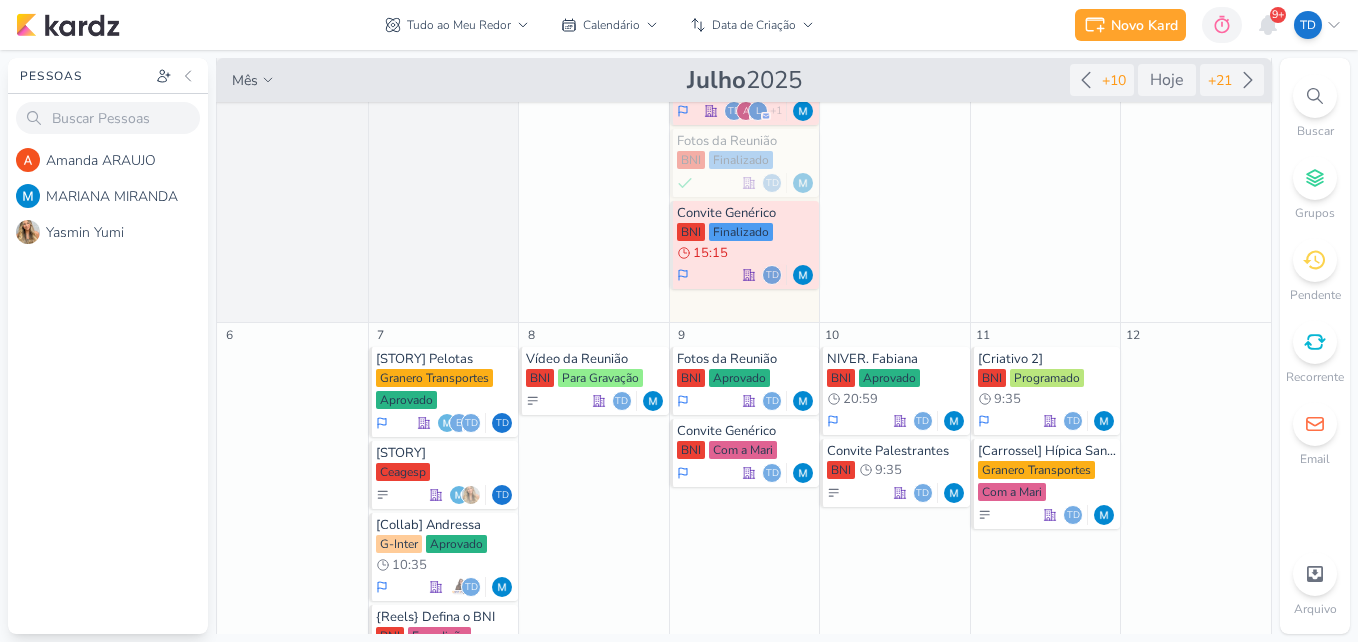 scroll, scrollTop: 300, scrollLeft: 0, axis: vertical 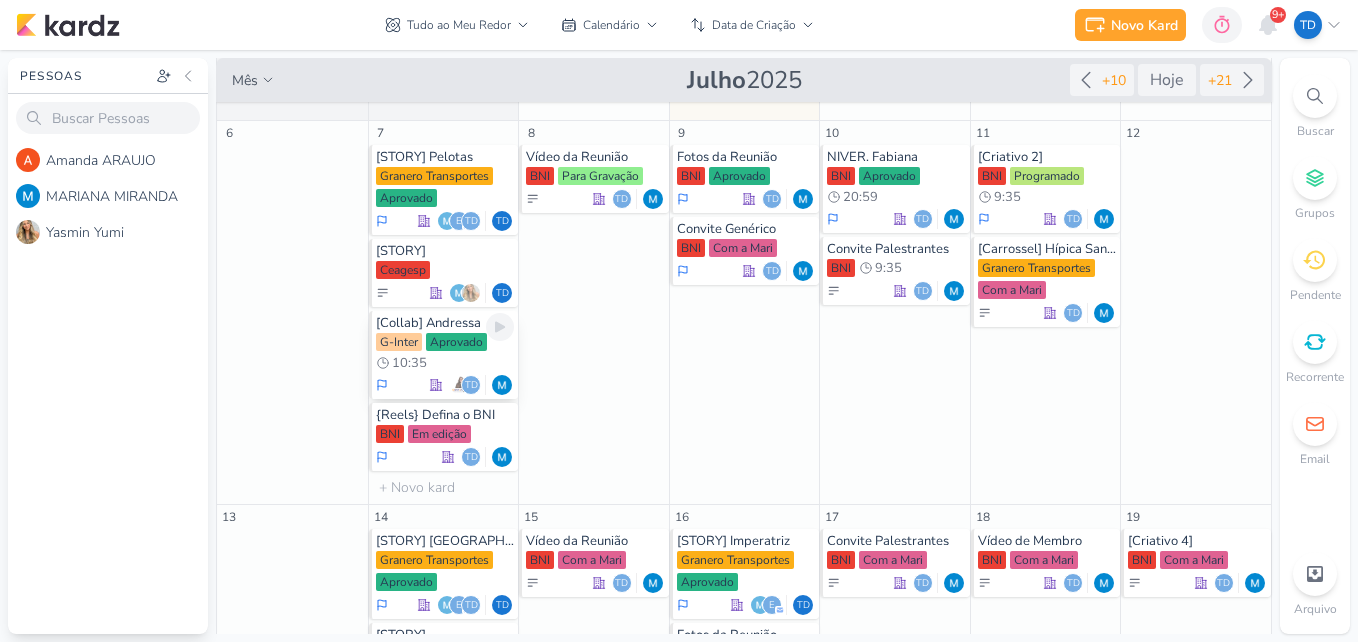 click on "G-Inter
Aprovado
10:35" at bounding box center (445, 353) 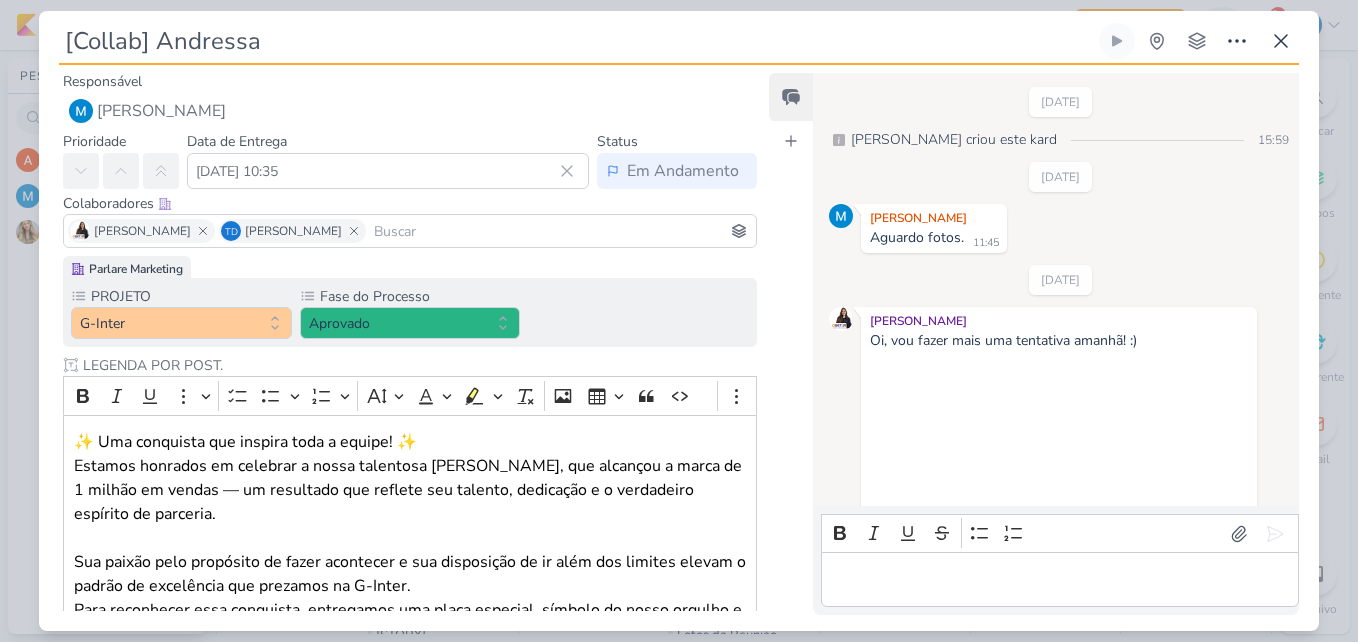scroll, scrollTop: 1290, scrollLeft: 0, axis: vertical 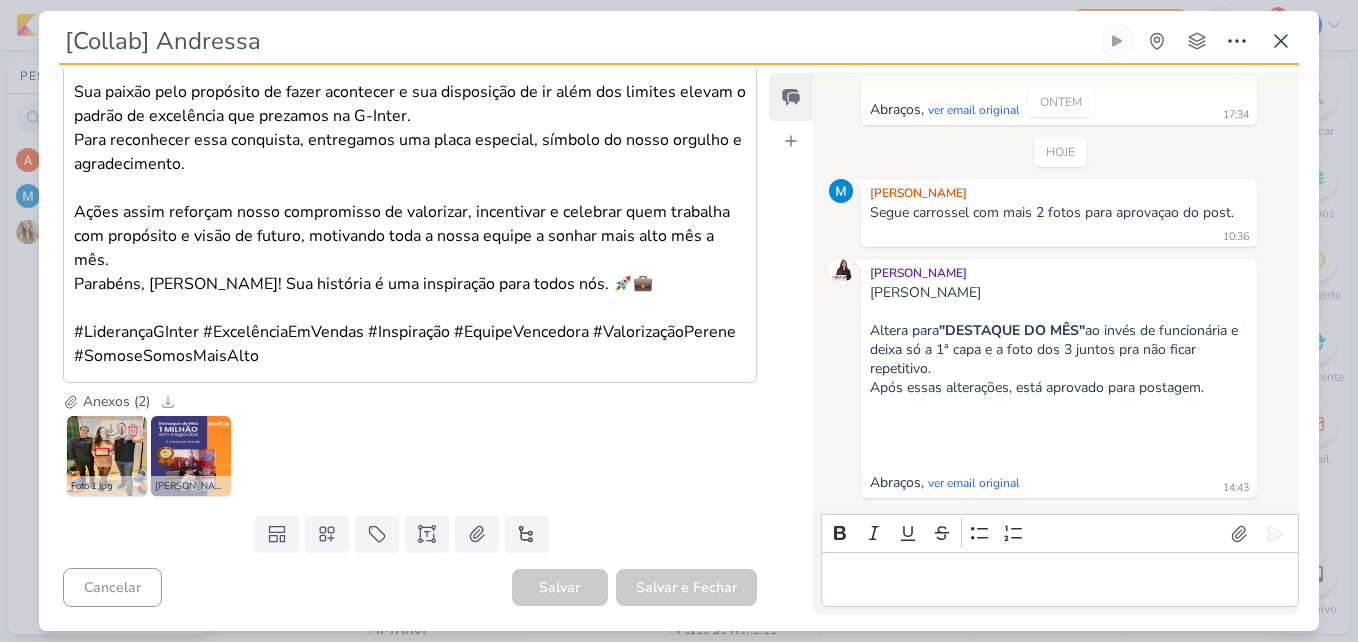 click at bounding box center [107, 456] 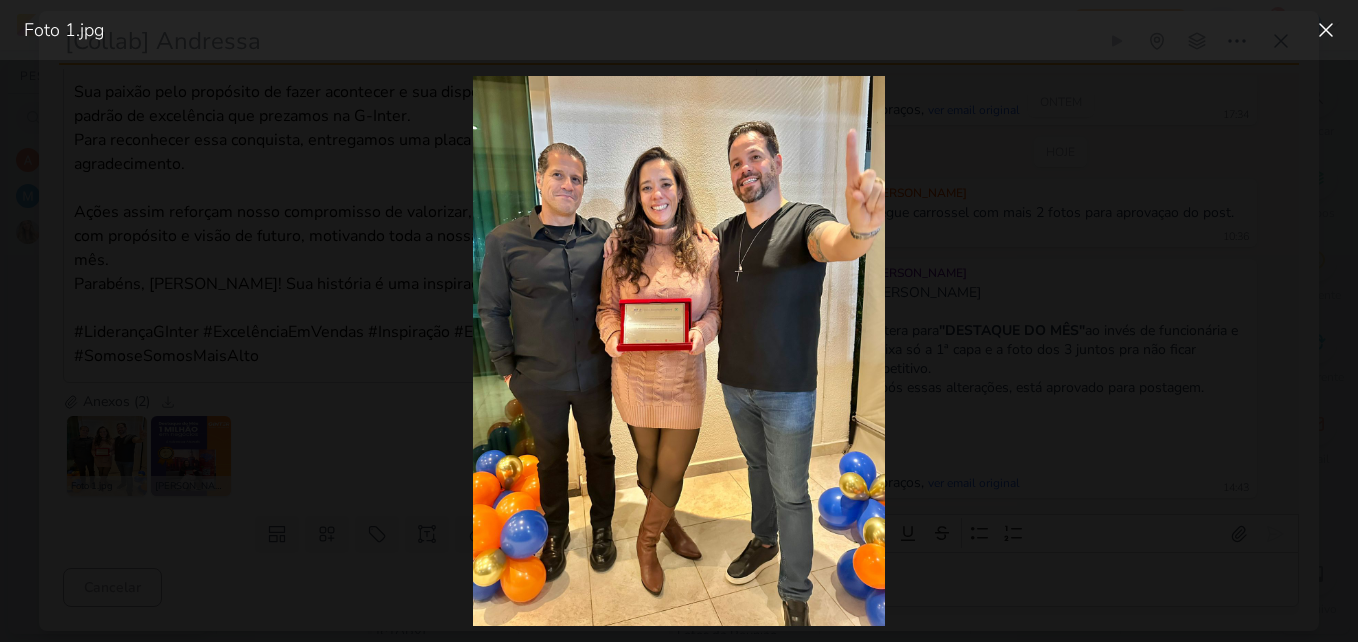click at bounding box center [679, 351] 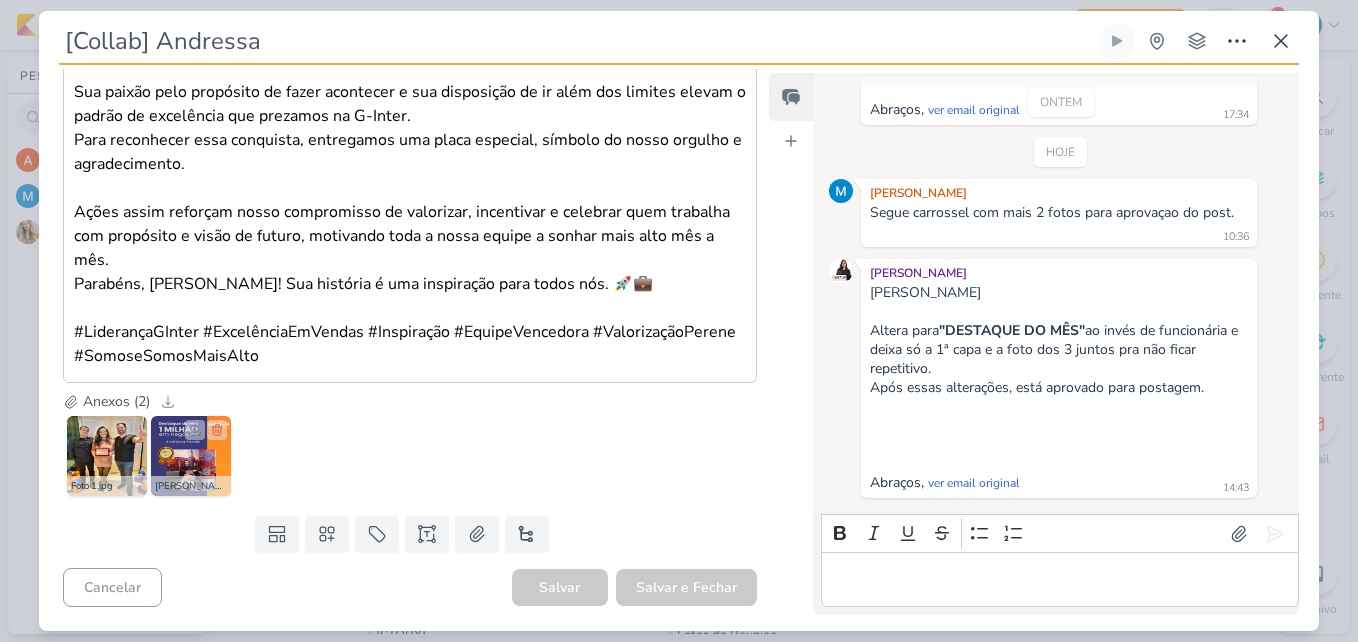 click at bounding box center [191, 456] 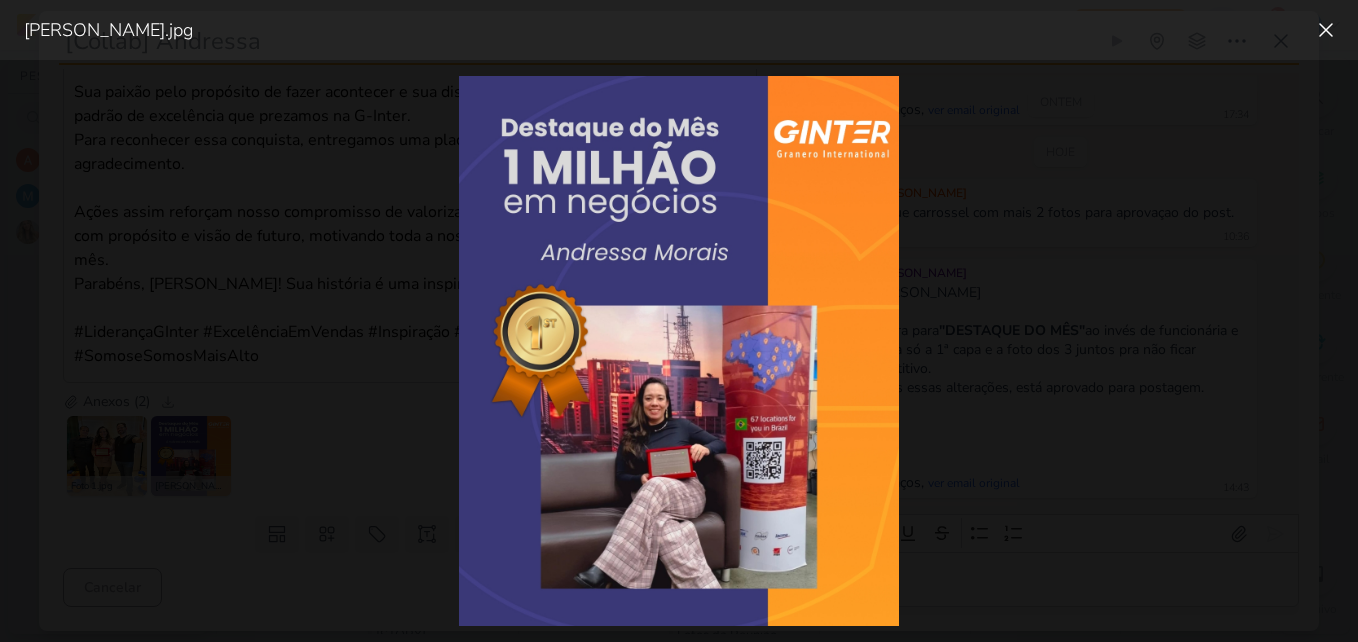 click at bounding box center (679, 351) 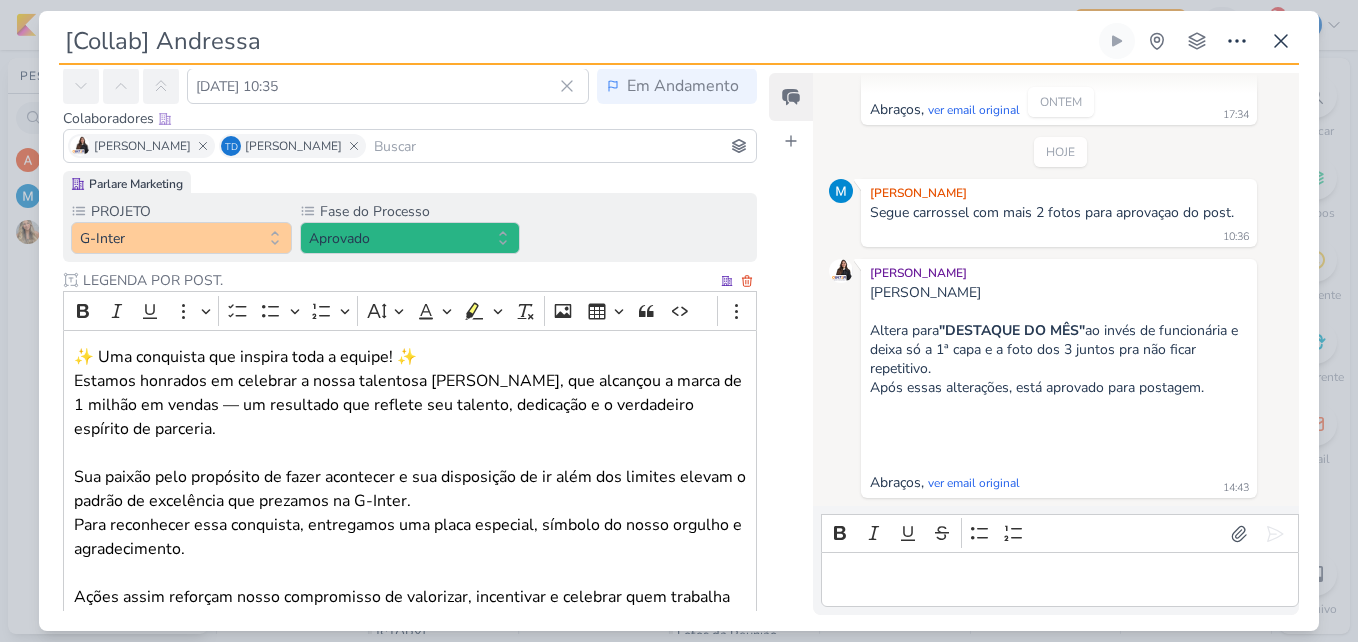 scroll, scrollTop: 70, scrollLeft: 0, axis: vertical 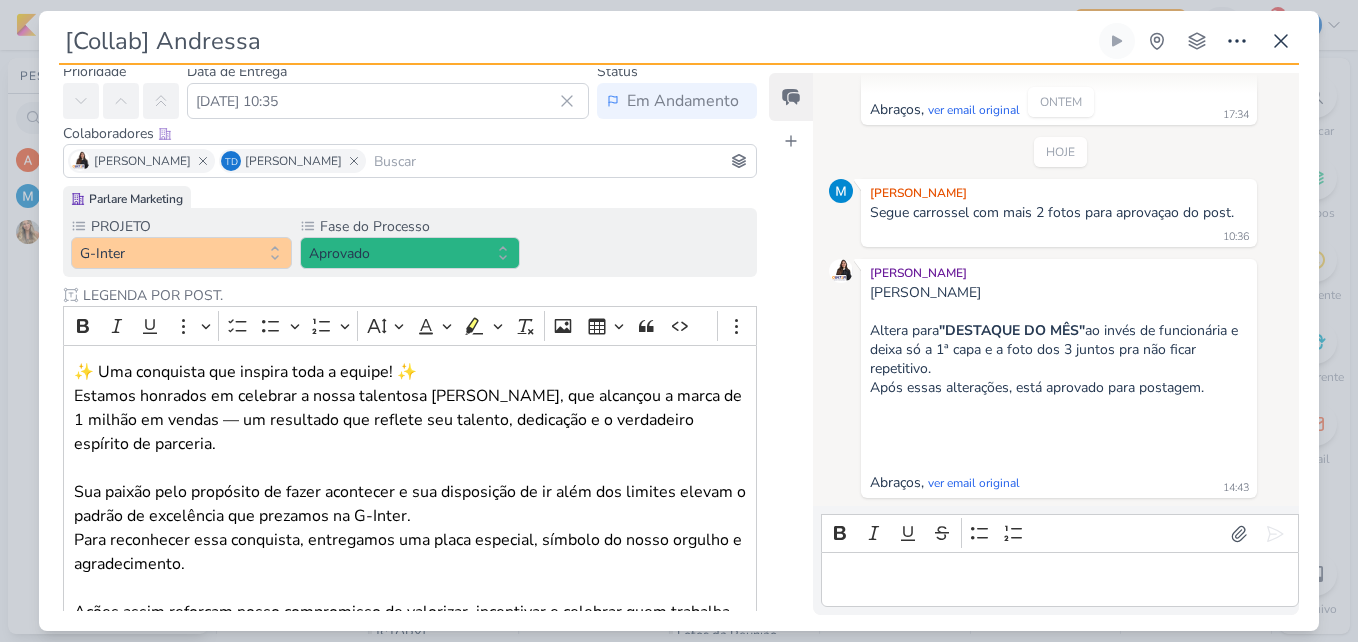 click on "[Collab] Andressa
Criado por MARIANA
nenhum grupo disponível" at bounding box center [679, 44] 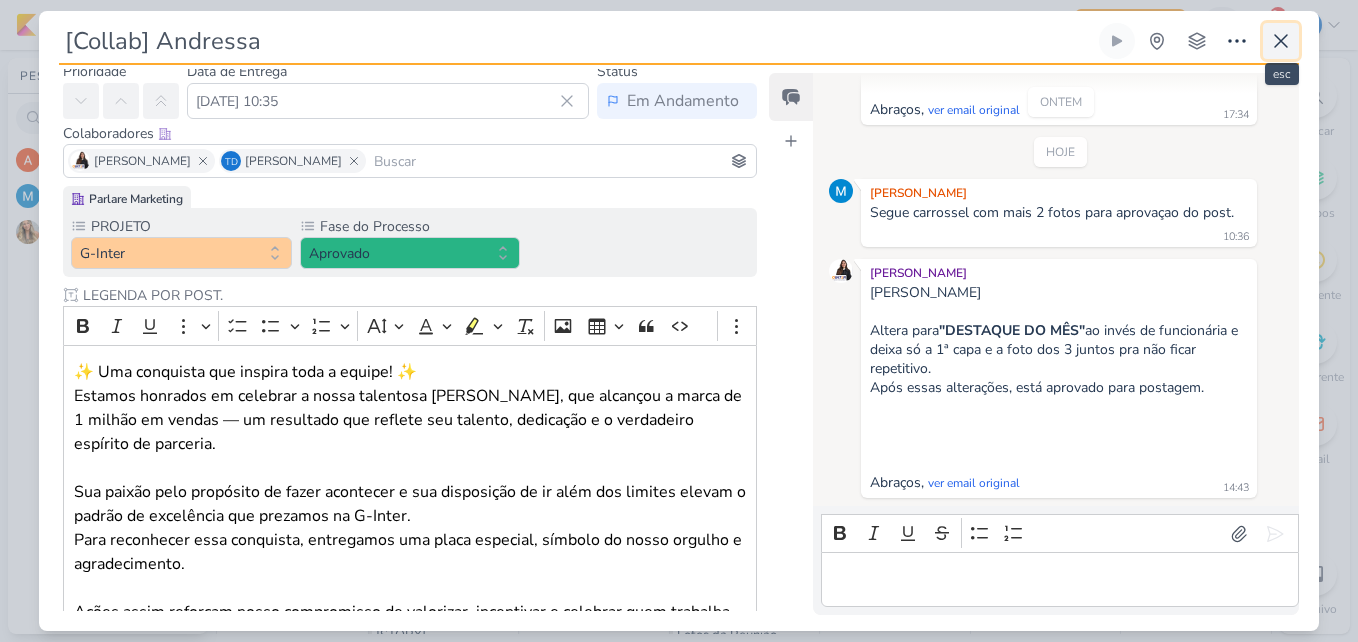 click 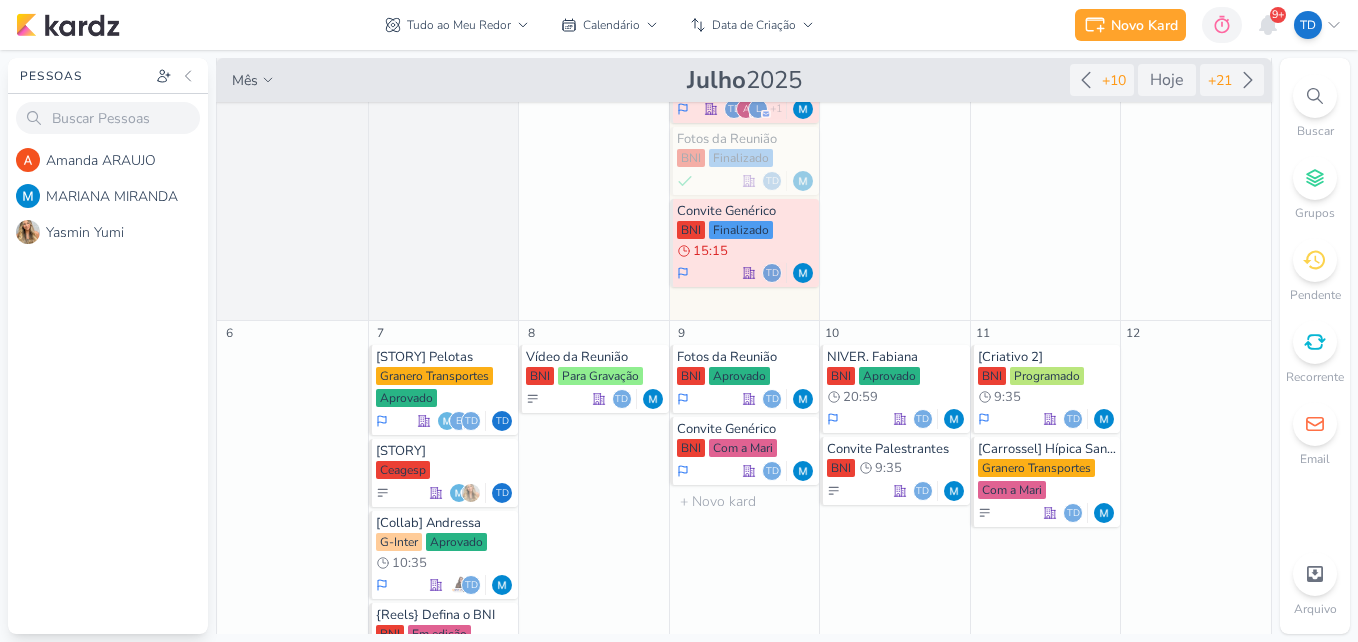 scroll, scrollTop: 0, scrollLeft: 0, axis: both 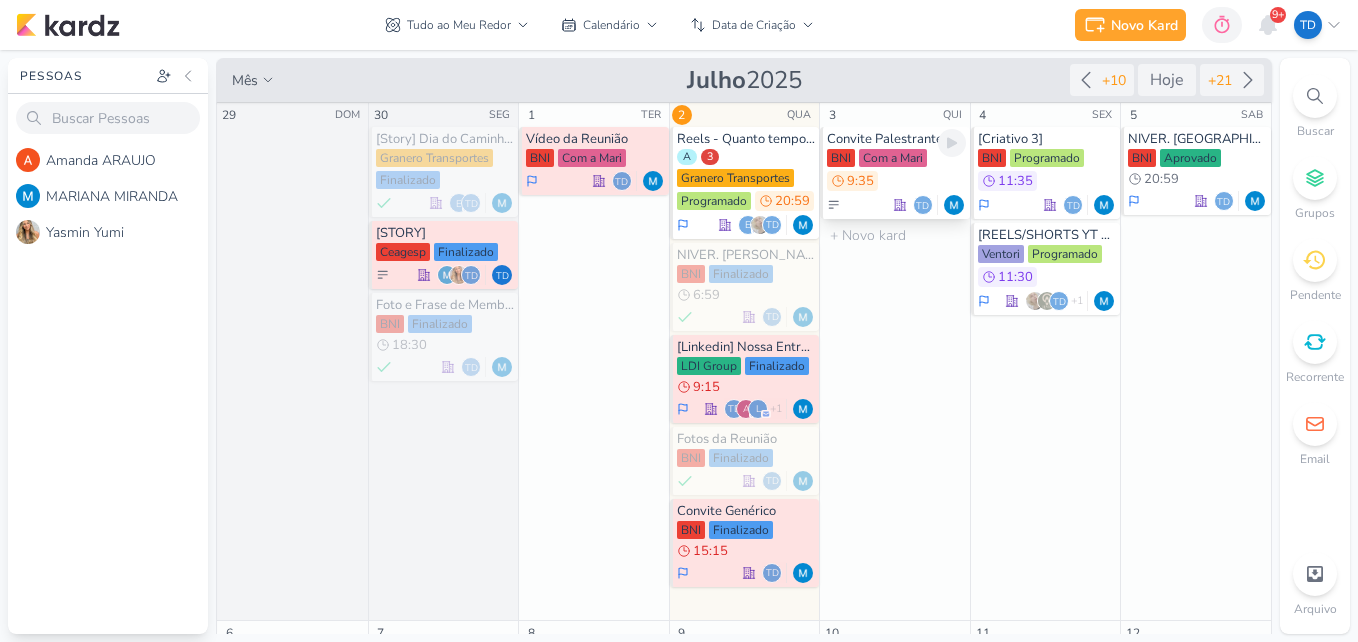 click on "BNI
Com a Mari
9:35" at bounding box center (896, 171) 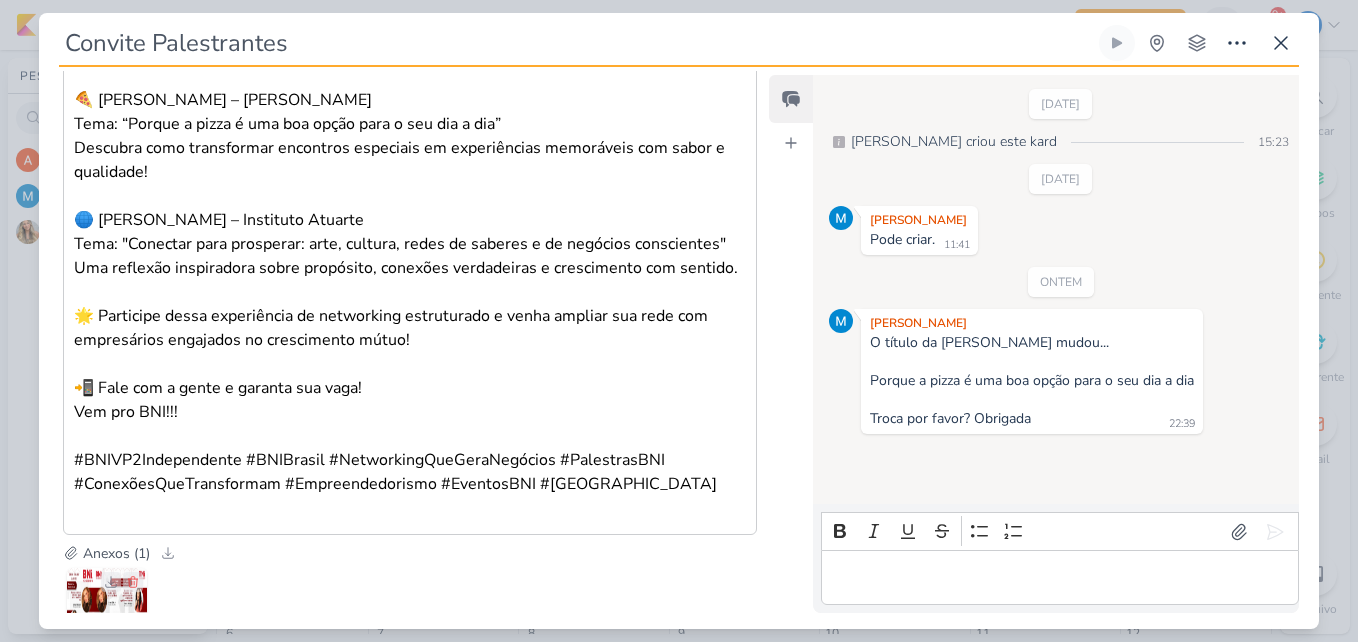 scroll, scrollTop: 1121, scrollLeft: 0, axis: vertical 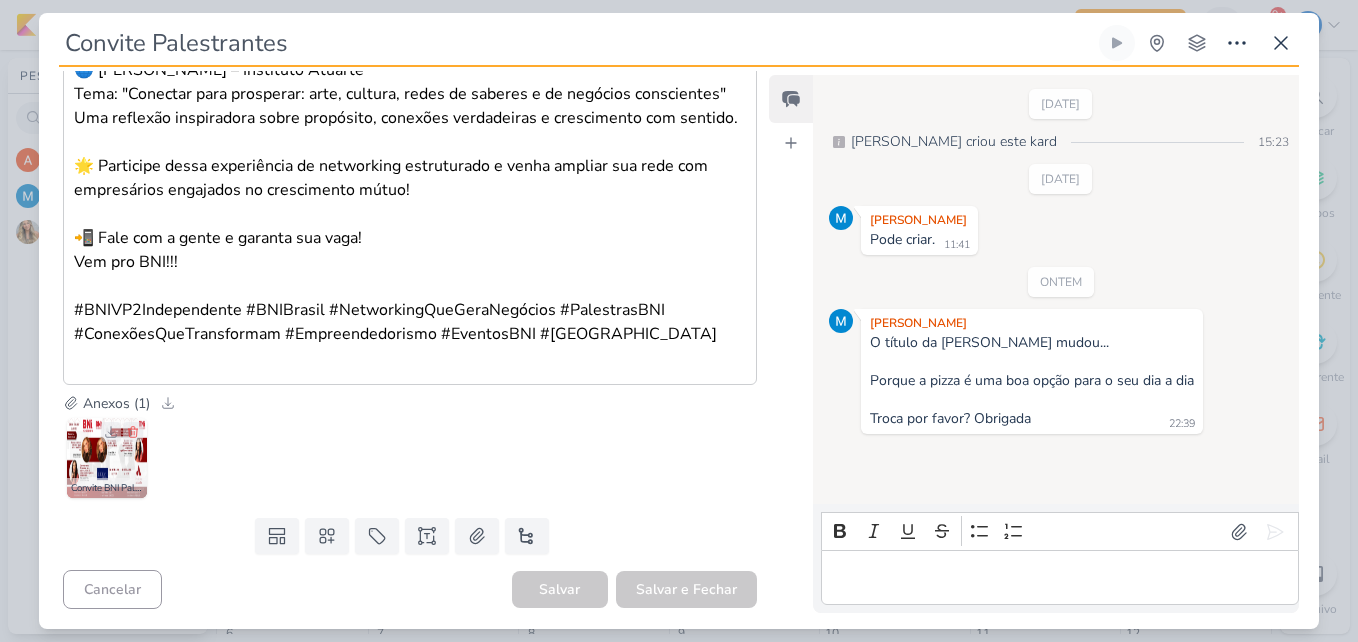 click at bounding box center (107, 458) 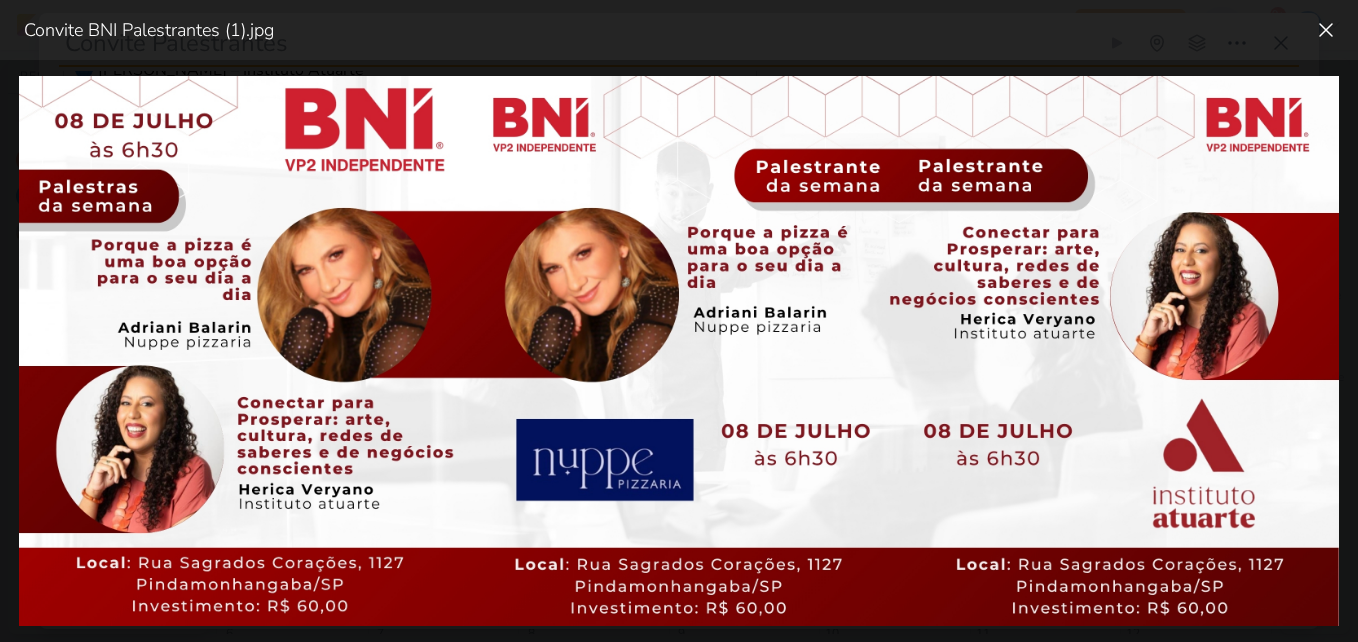 drag, startPoint x: 1183, startPoint y: 191, endPoint x: 1187, endPoint y: 201, distance: 10.770329 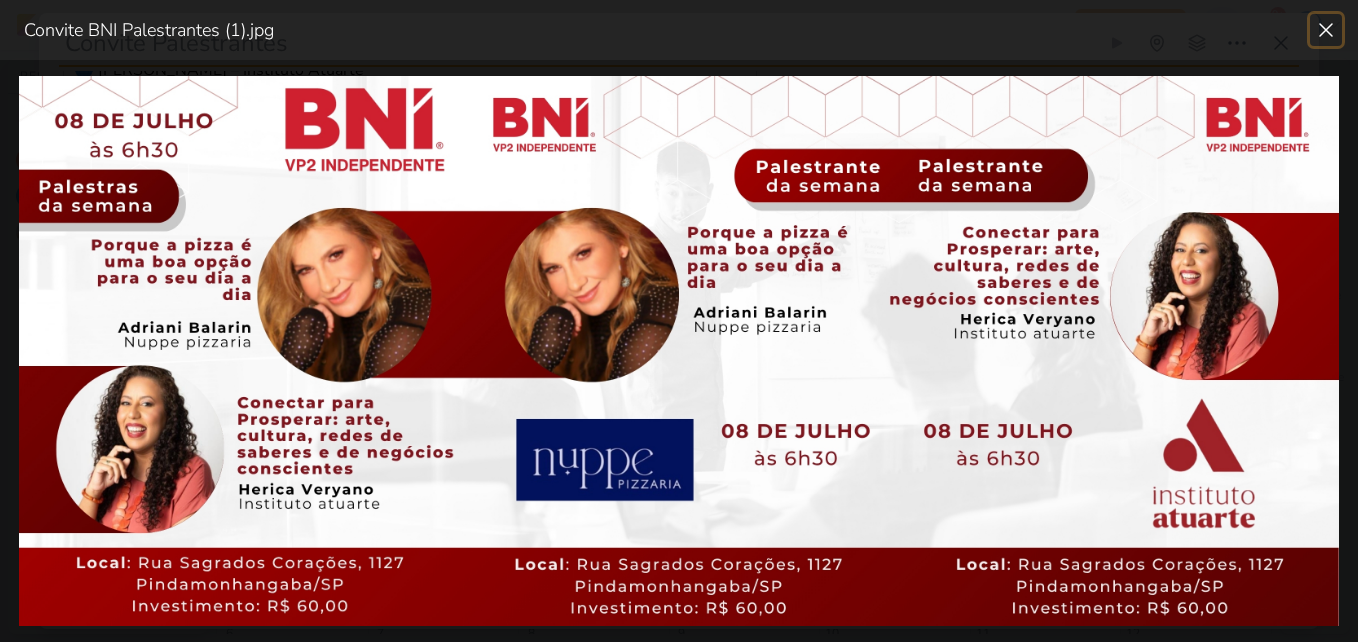 click 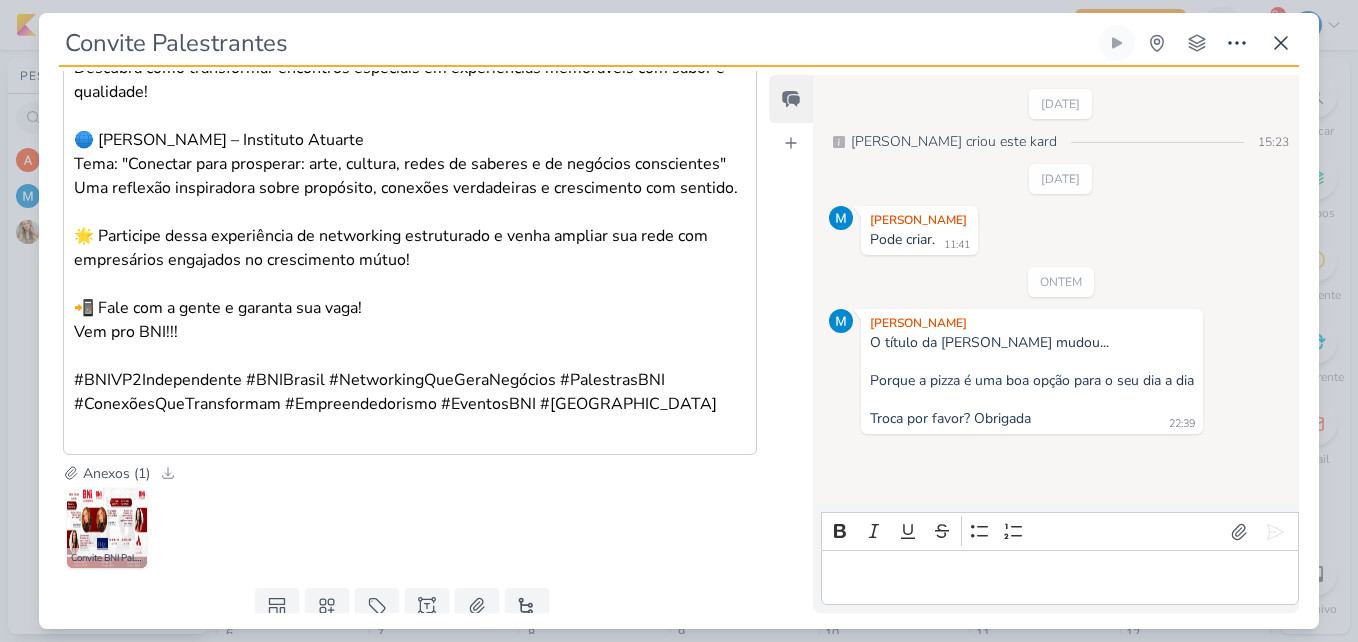 scroll, scrollTop: 721, scrollLeft: 0, axis: vertical 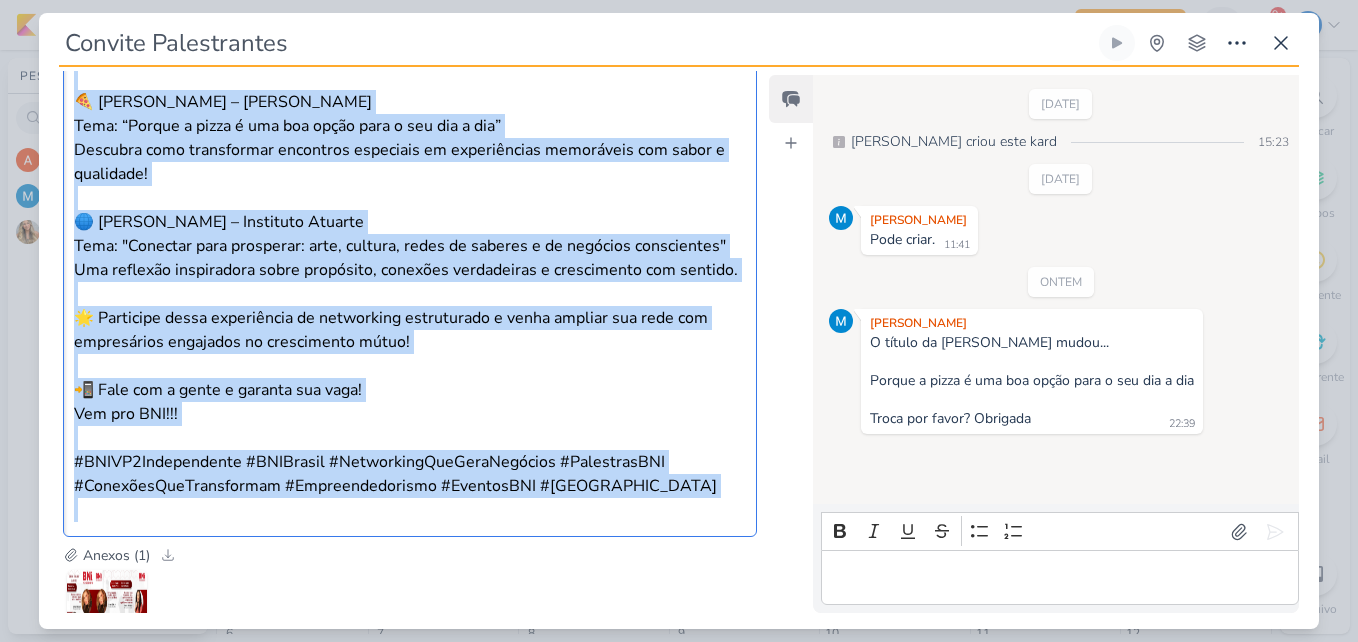 drag, startPoint x: 71, startPoint y: 226, endPoint x: 702, endPoint y: 558, distance: 713.0112 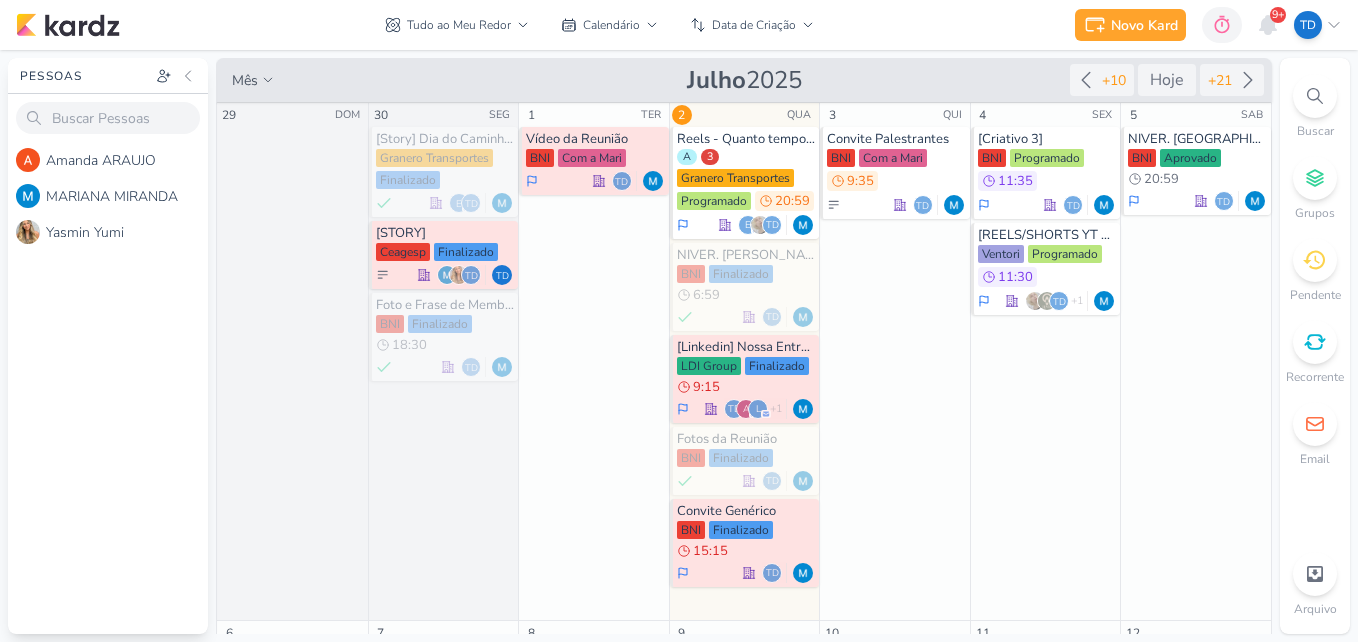 scroll, scrollTop: 0, scrollLeft: 0, axis: both 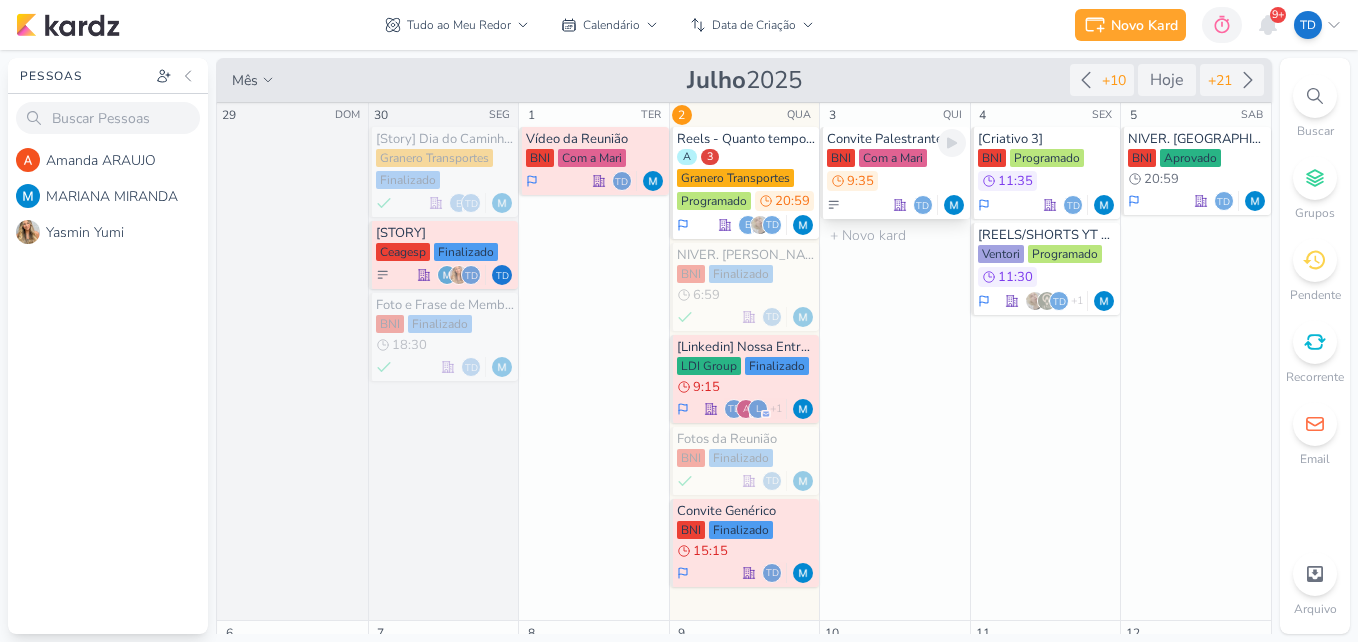 click on "BNI
Com a Mari
9:35" at bounding box center (896, 171) 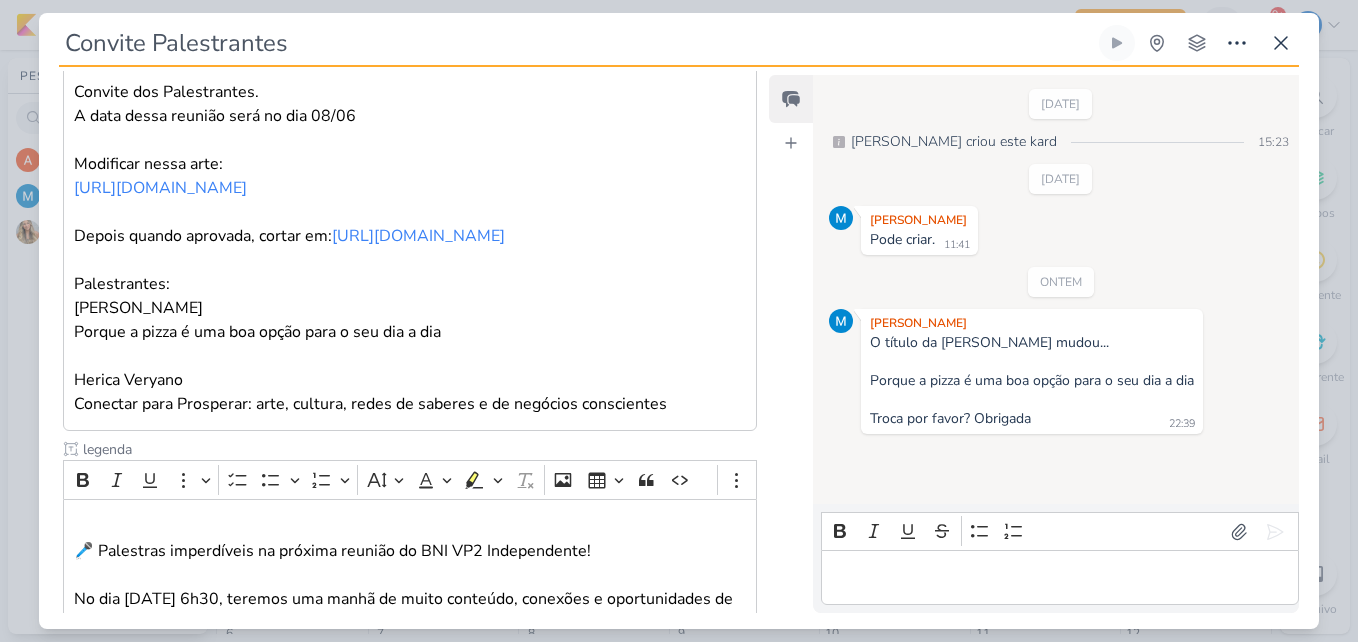 scroll, scrollTop: 321, scrollLeft: 0, axis: vertical 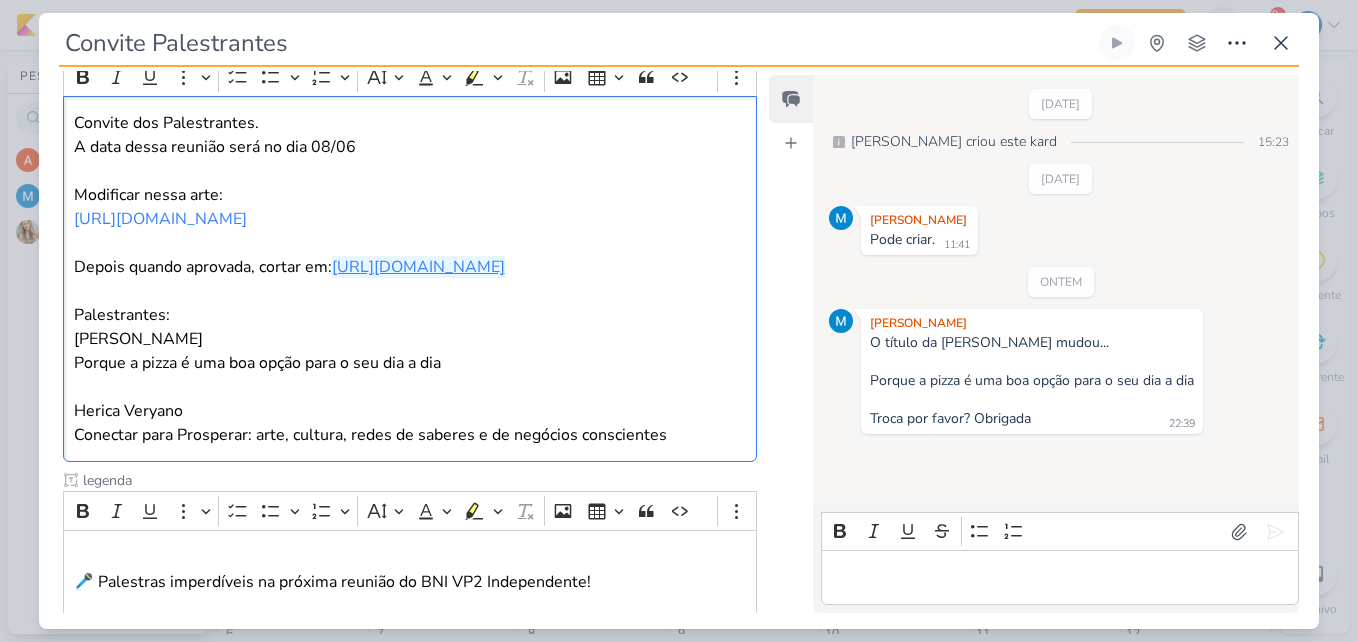 click on "https://pinetools.com/split-image" at bounding box center (418, 267) 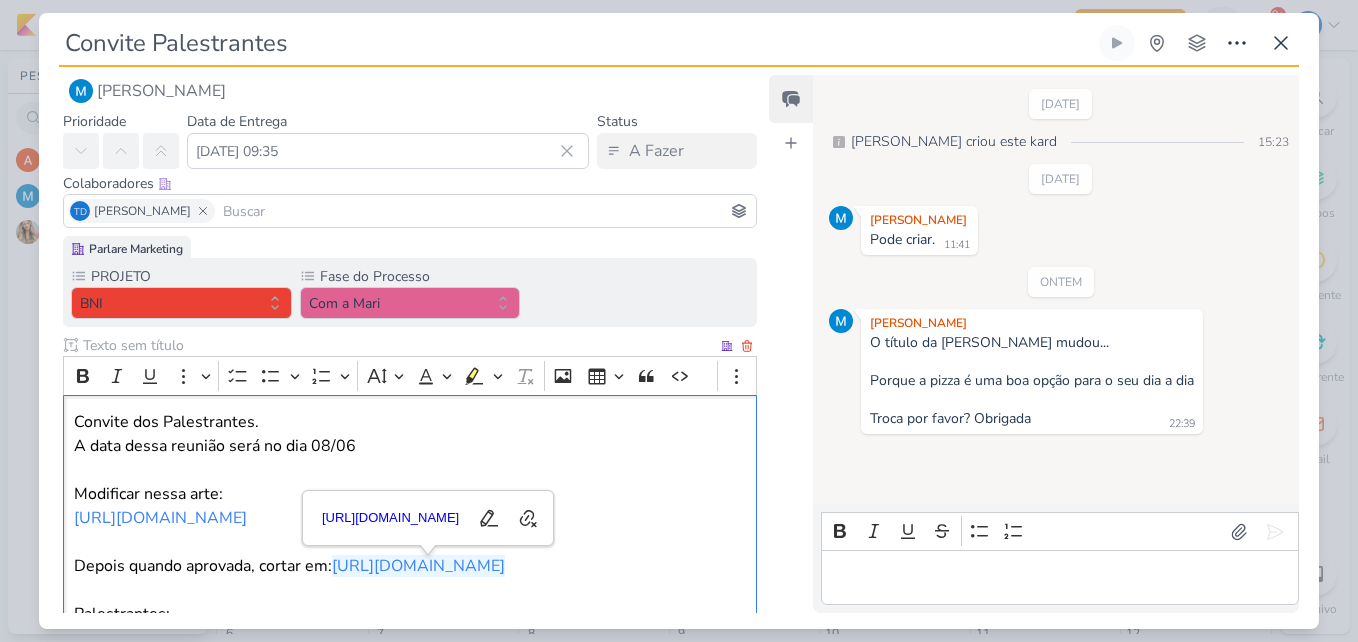scroll, scrollTop: 21, scrollLeft: 0, axis: vertical 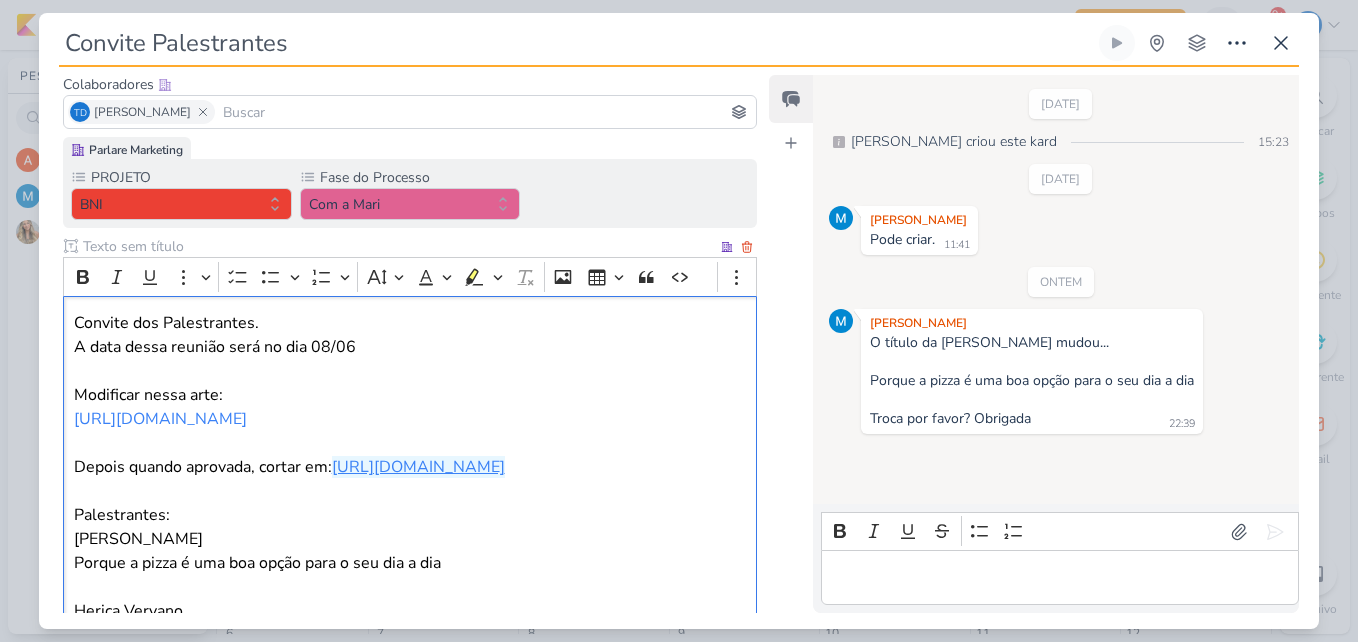 click on "https://pinetools.com/split-image" at bounding box center [418, 467] 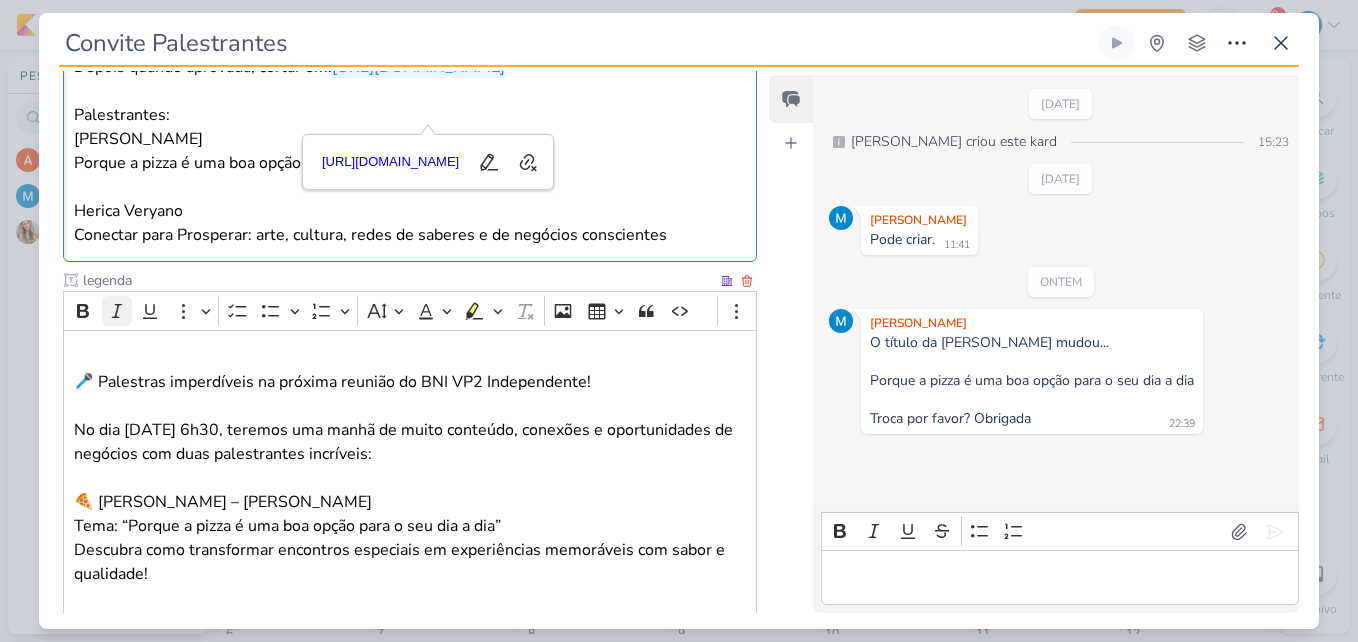 scroll, scrollTop: 621, scrollLeft: 0, axis: vertical 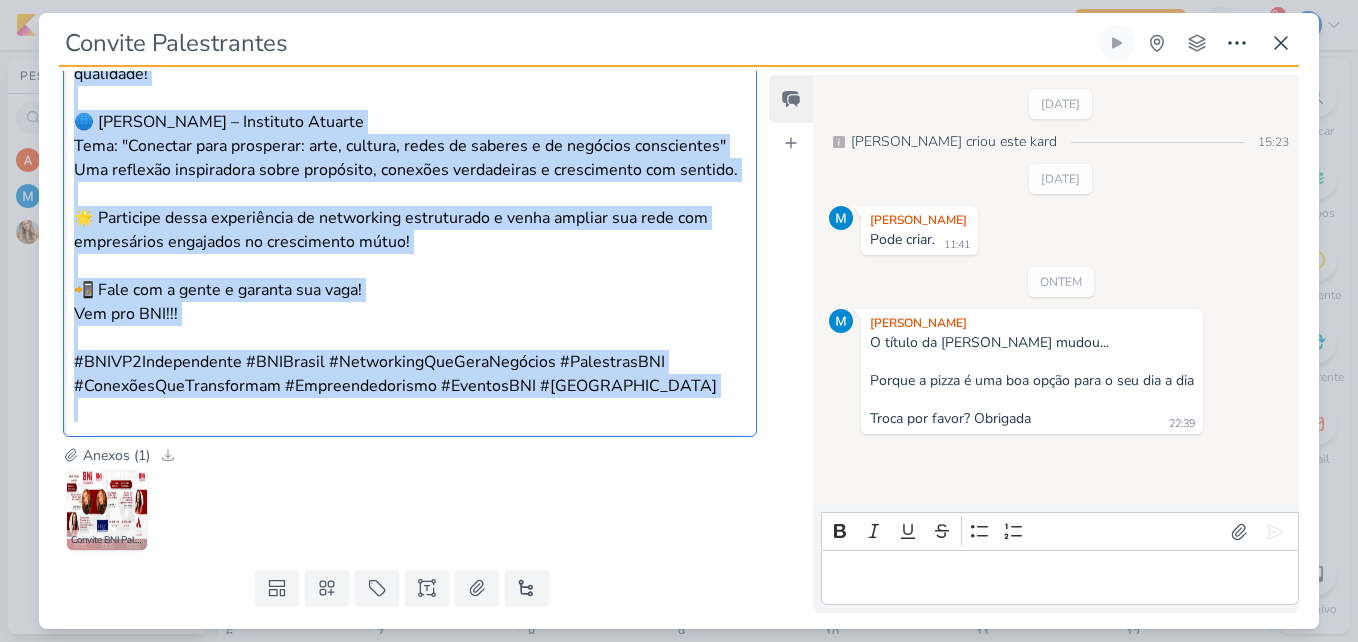 drag, startPoint x: 75, startPoint y: 325, endPoint x: 555, endPoint y: 503, distance: 511.9414 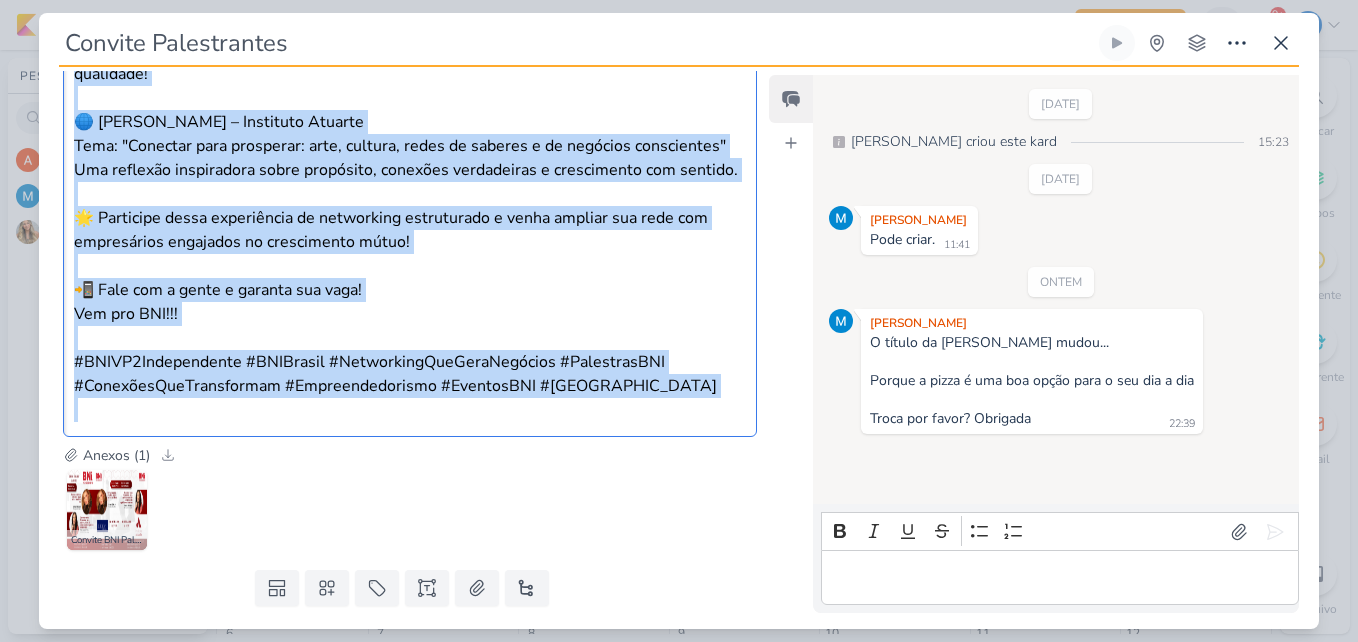 click on "Responsável
MARIANA MIRANDA
Nenhum contato encontrado
create new contact
Novo Contato
Digite um endereço de email para criar um contato. Não se preocupe, tomaremos conta de todas as suas interações com esse contato através do email para que você possa colaborar com qualquer pessoa sem sair do Kardz
Email" at bounding box center (402, 342) 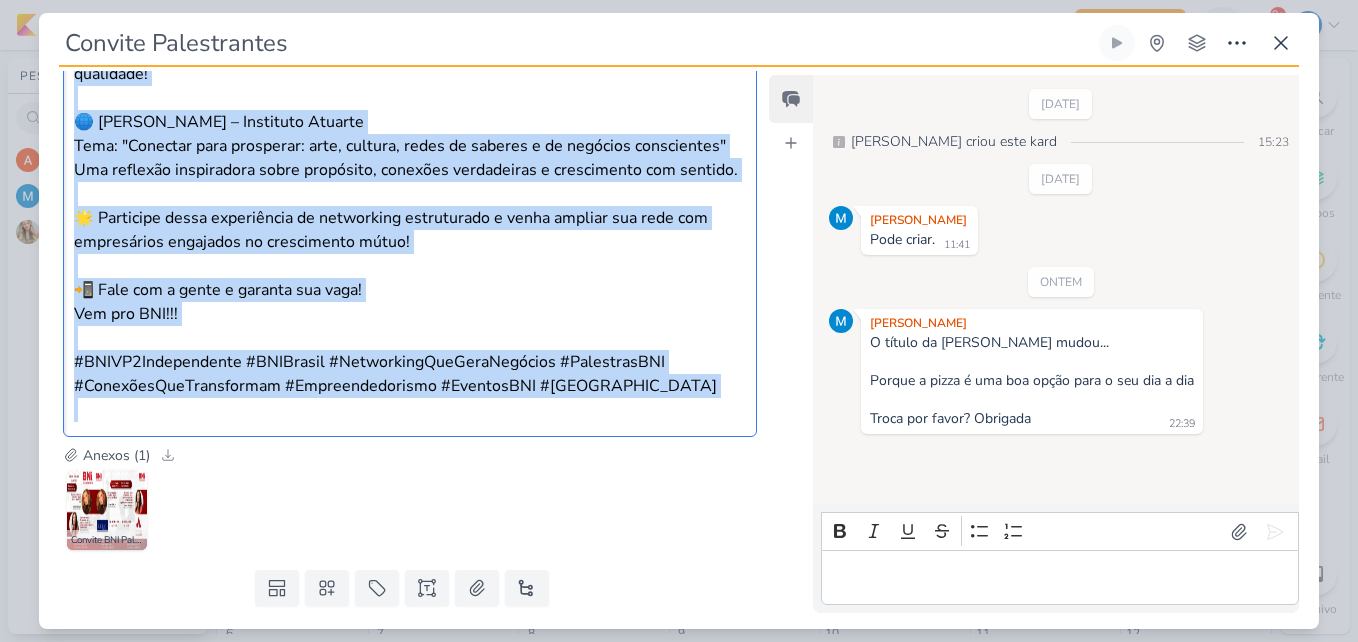 copy on "🎤 Palestras imperdíveis na próxima reunião do BNI VP2 Independente! No dia 08 de julho, às 6h30, teremos uma manhã de muito conteúdo, conexões e oportunidades de negócios com duas palestrantes incríveis: 🍕 Adriani Balarin – Nuppe Pizzaria Tema: “Porque a pizza é uma boa opção para o seu dia a dia”  Descubra como transformar encontros especiais em experiências memoráveis com sabor e qualidade! 🌐 Herica Veryano – Instituto Atuarte Tema: "Conectar para prosperar: arte, cultura, redes de saberes e de negócios conscientes" Uma reflexão inspiradora sobre propósito, conexões verdadeiras e crescimento com sentido. 🌟 Participe dessa experiência de networking estruturado e venha ampliar sua rede com empresários engajados no crescimento mútuo! 📲 Fale com a gente e garanta sua vaga! Vem pro BNI!!! #BNIVP2Independente #BNIBrasil #NetworkingQueGeraNegócios #PalestrasBNI #ConexõesQueTransformam #Empreendedorismo #EventosBNI #Pindamonhangaba" 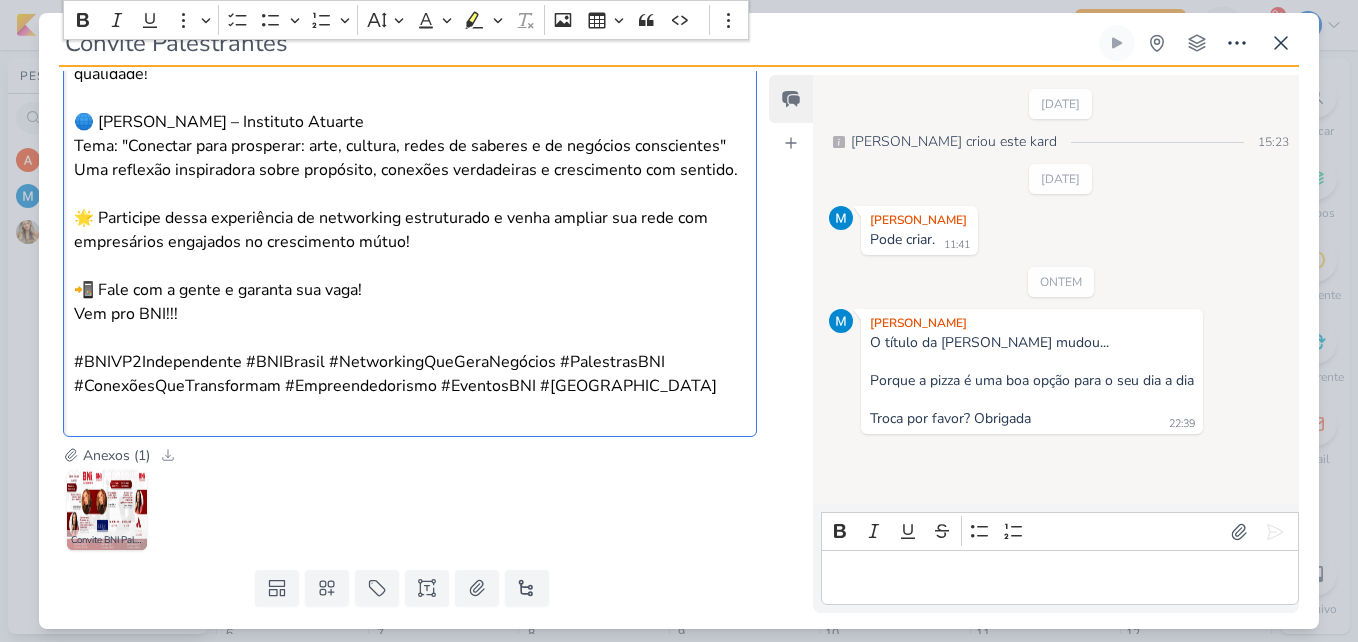 click on "Convite BNI Palestrantes (1).jpg" at bounding box center [410, 510] 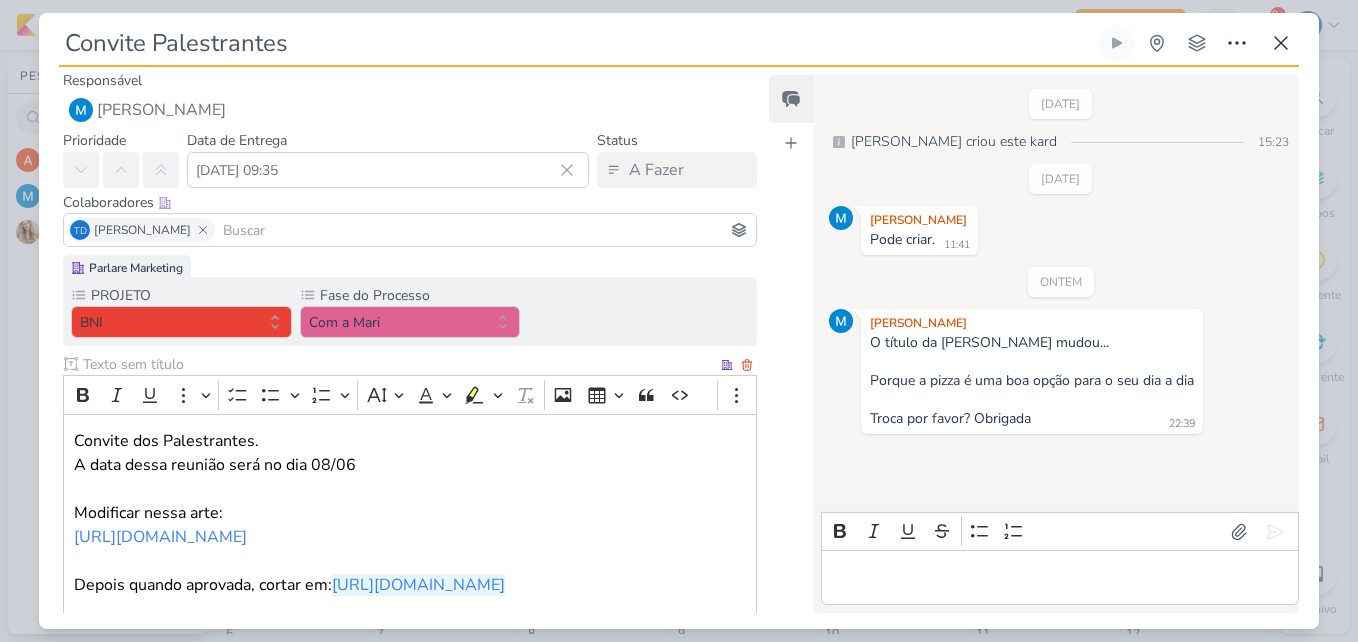 scroll, scrollTop: 0, scrollLeft: 0, axis: both 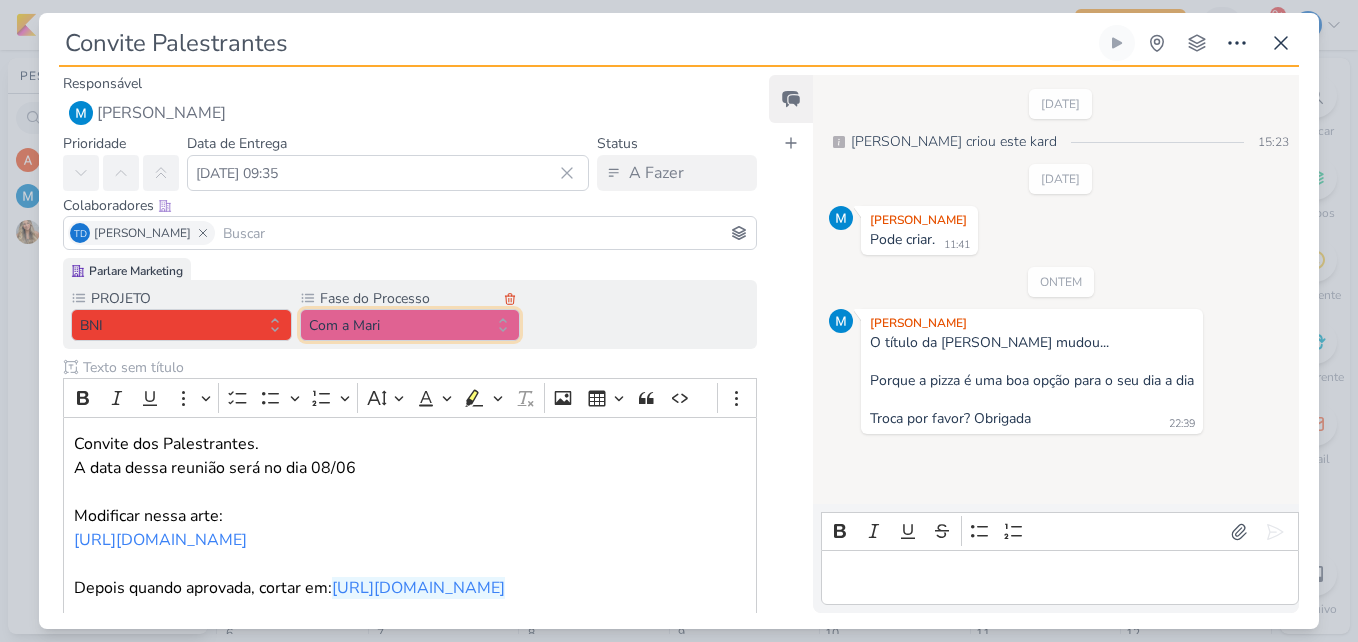 click on "Com a Mari" at bounding box center (410, 325) 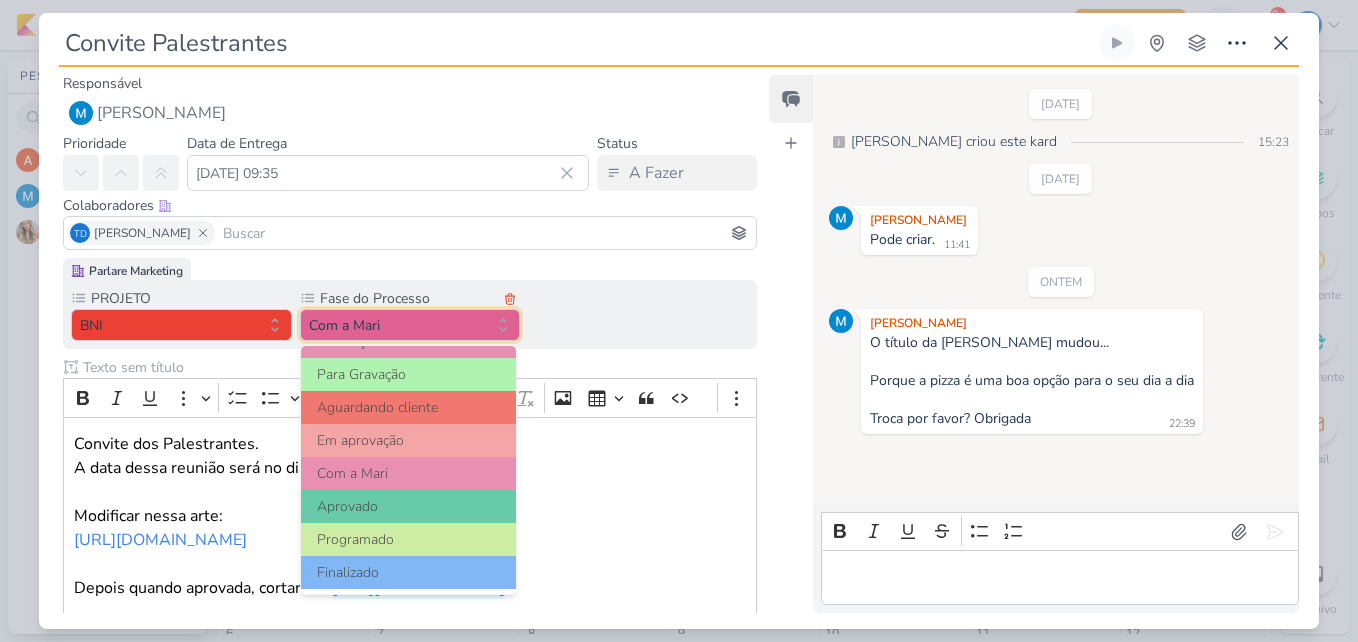 scroll, scrollTop: 193, scrollLeft: 0, axis: vertical 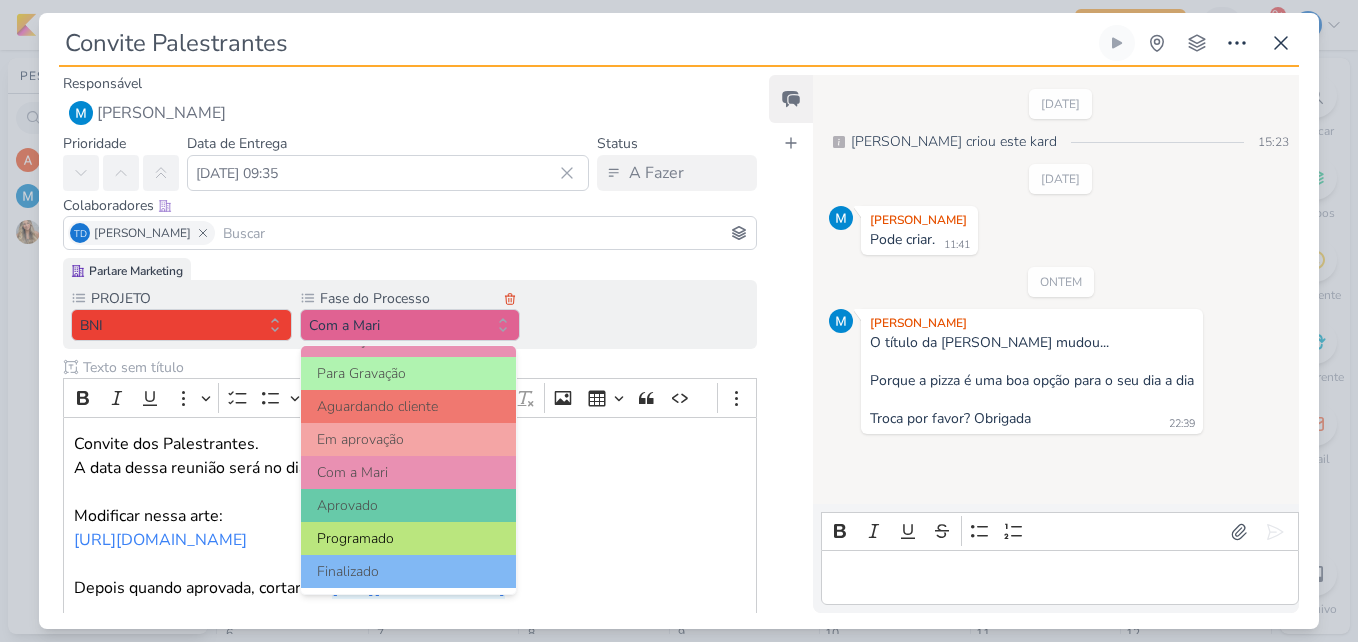 click on "Programado" at bounding box center (409, 538) 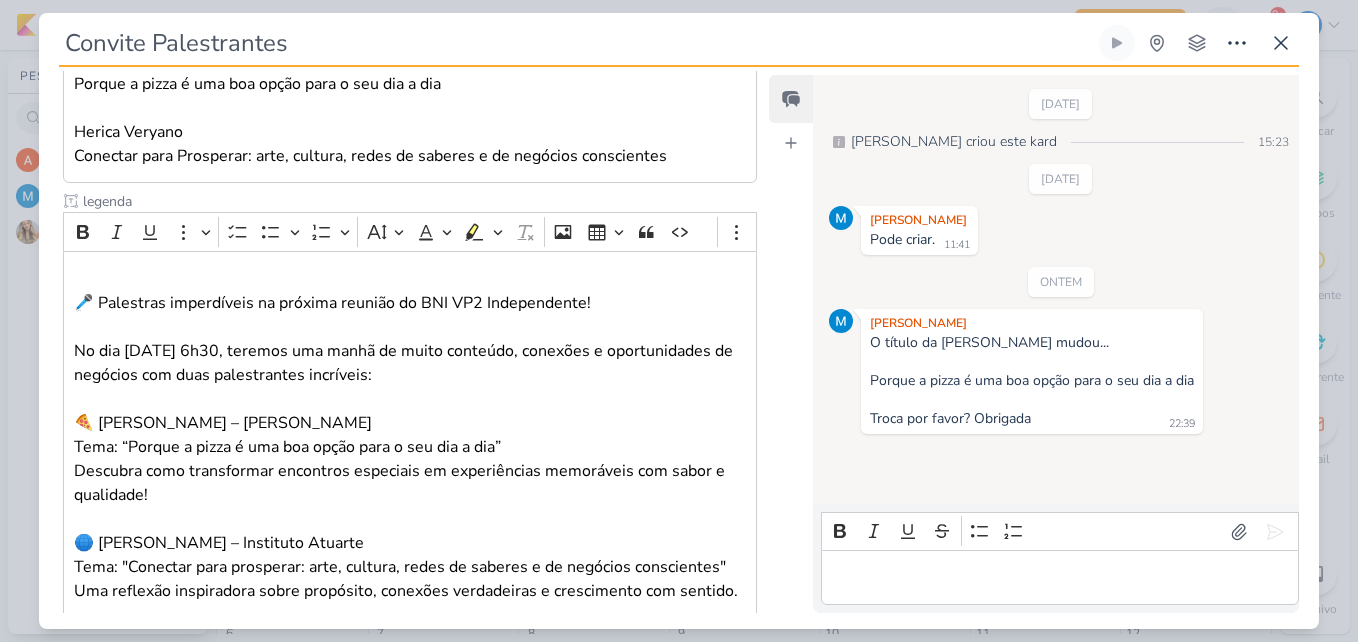 scroll, scrollTop: 1121, scrollLeft: 0, axis: vertical 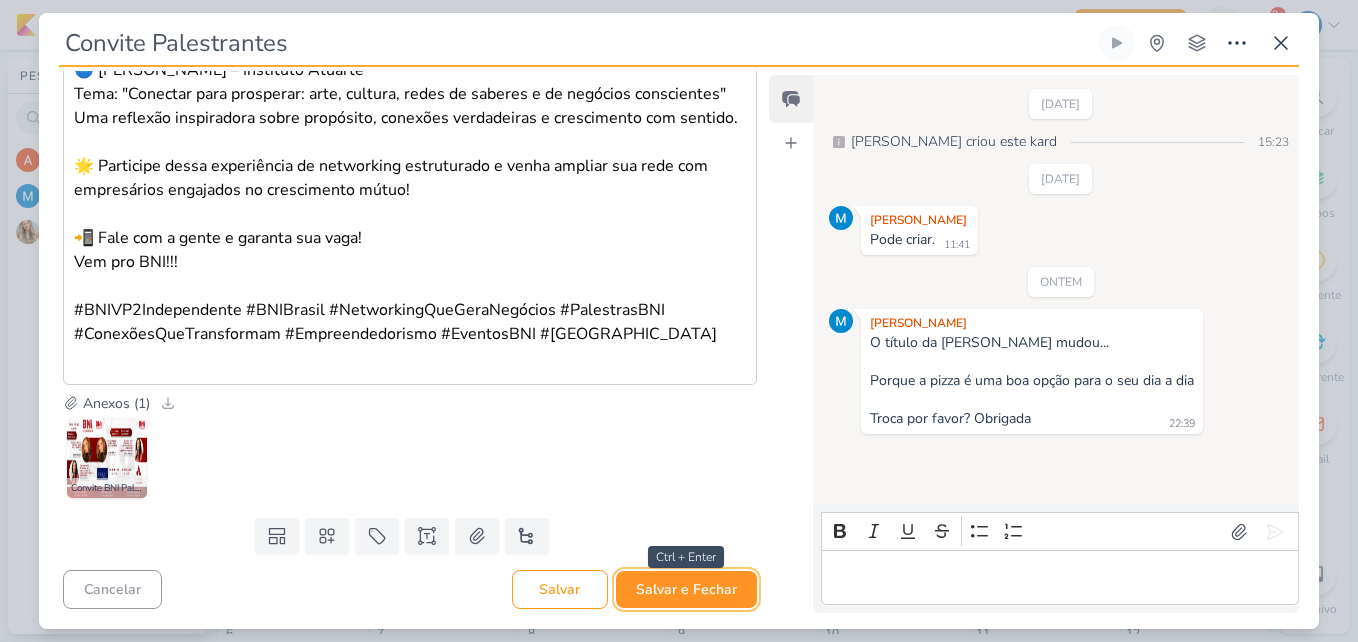 click on "Salvar e Fechar" at bounding box center [686, 589] 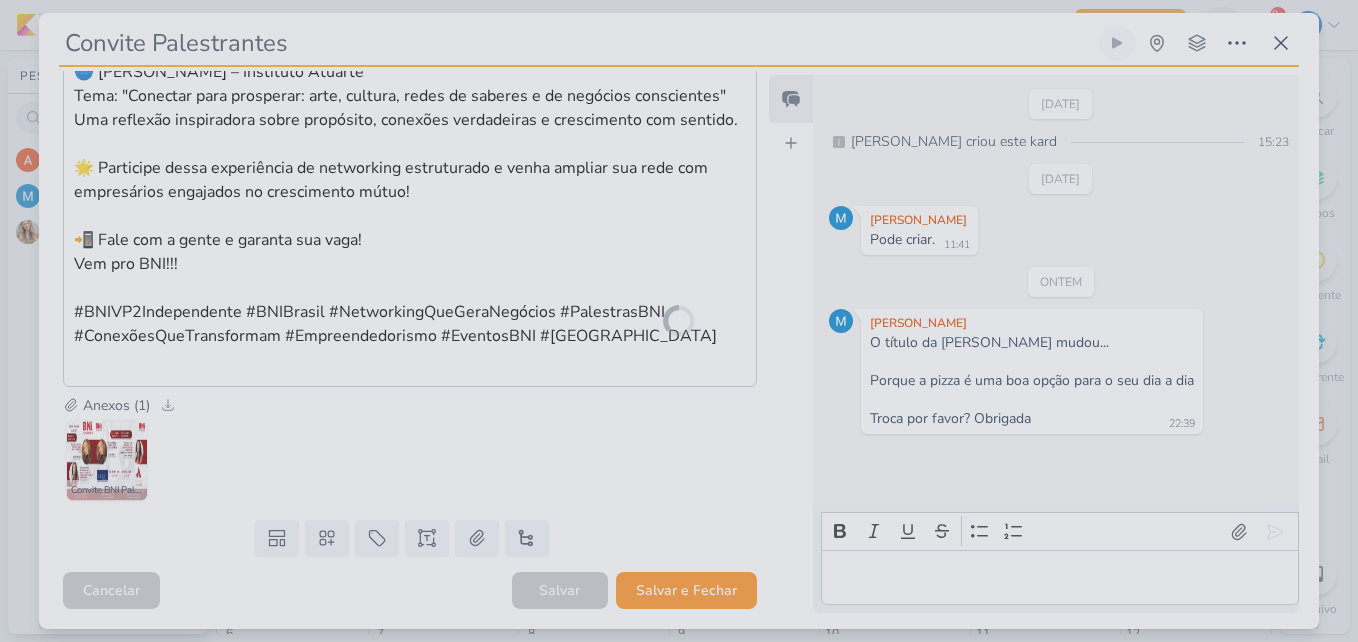 scroll, scrollTop: 1119, scrollLeft: 0, axis: vertical 